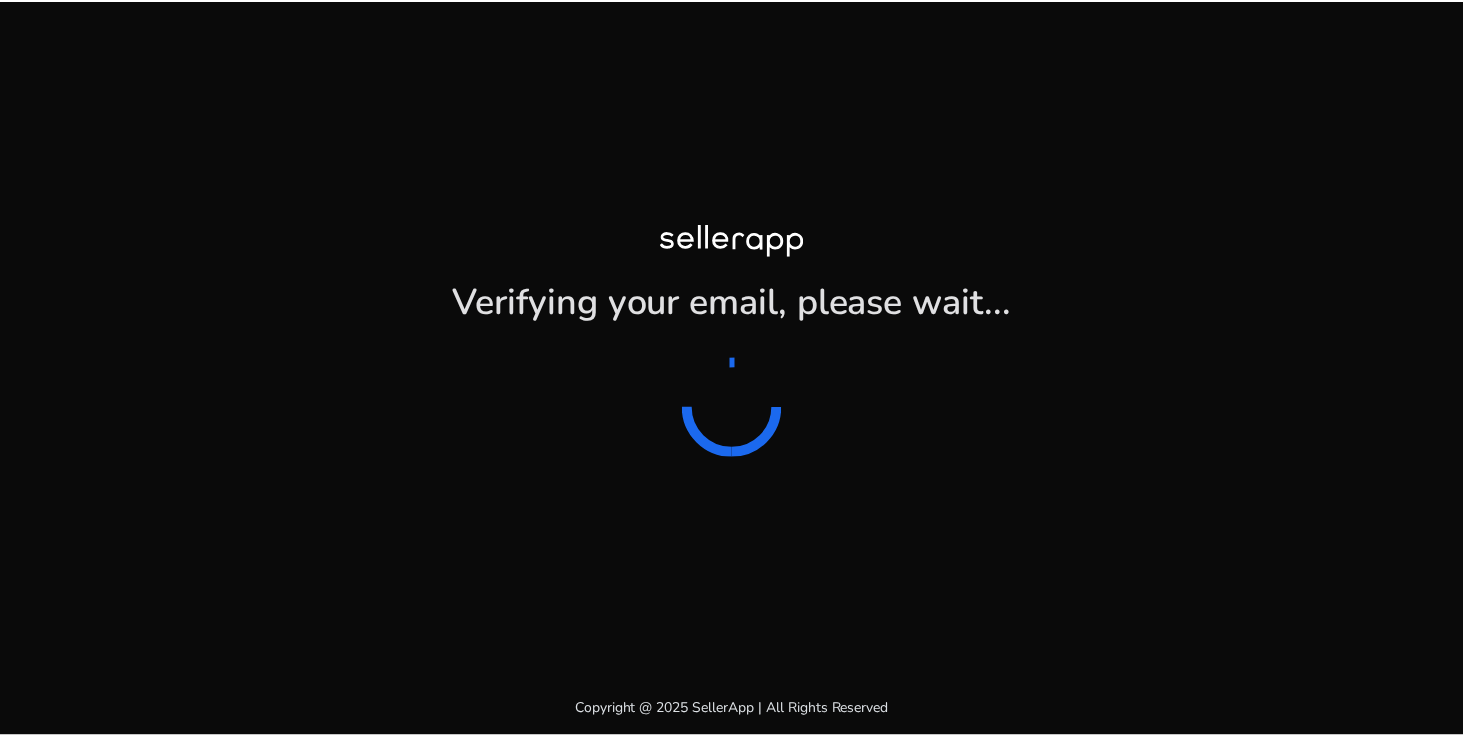 scroll, scrollTop: 0, scrollLeft: 0, axis: both 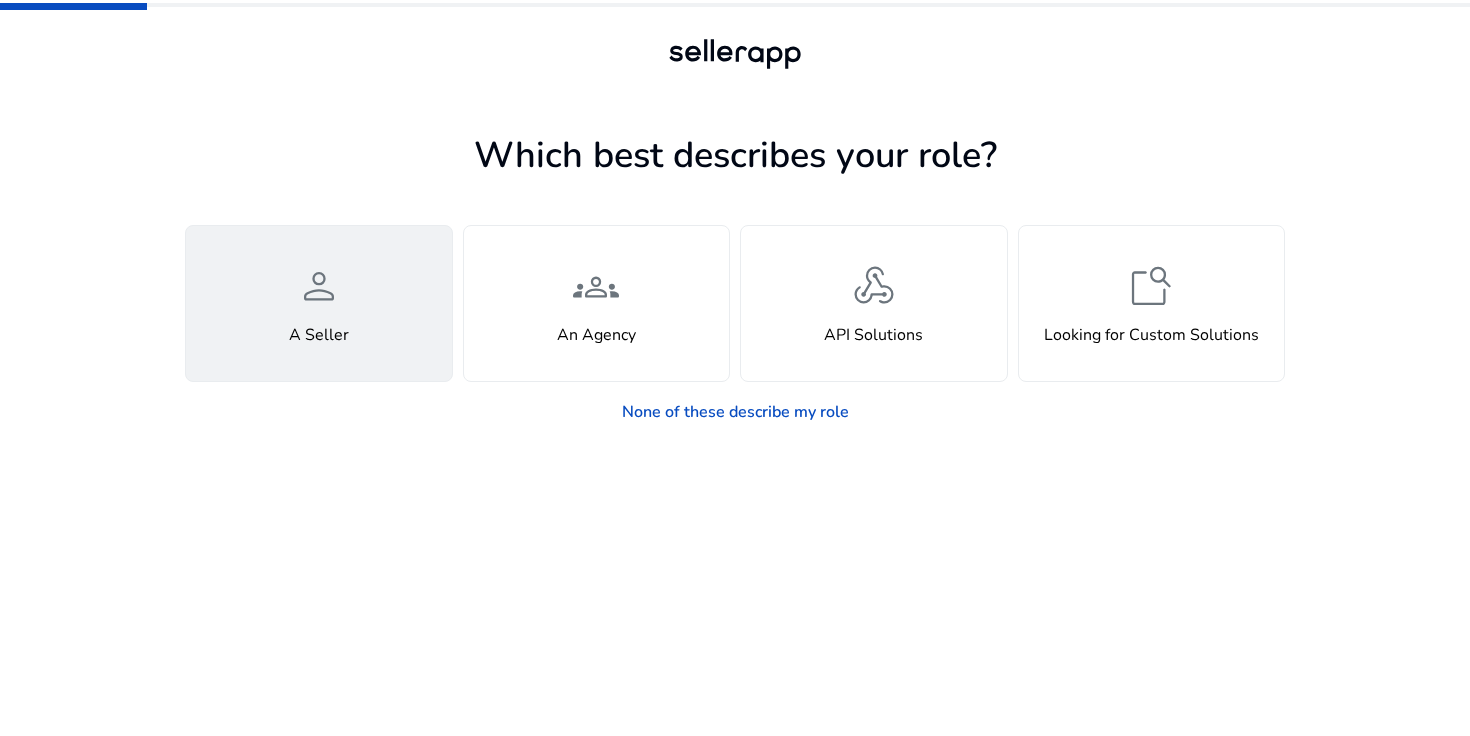 click on "person" 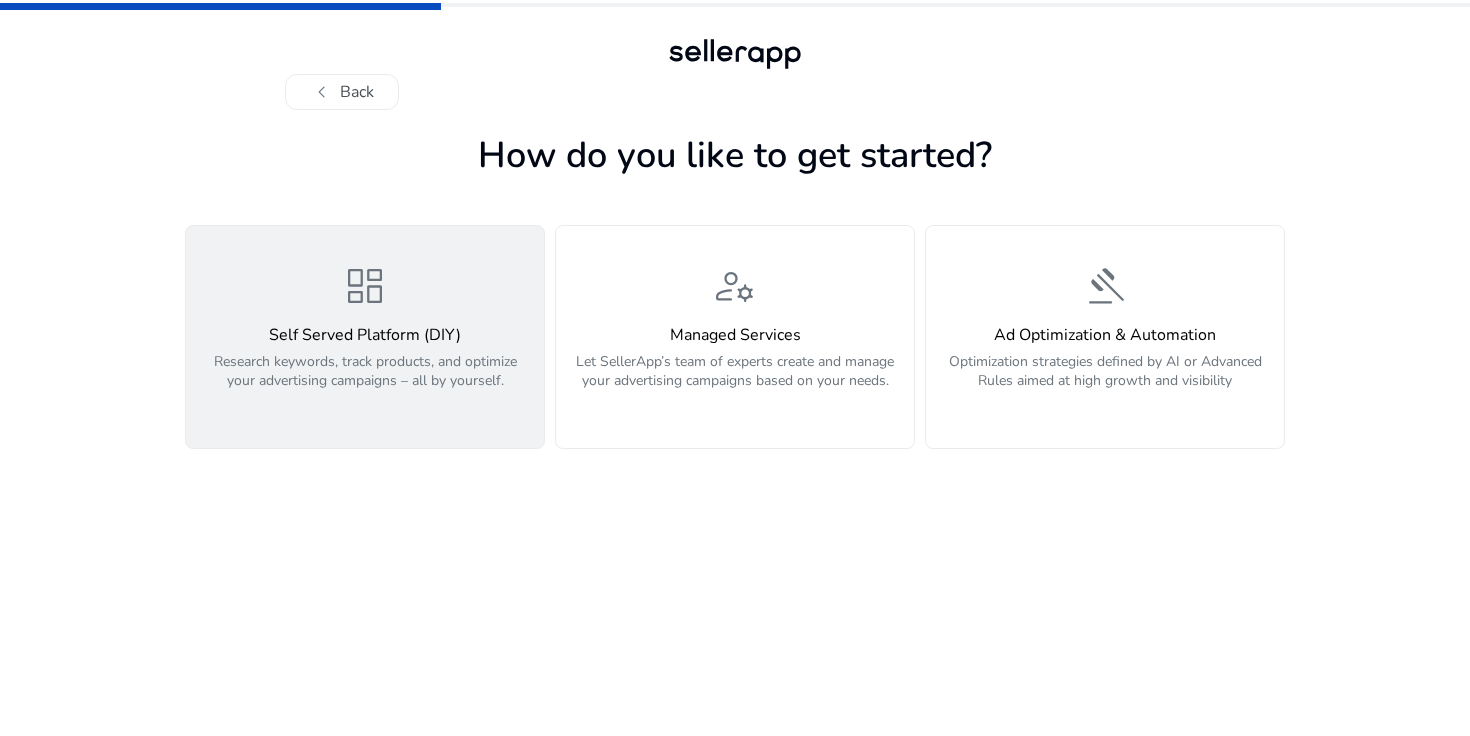 click on "dashboard  Self Served Platform (DIY)  Research keywords, track products, and optimize your advertising campaigns – all by yourself." 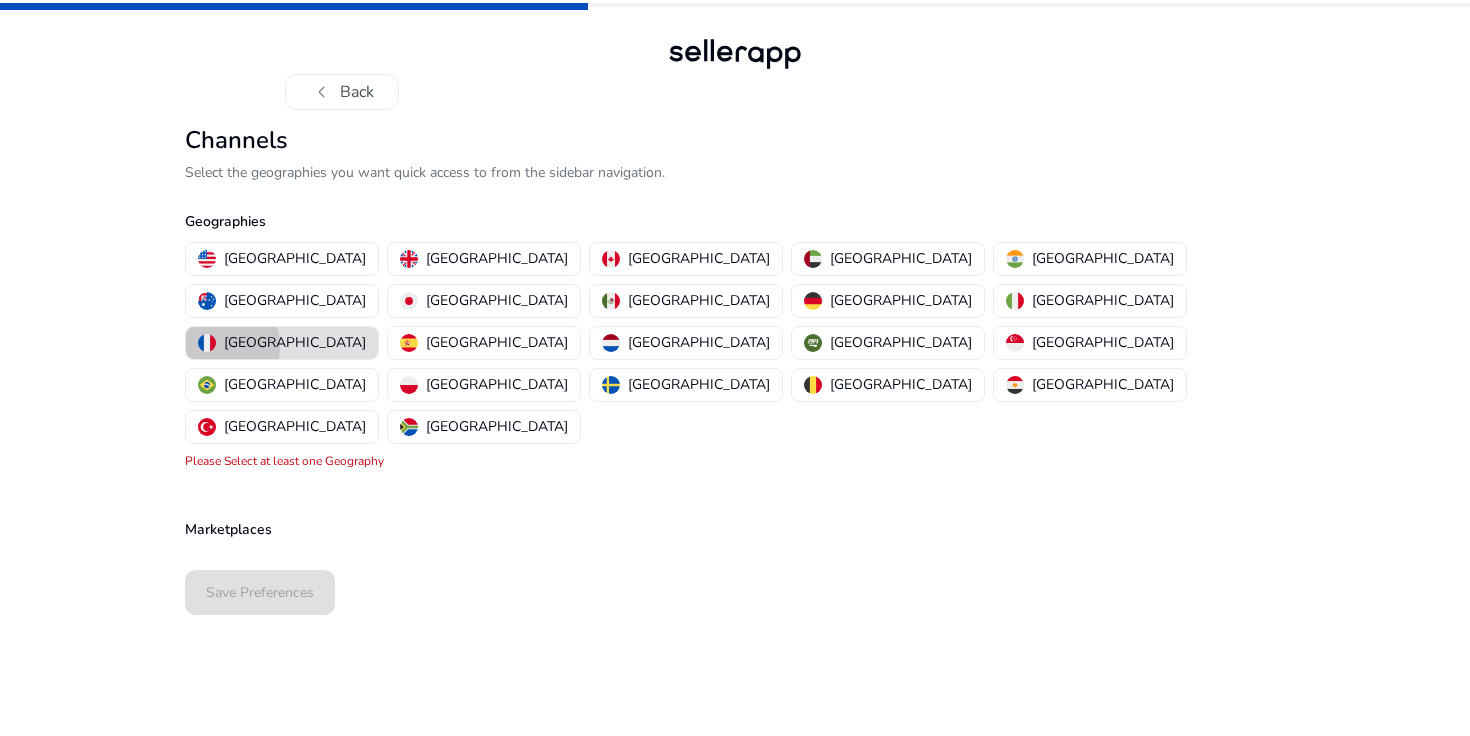 click at bounding box center [207, 343] 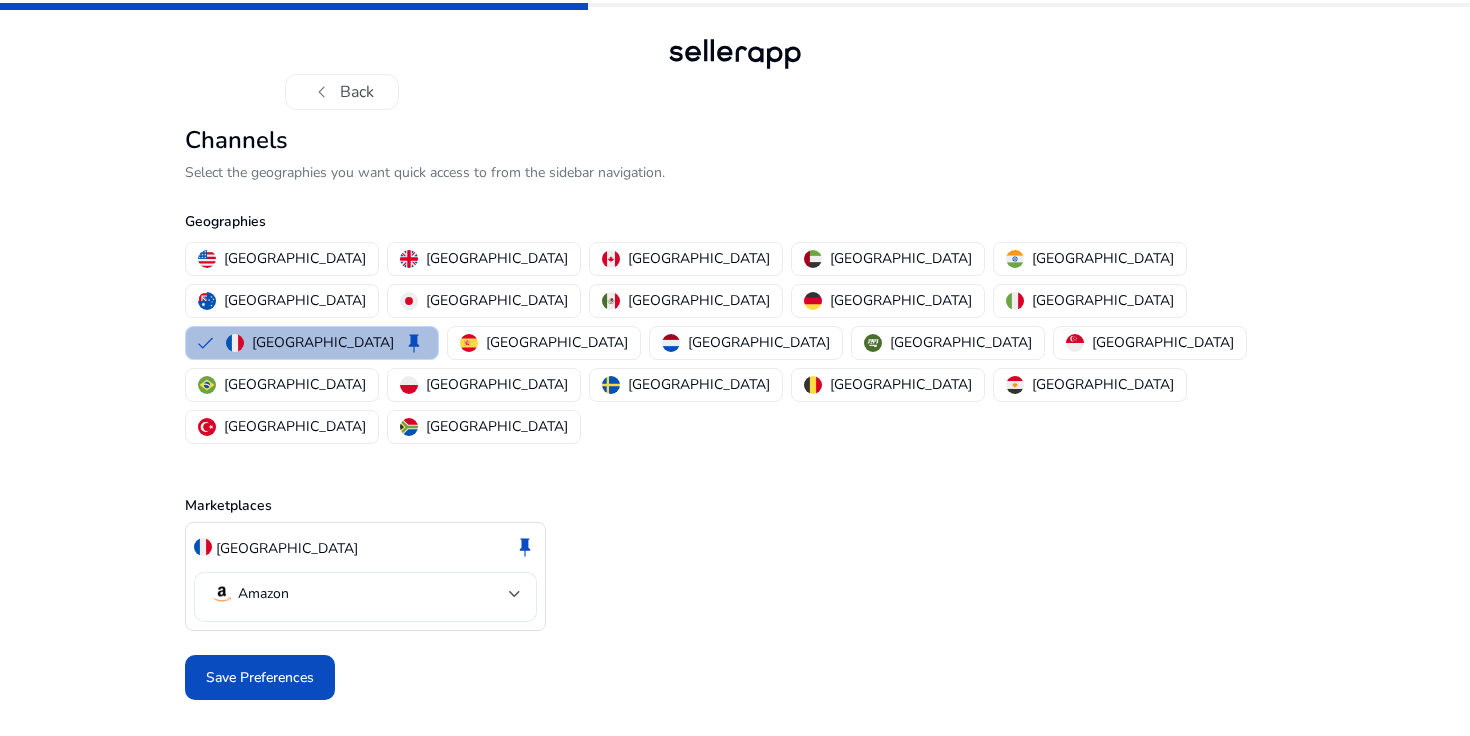 click on "Amazon" at bounding box center (359, 594) 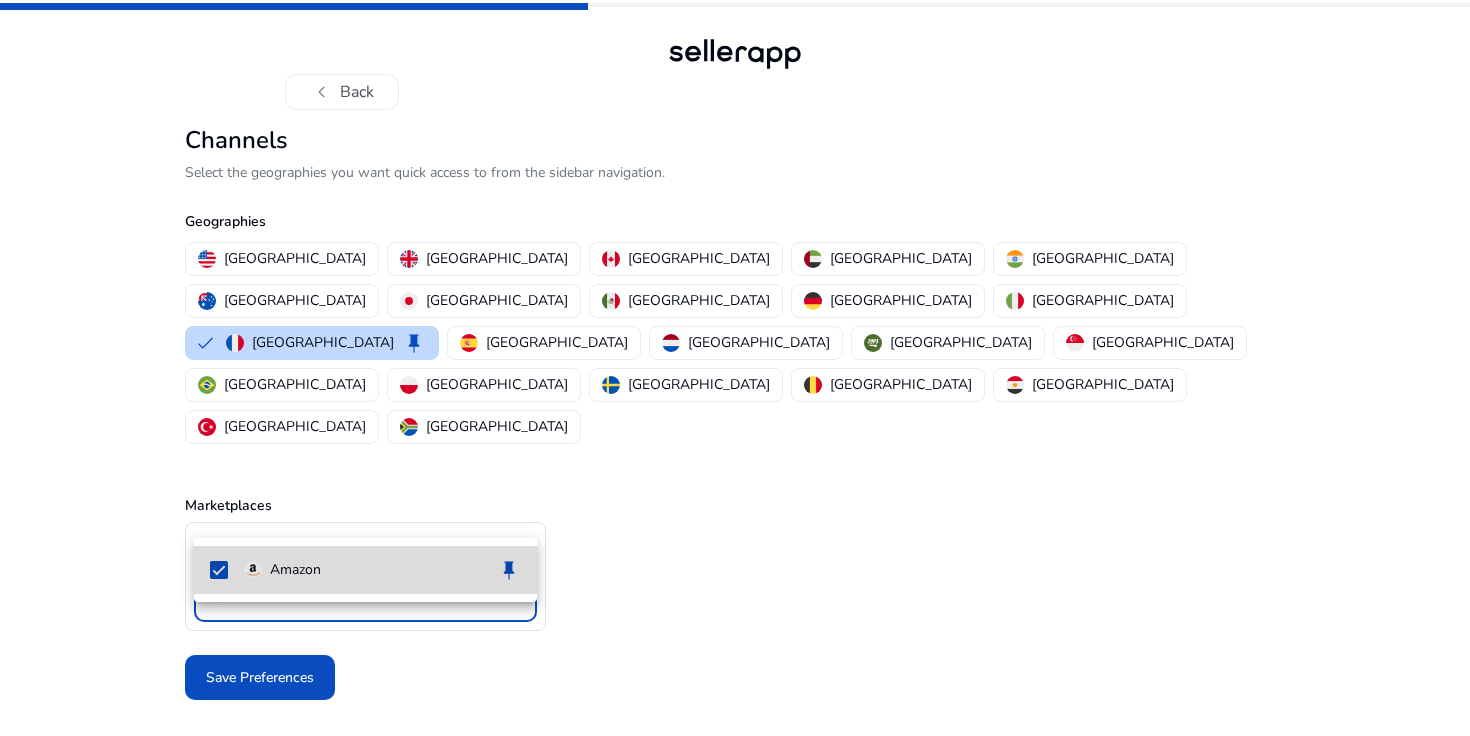 click on "Amazon   keep" at bounding box center (382, 570) 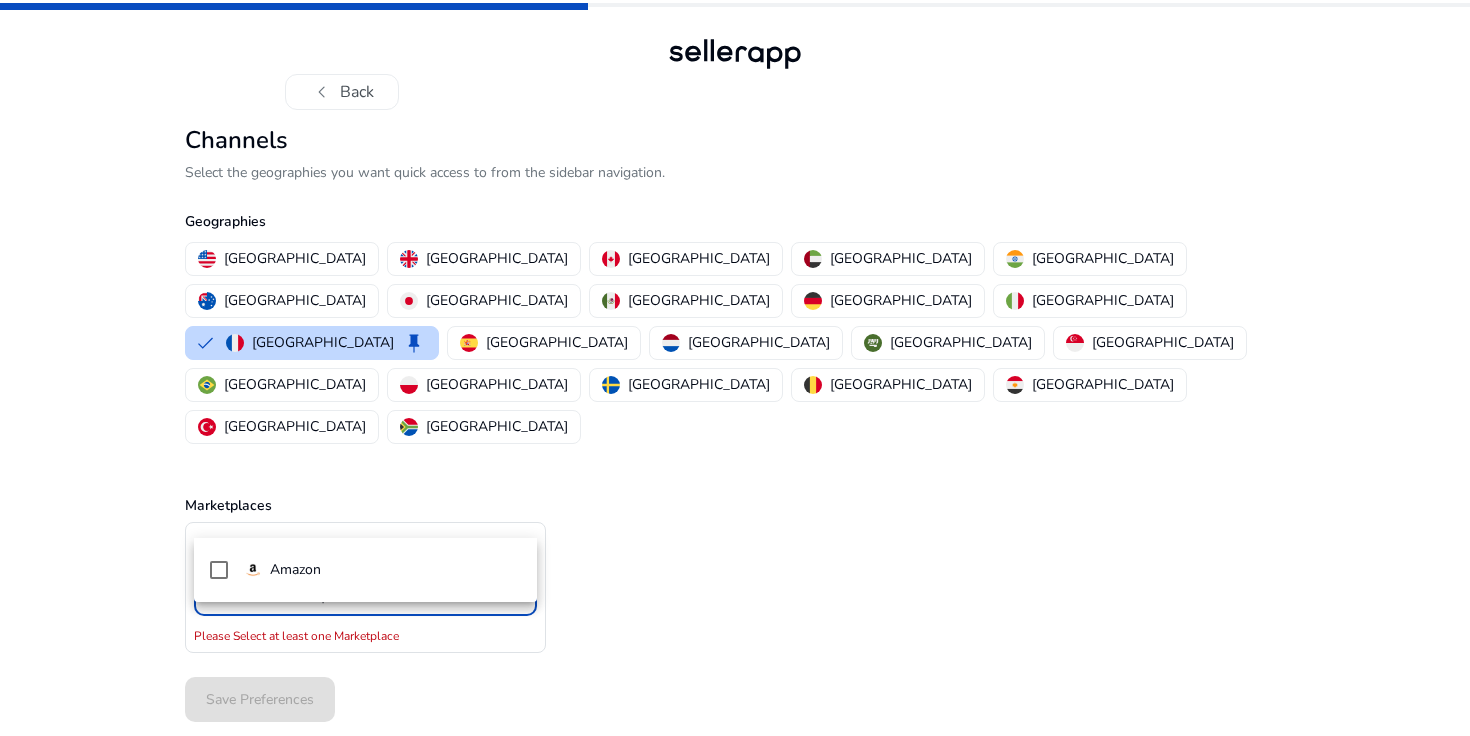 click at bounding box center [735, 368] 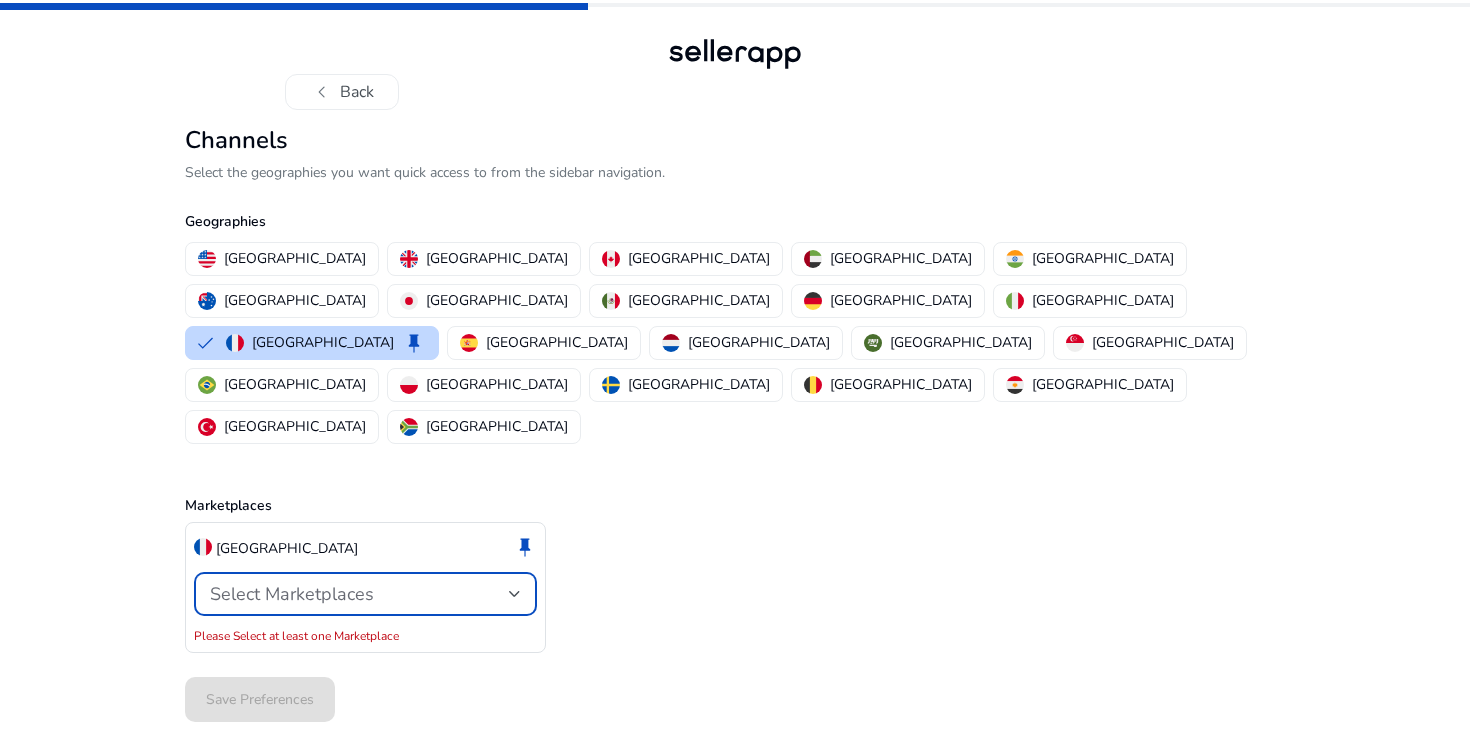 click on "Select Marketplaces" at bounding box center (292, 594) 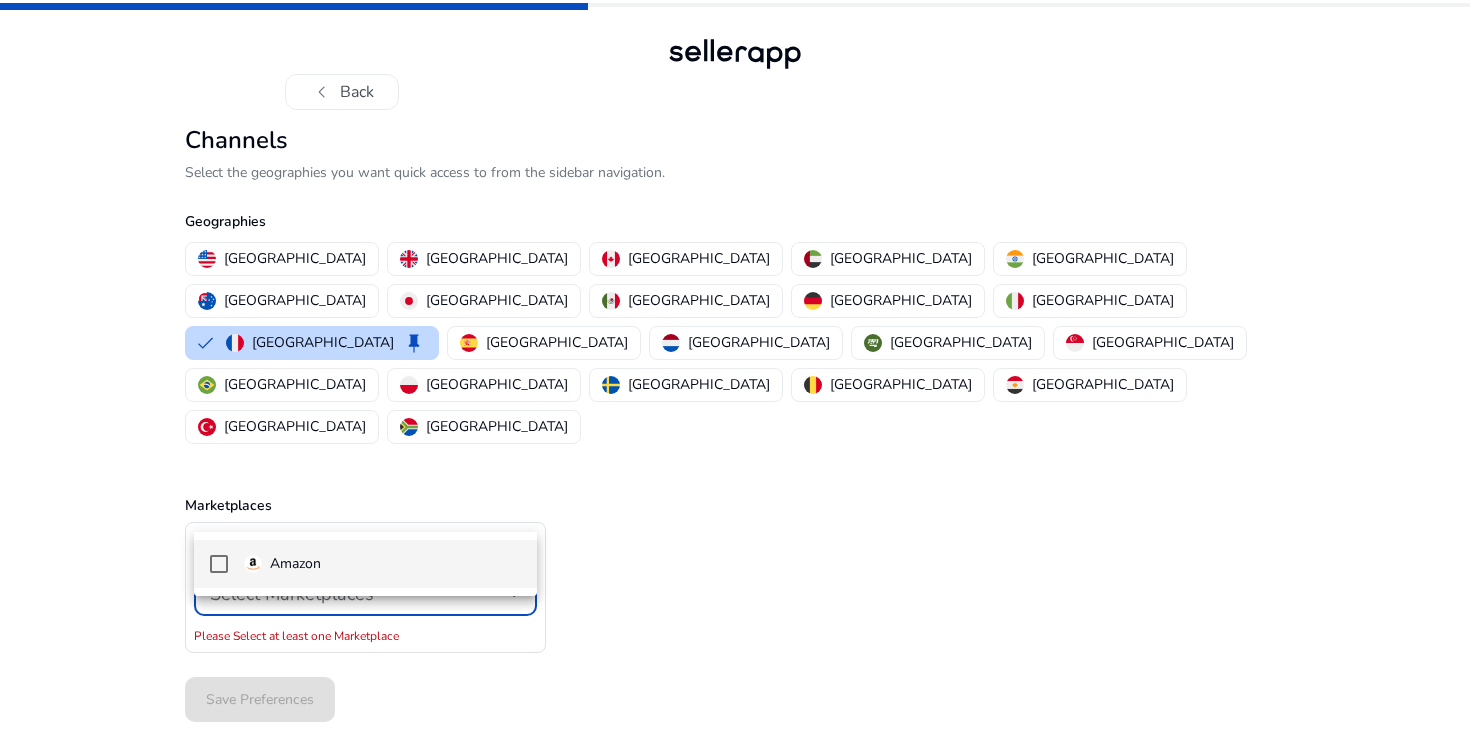 click on "Amazon" at bounding box center [295, 564] 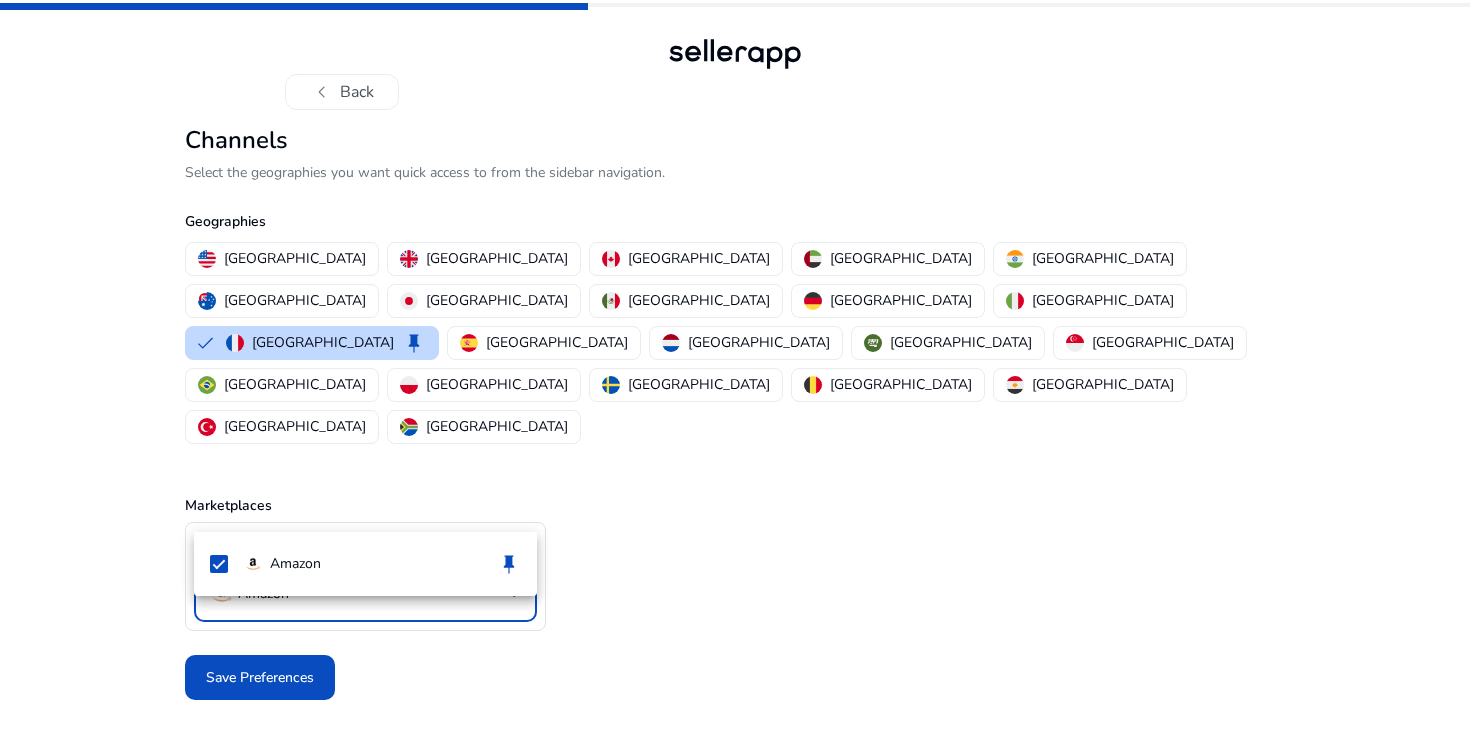 click at bounding box center [735, 368] 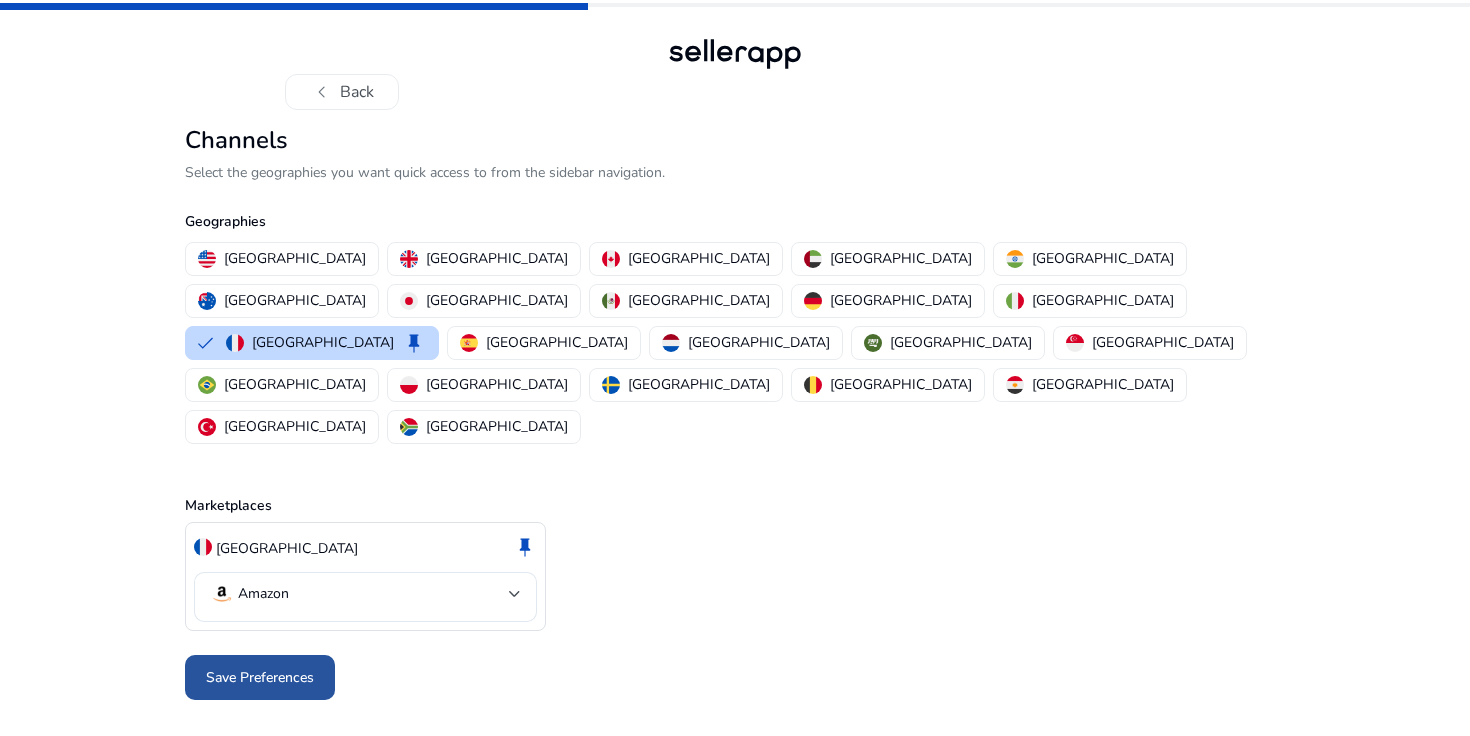 click on "Save Preferences" 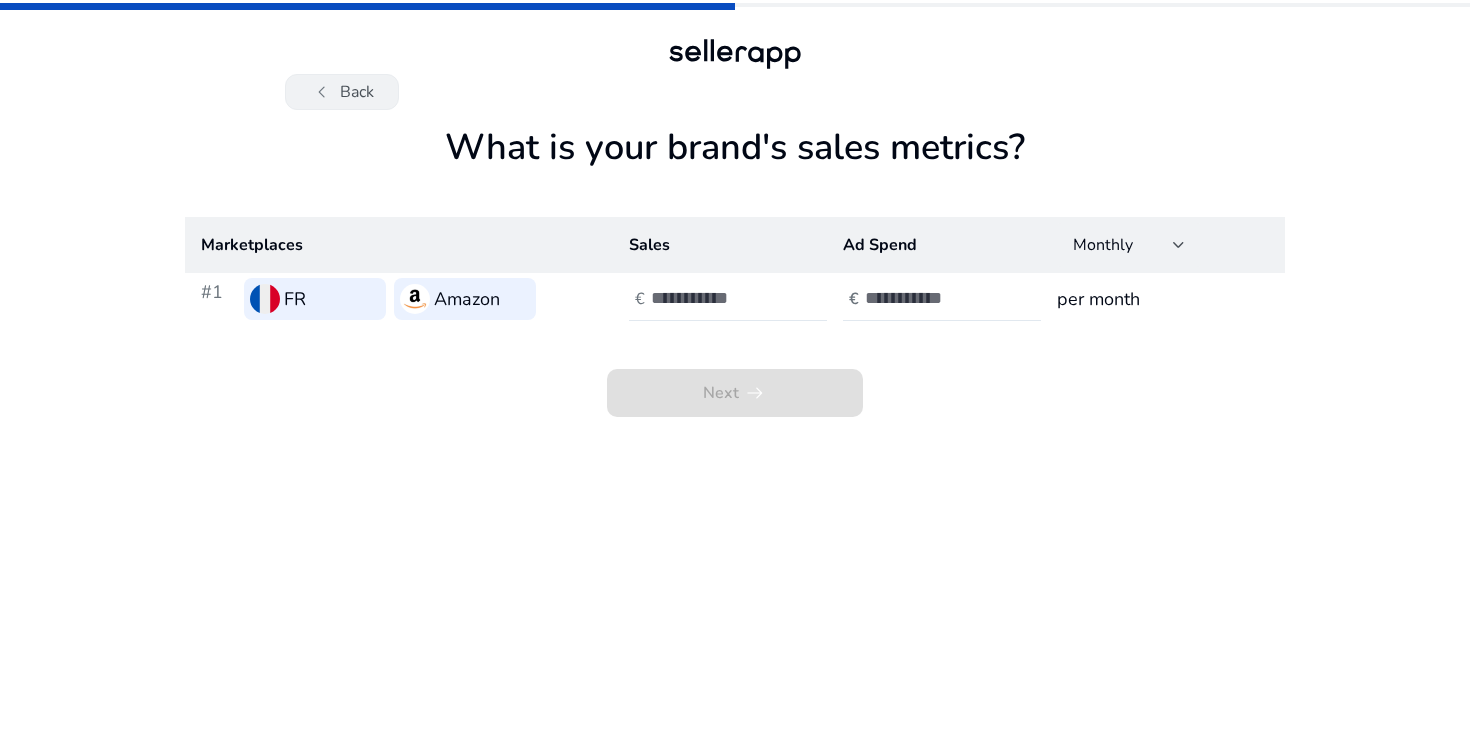 click on "chevron_left" 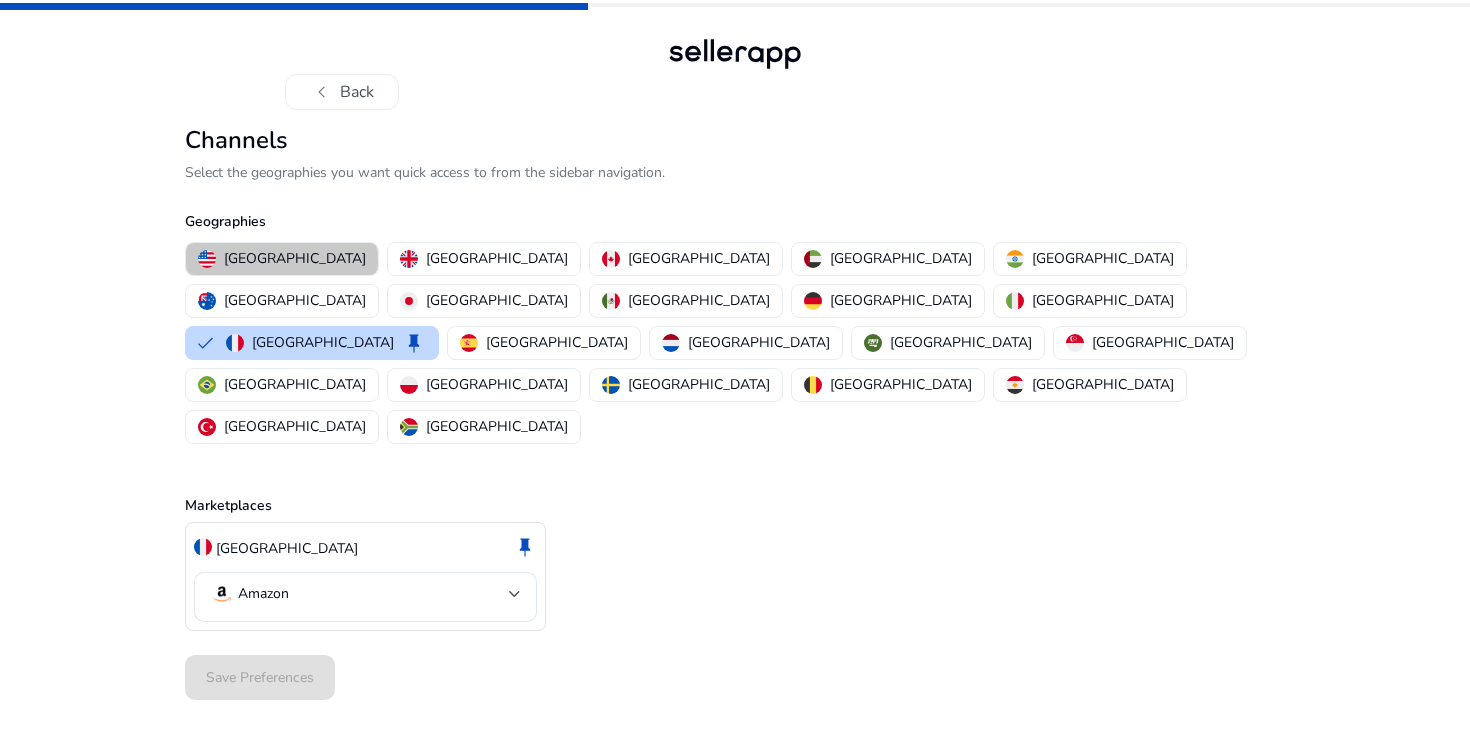 click on "[GEOGRAPHIC_DATA]" at bounding box center (295, 258) 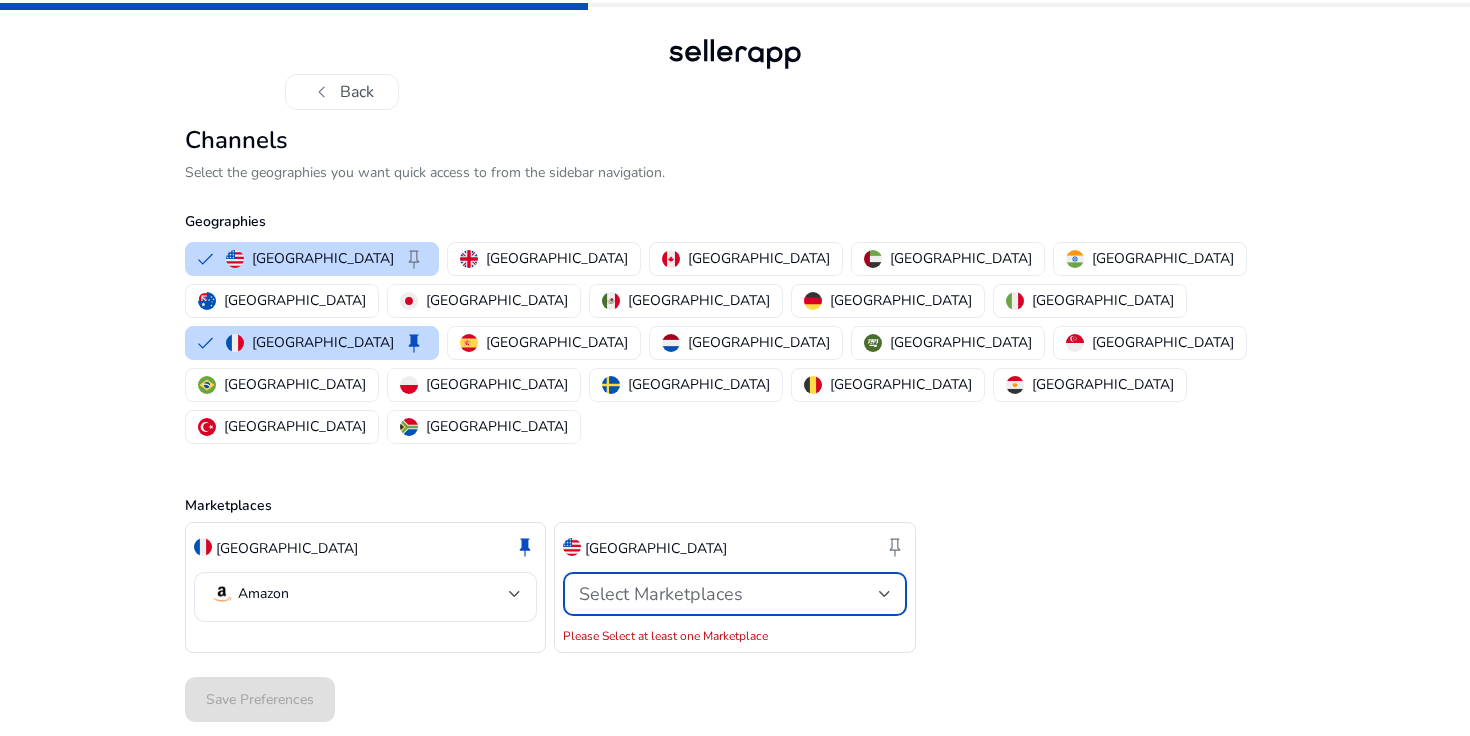 click on "Select Marketplaces" at bounding box center [661, 594] 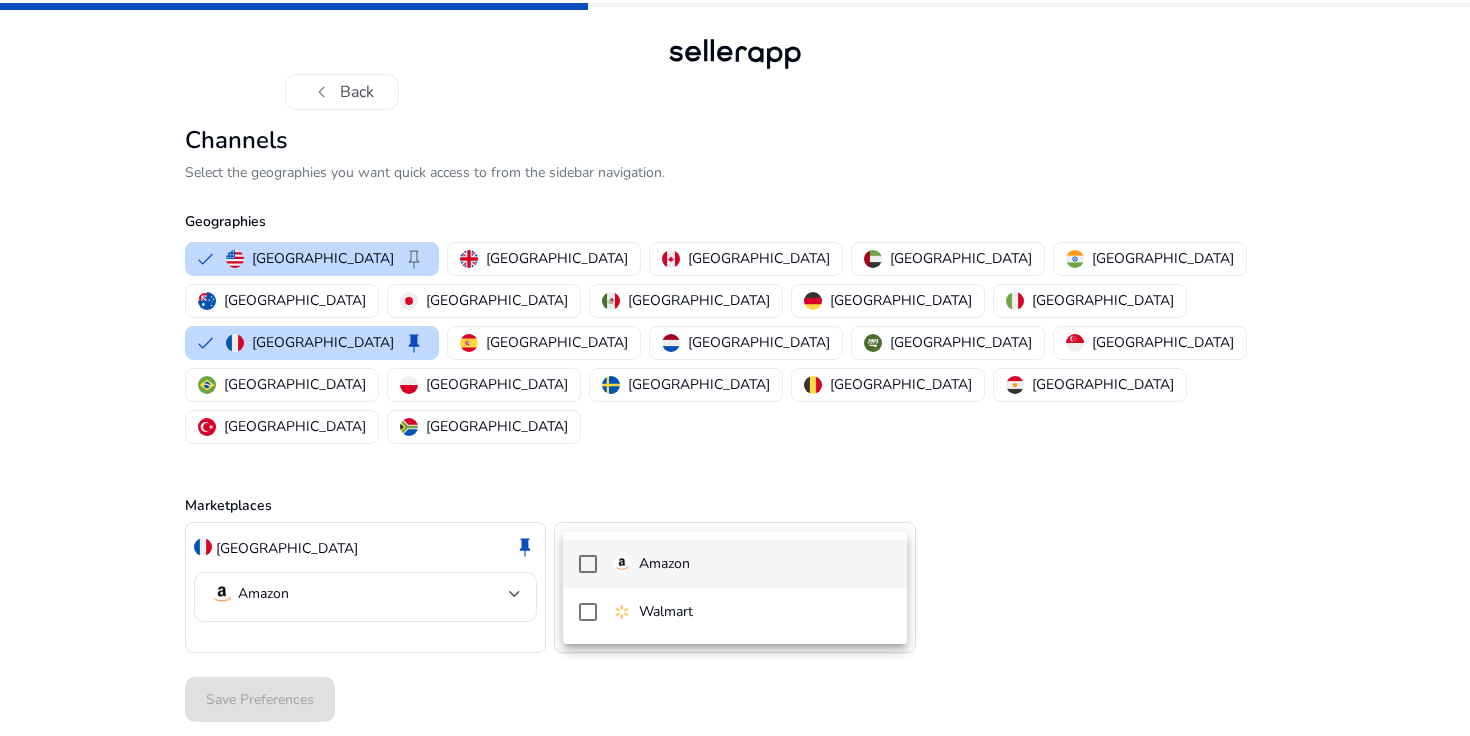 click on "Amazon" at bounding box center (664, 564) 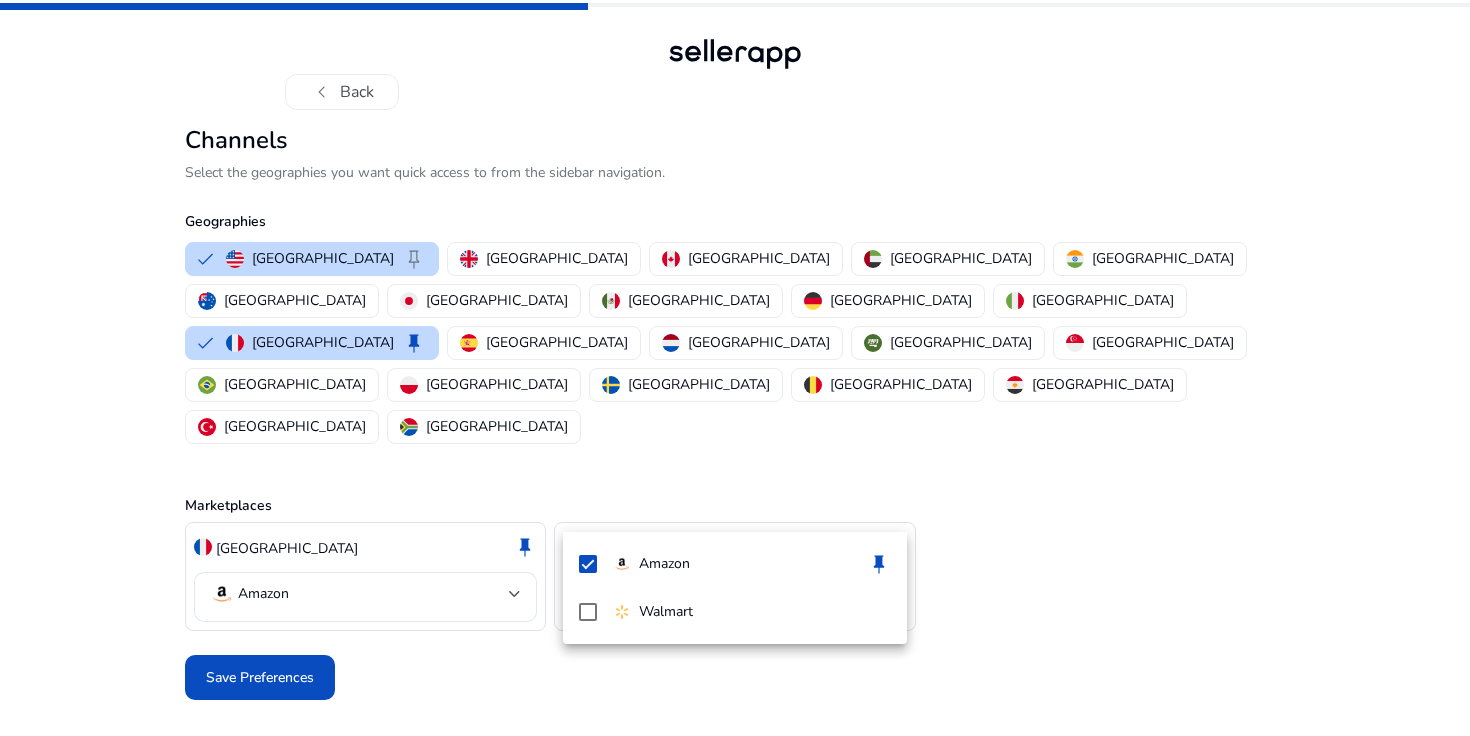 click at bounding box center (735, 368) 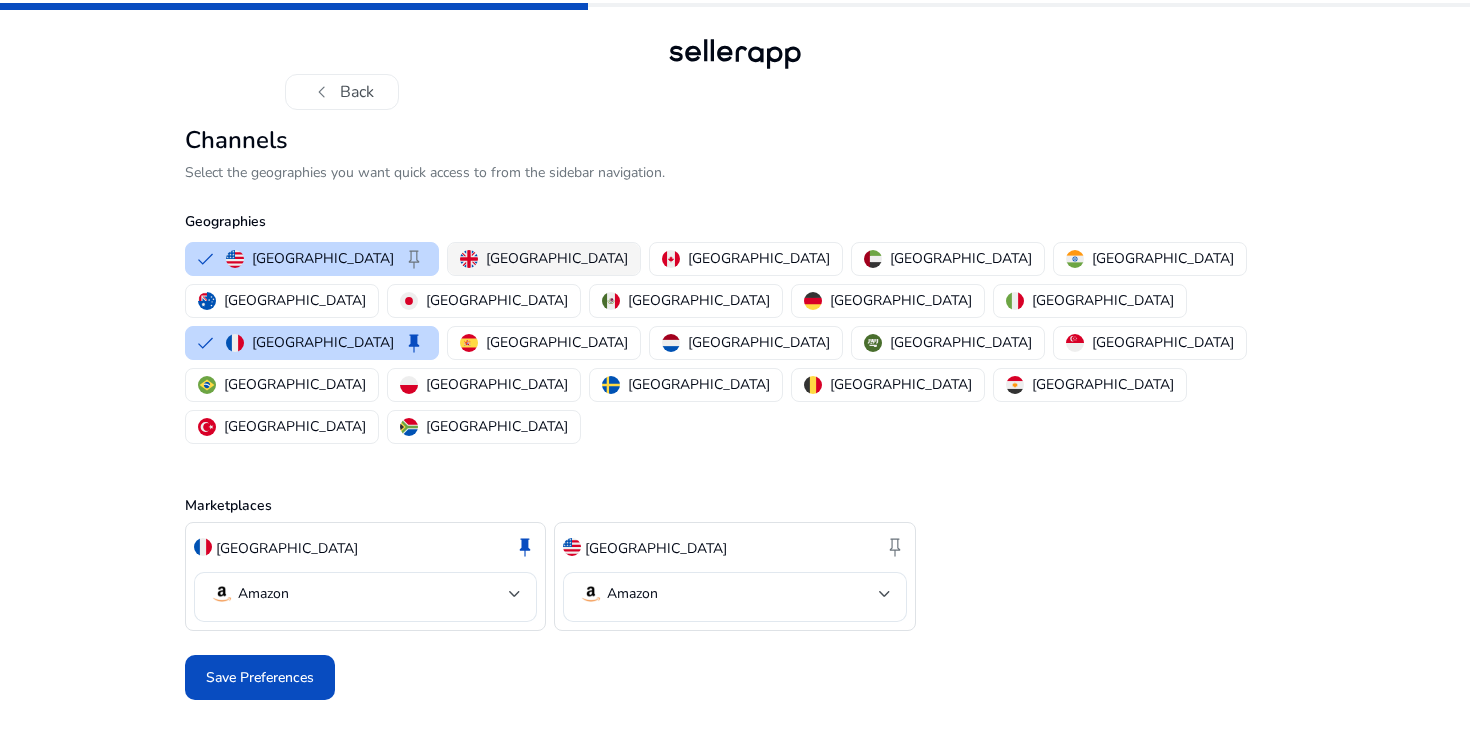 click on "[GEOGRAPHIC_DATA]" at bounding box center (557, 258) 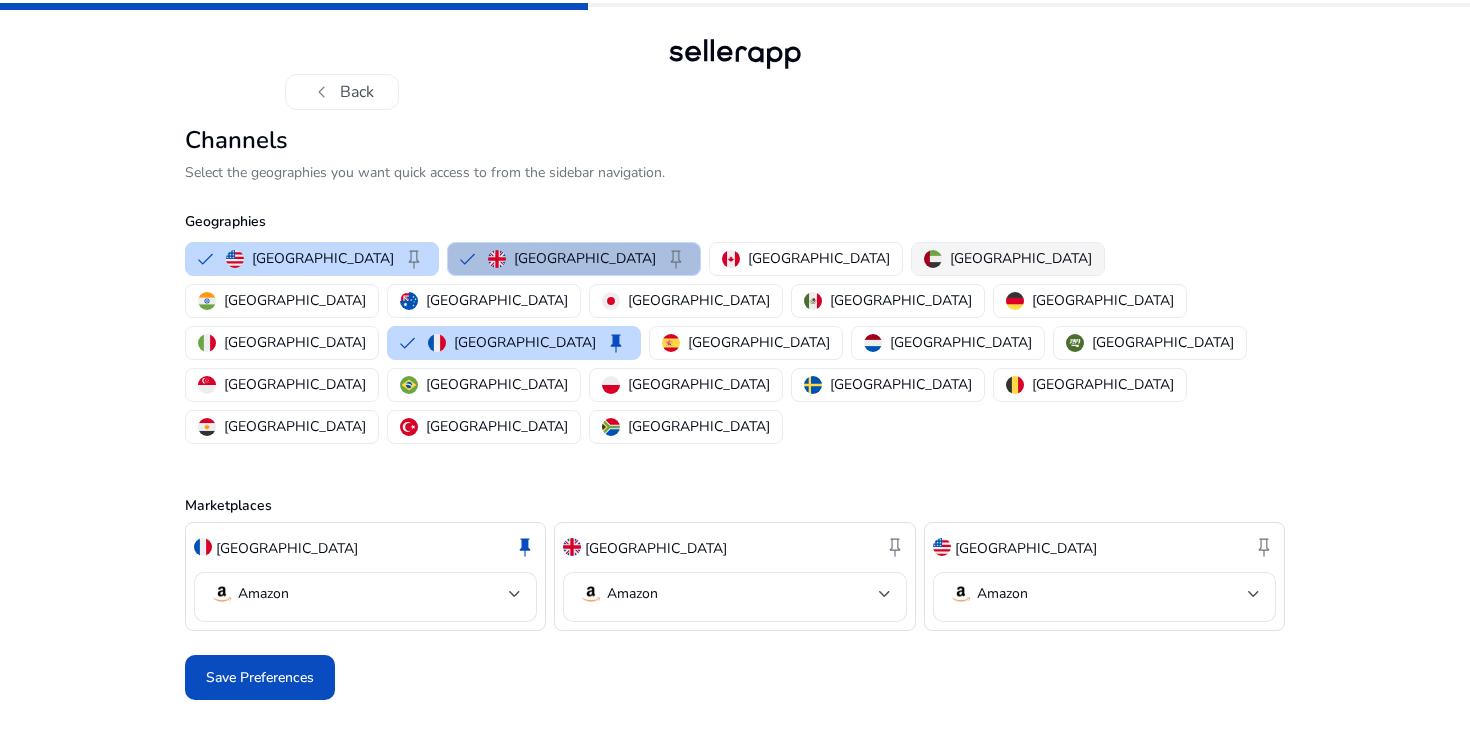 click on "[GEOGRAPHIC_DATA]" at bounding box center [1021, 258] 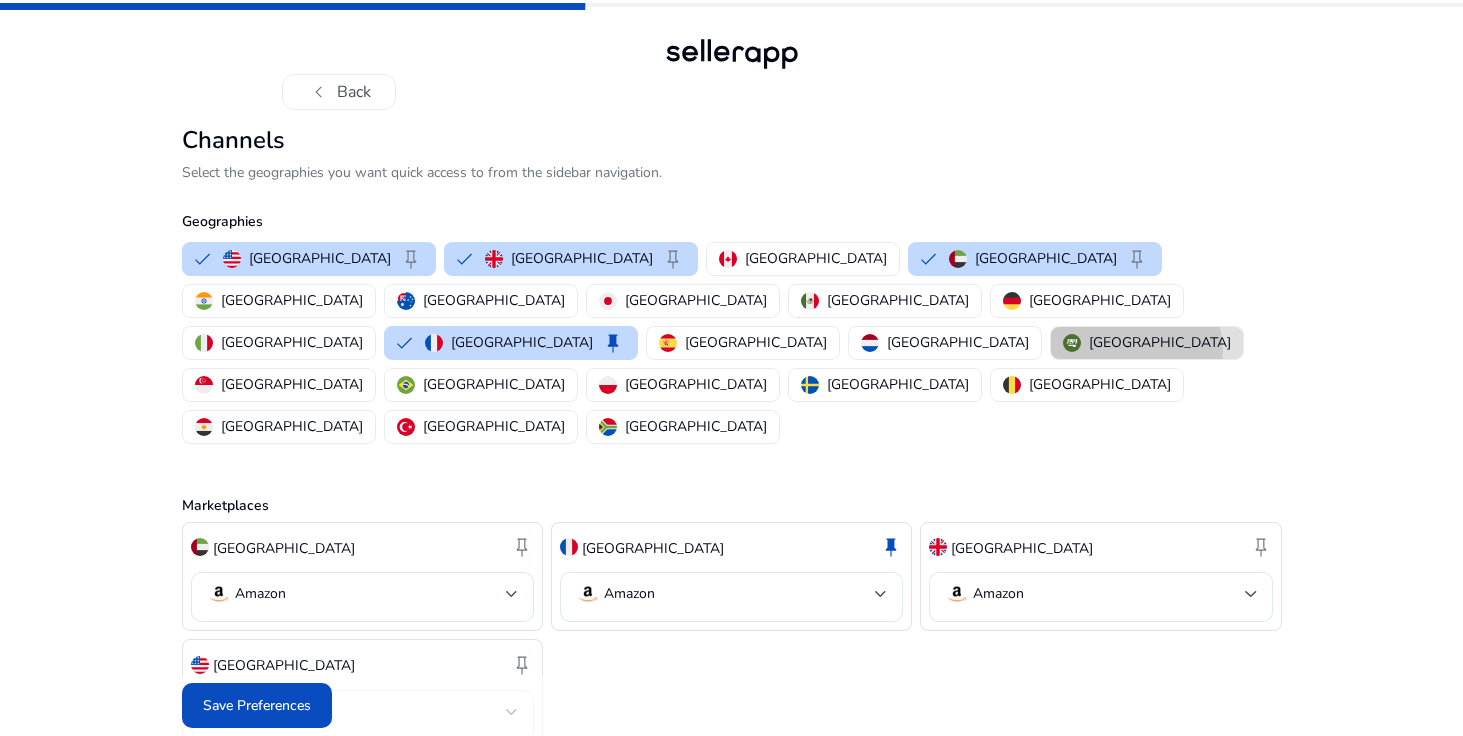 click on "[GEOGRAPHIC_DATA]" at bounding box center (1160, 342) 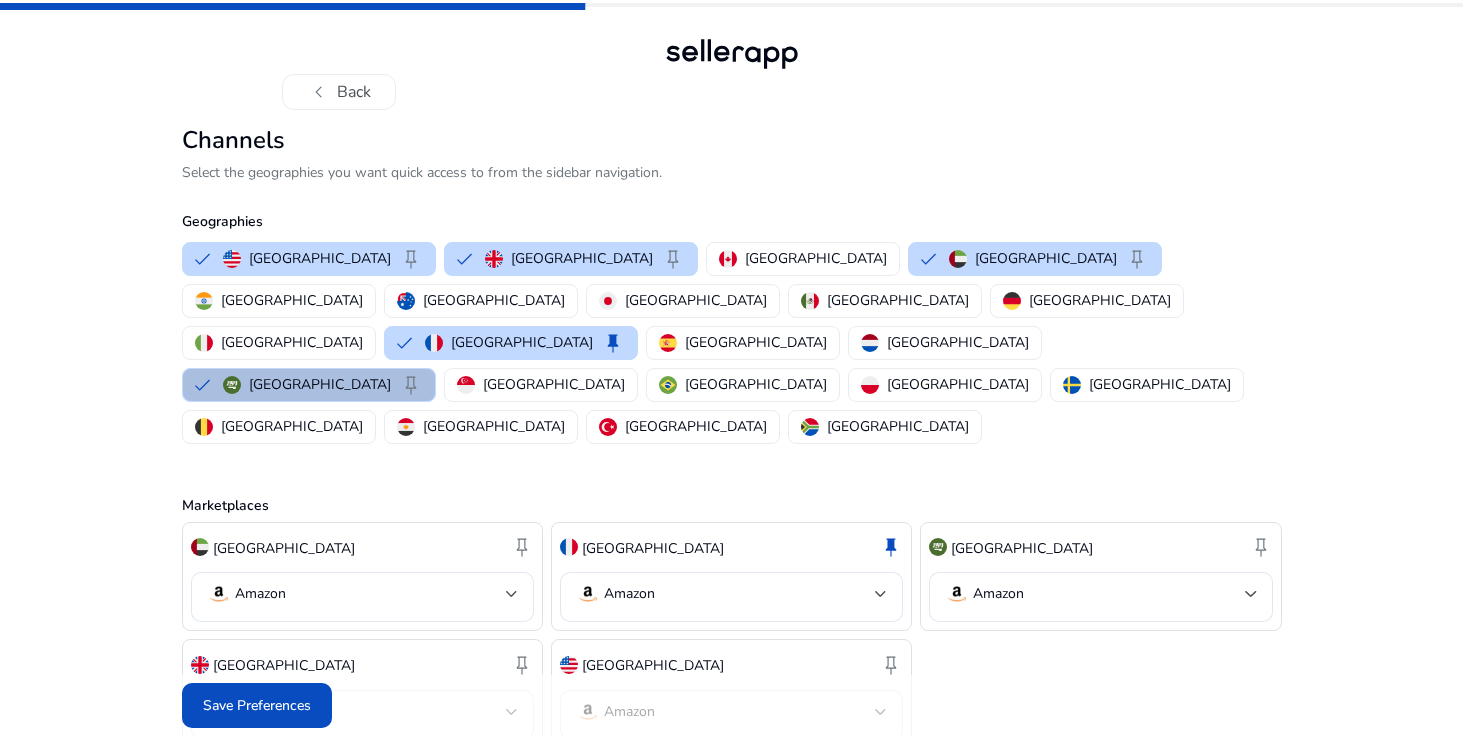 scroll, scrollTop: 6, scrollLeft: 0, axis: vertical 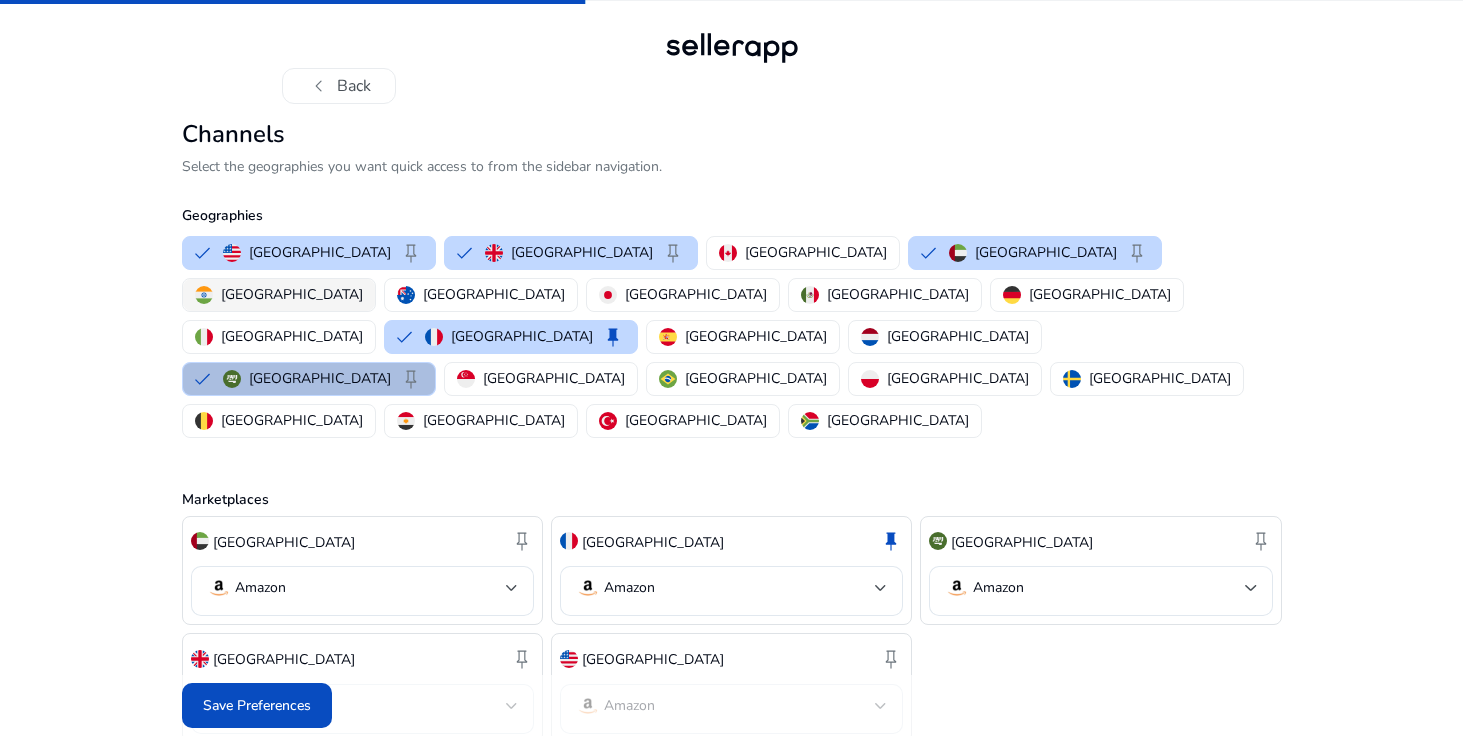 click on "[GEOGRAPHIC_DATA]" at bounding box center [279, 294] 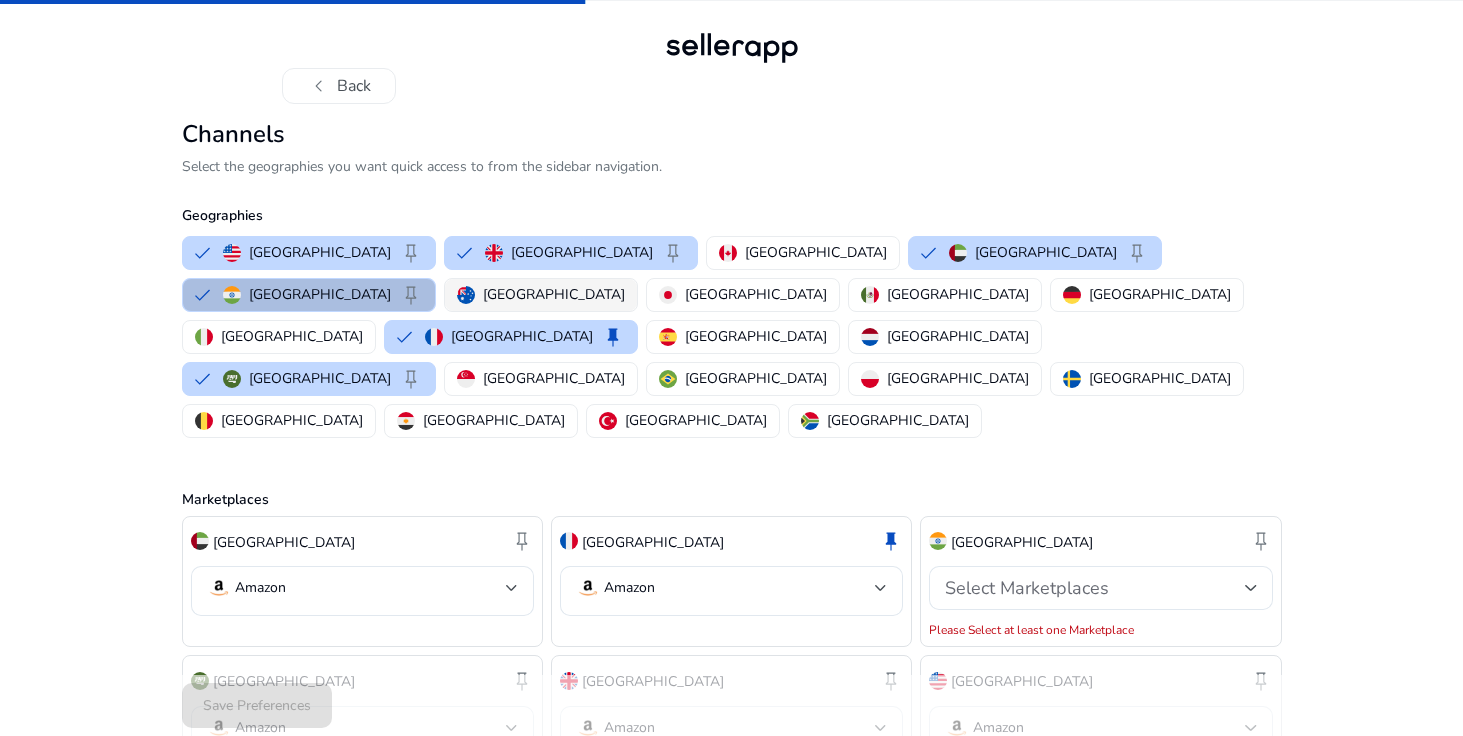 click on "[GEOGRAPHIC_DATA]" at bounding box center [541, 295] 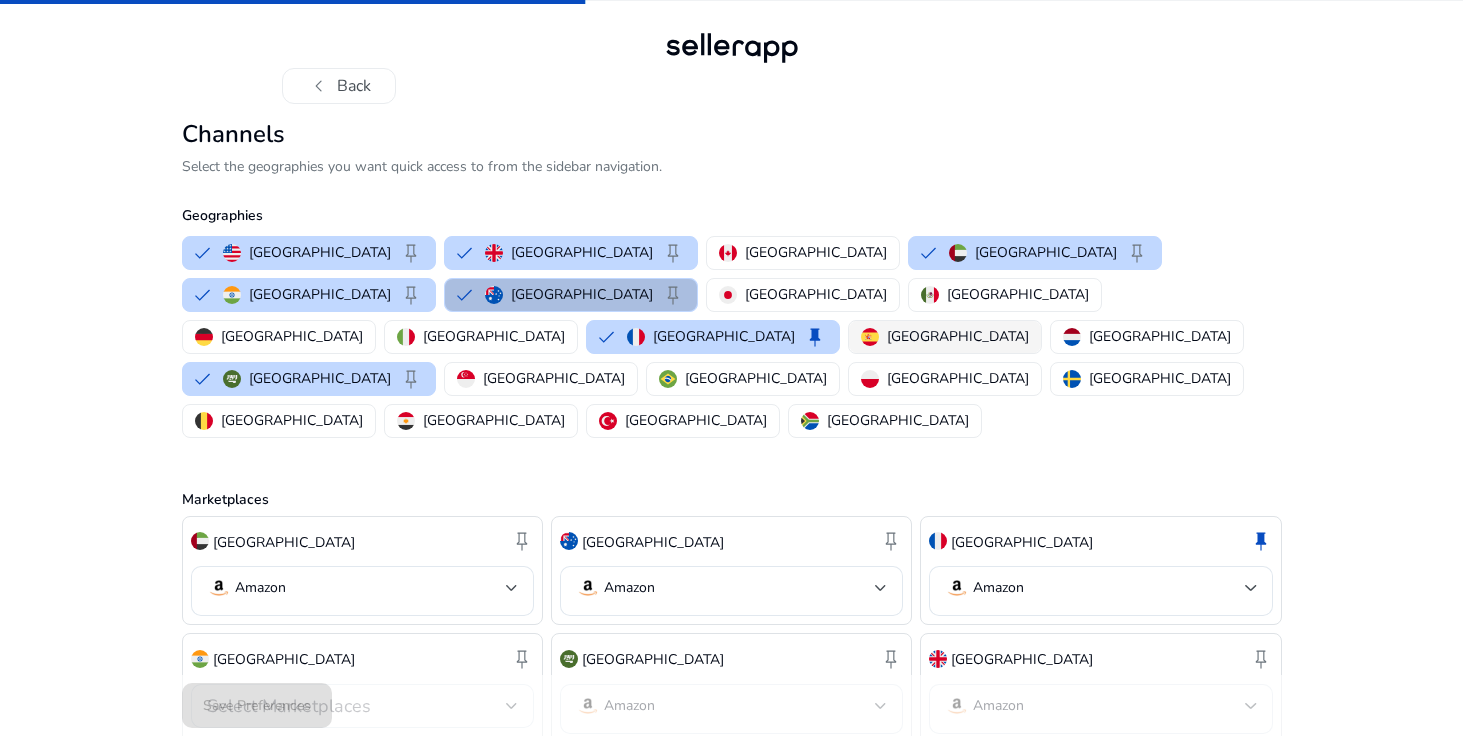 click on "[GEOGRAPHIC_DATA]" at bounding box center (958, 336) 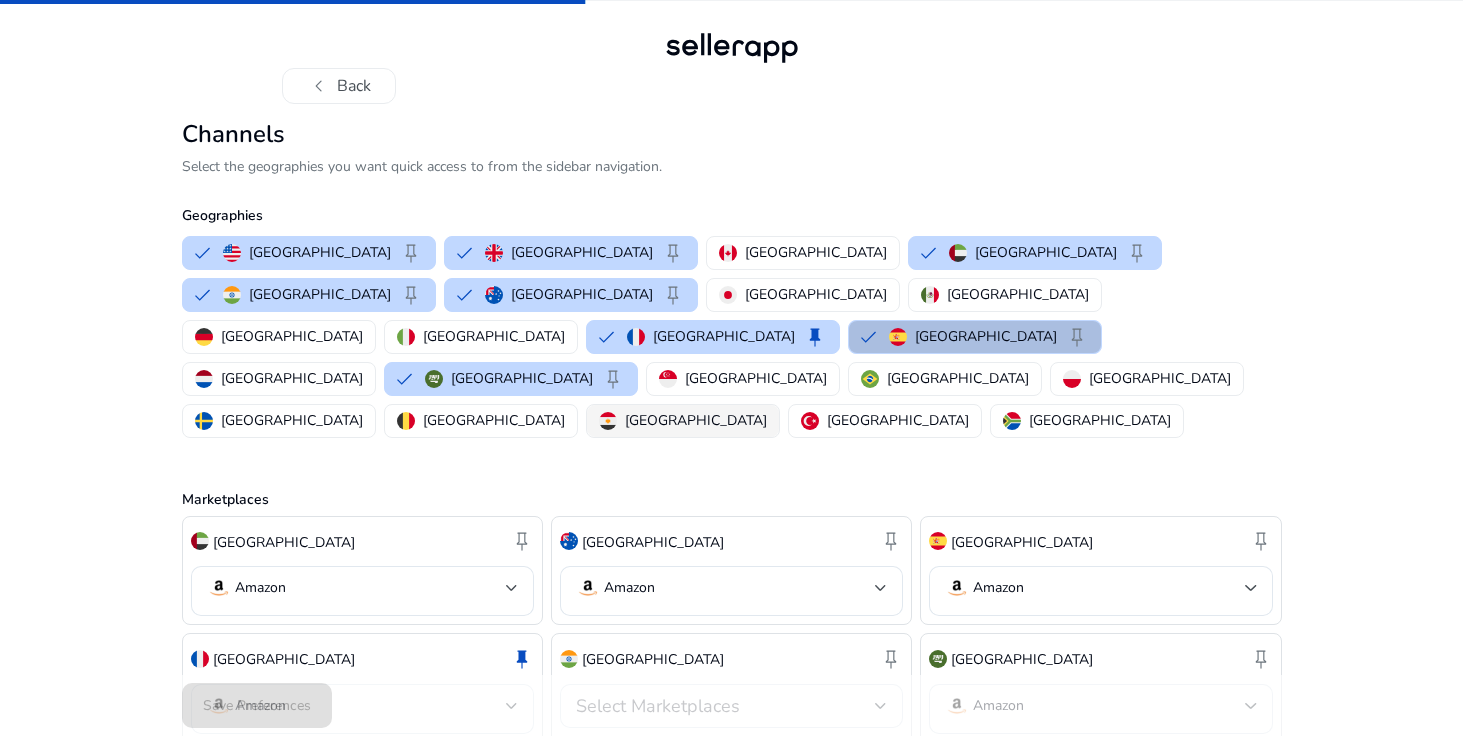 click on "[GEOGRAPHIC_DATA]" at bounding box center (683, 421) 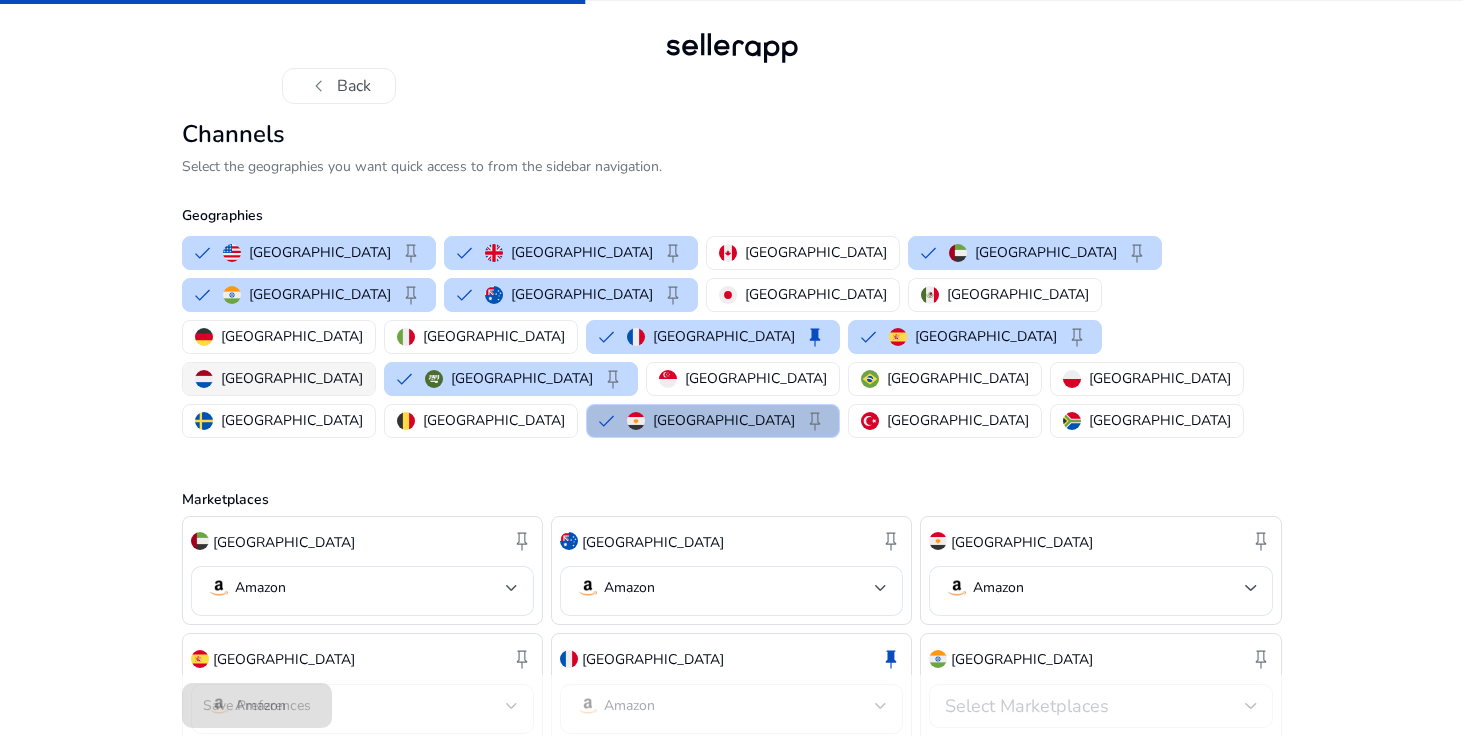 click on "[GEOGRAPHIC_DATA]" at bounding box center [292, 378] 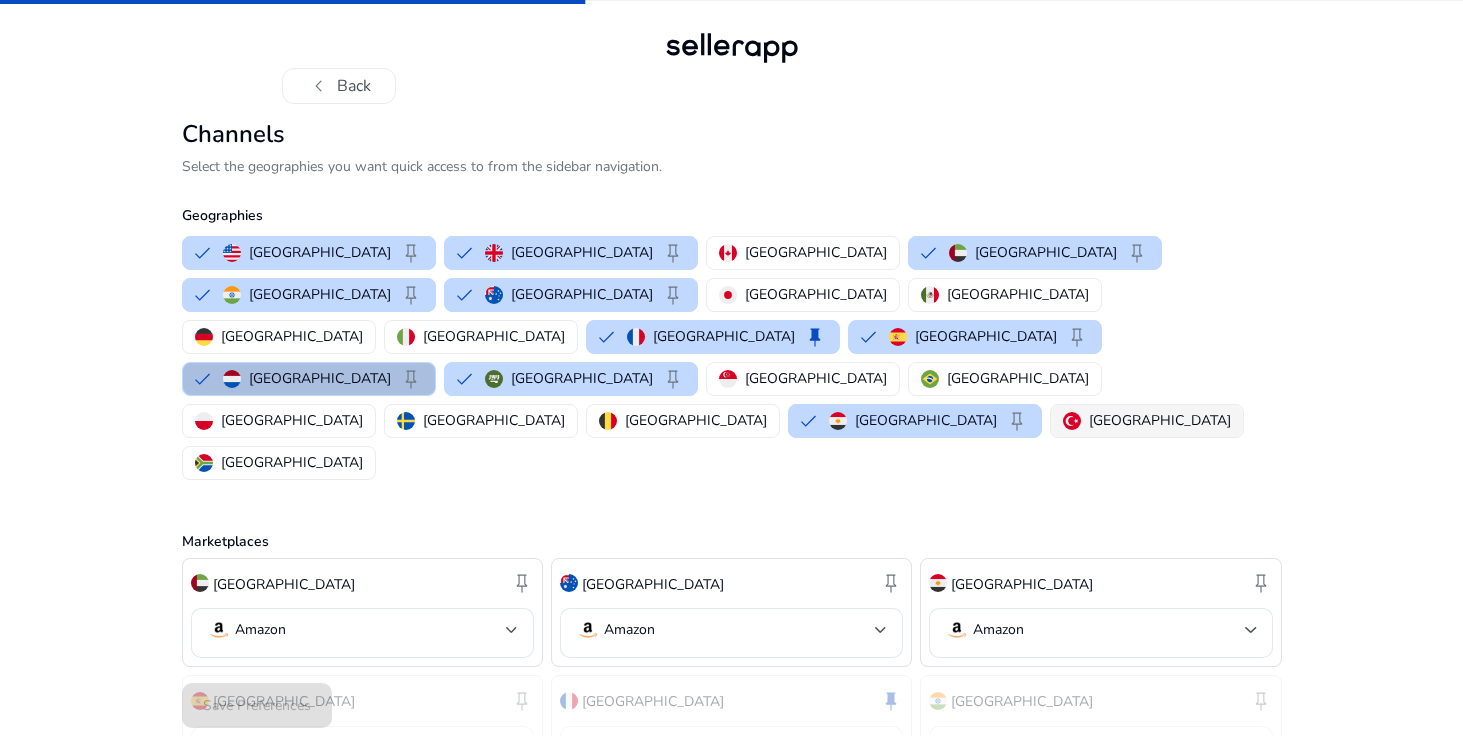 click on "[GEOGRAPHIC_DATA]" at bounding box center (1160, 420) 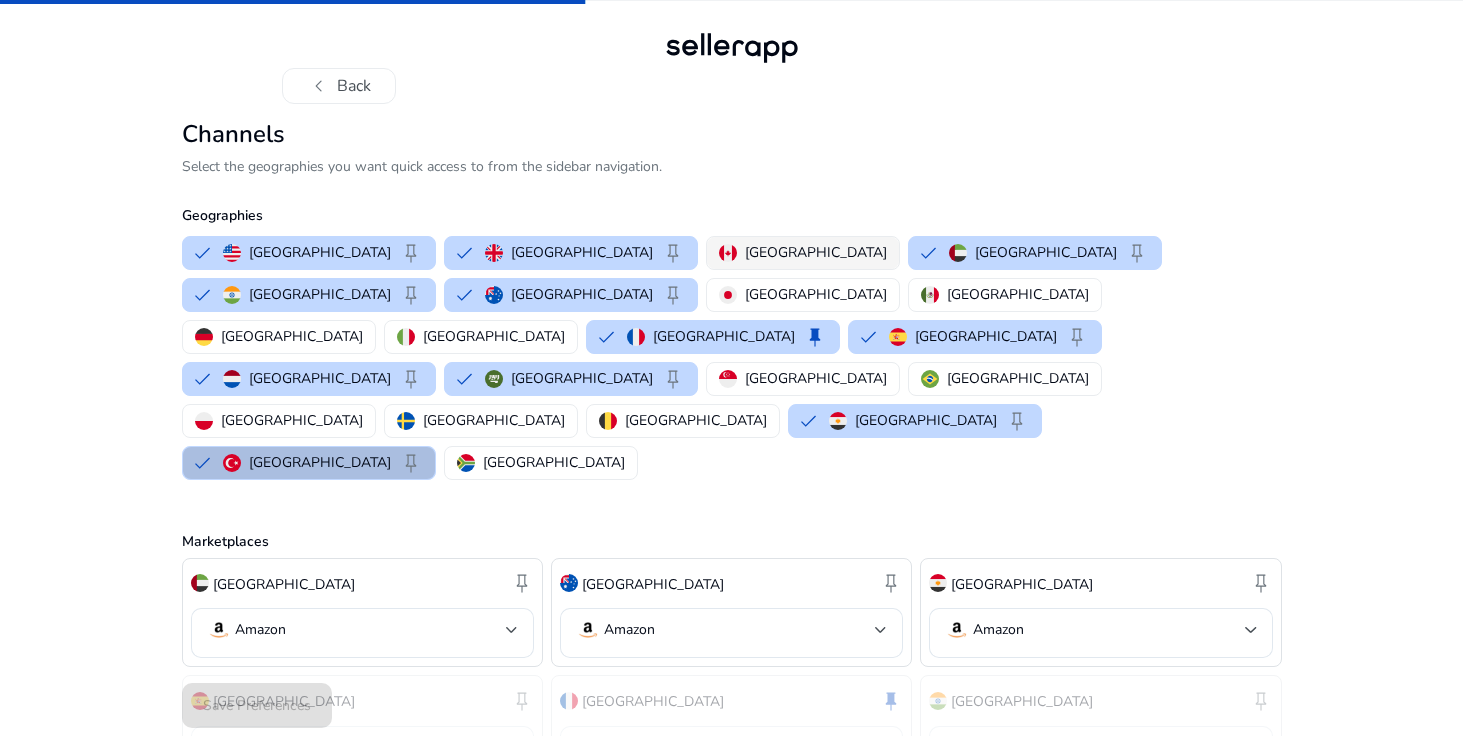 click on "[GEOGRAPHIC_DATA]" at bounding box center (816, 252) 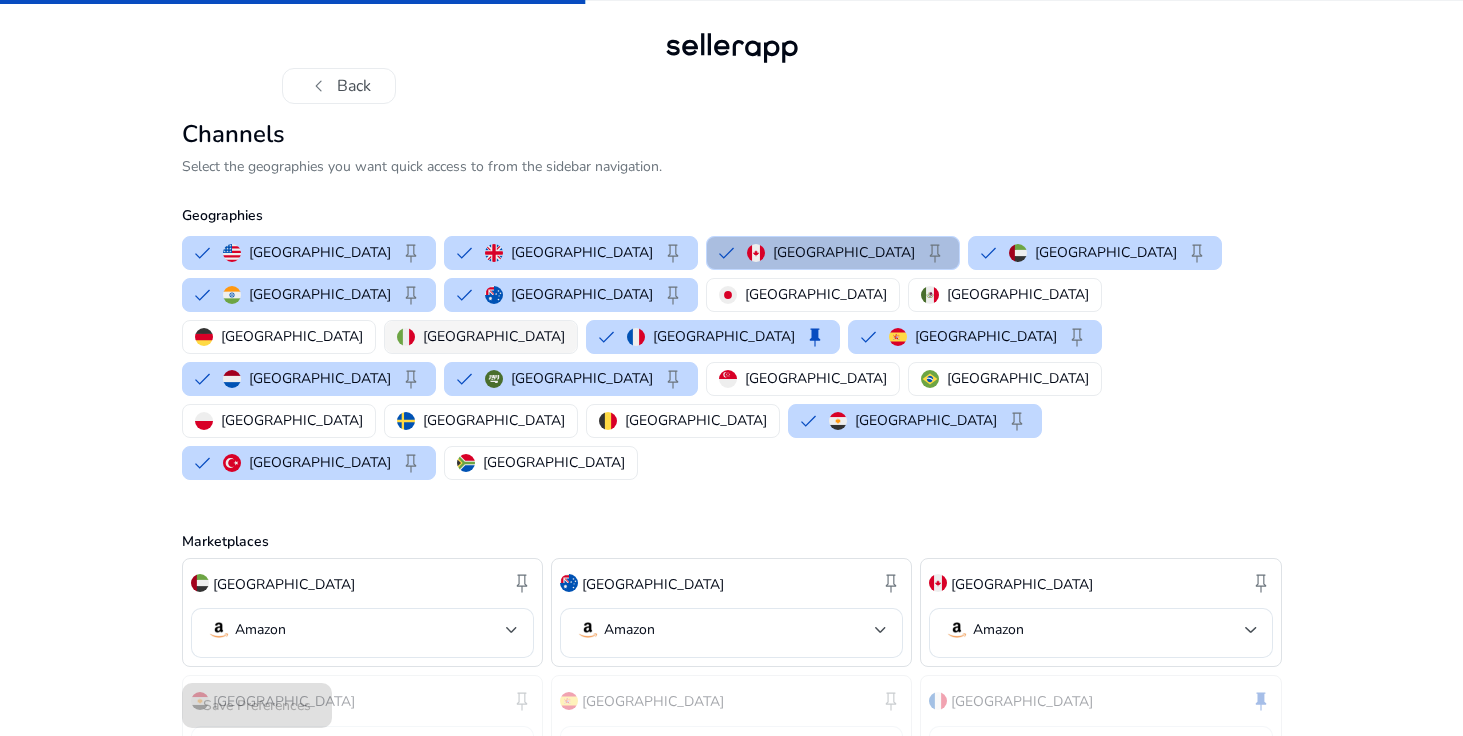 click on "[GEOGRAPHIC_DATA]" at bounding box center (481, 337) 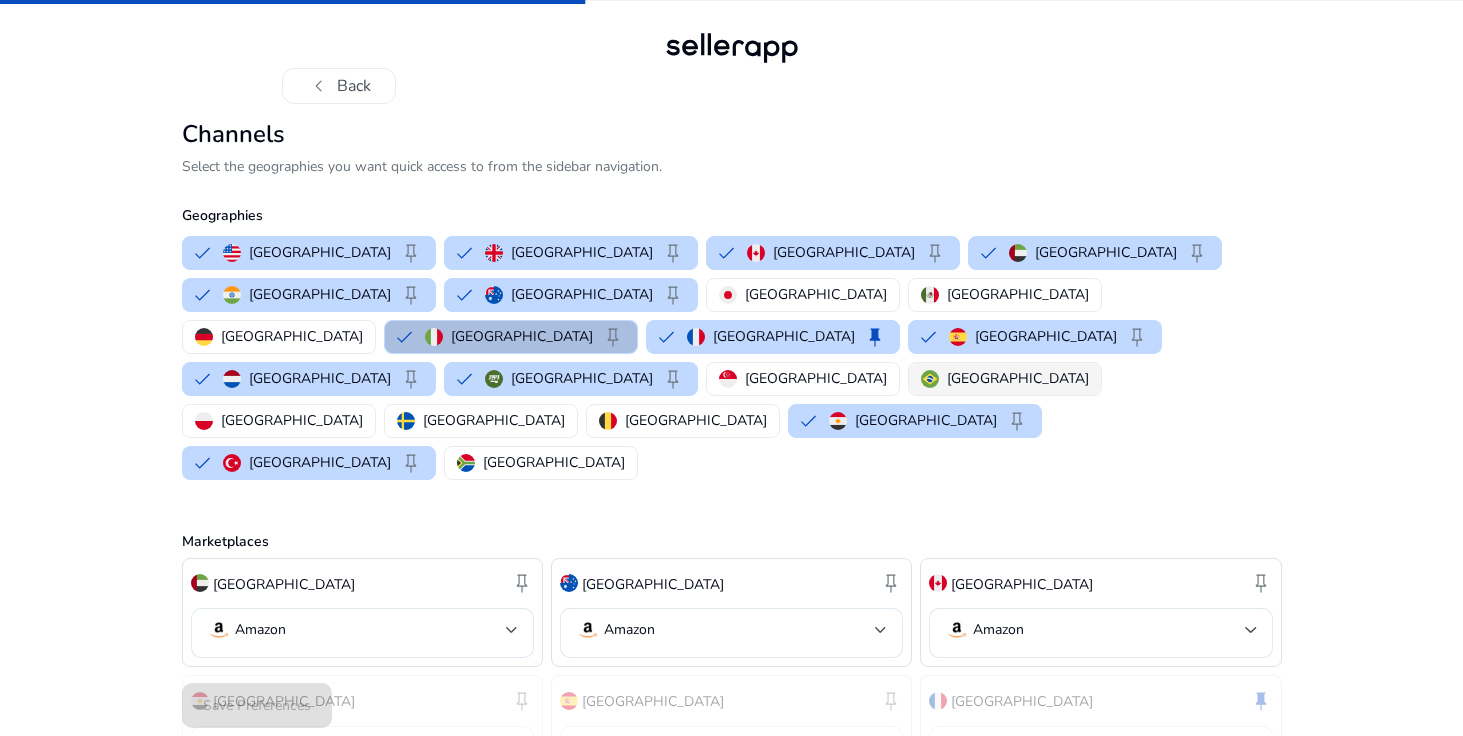 click on "[GEOGRAPHIC_DATA]" at bounding box center (1018, 378) 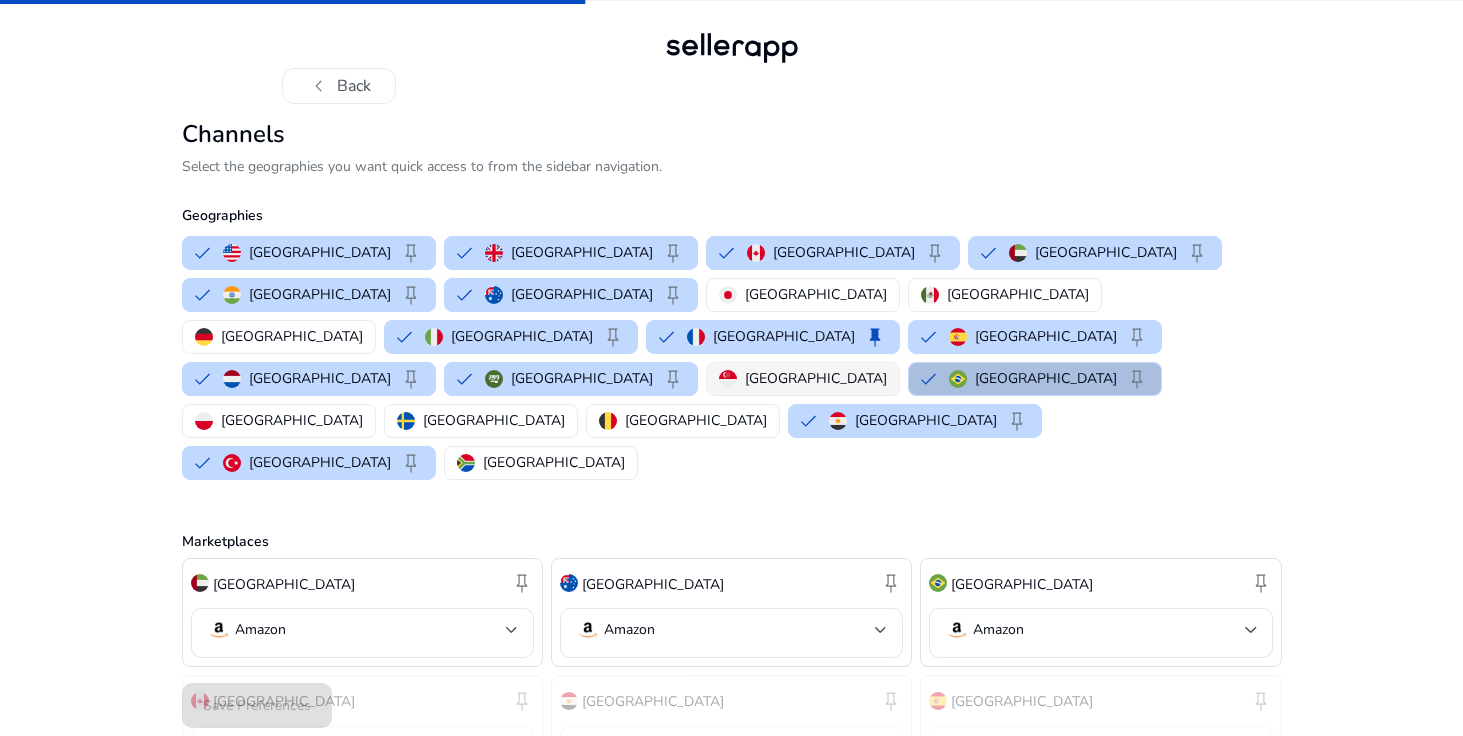 click on "[GEOGRAPHIC_DATA]" at bounding box center [816, 378] 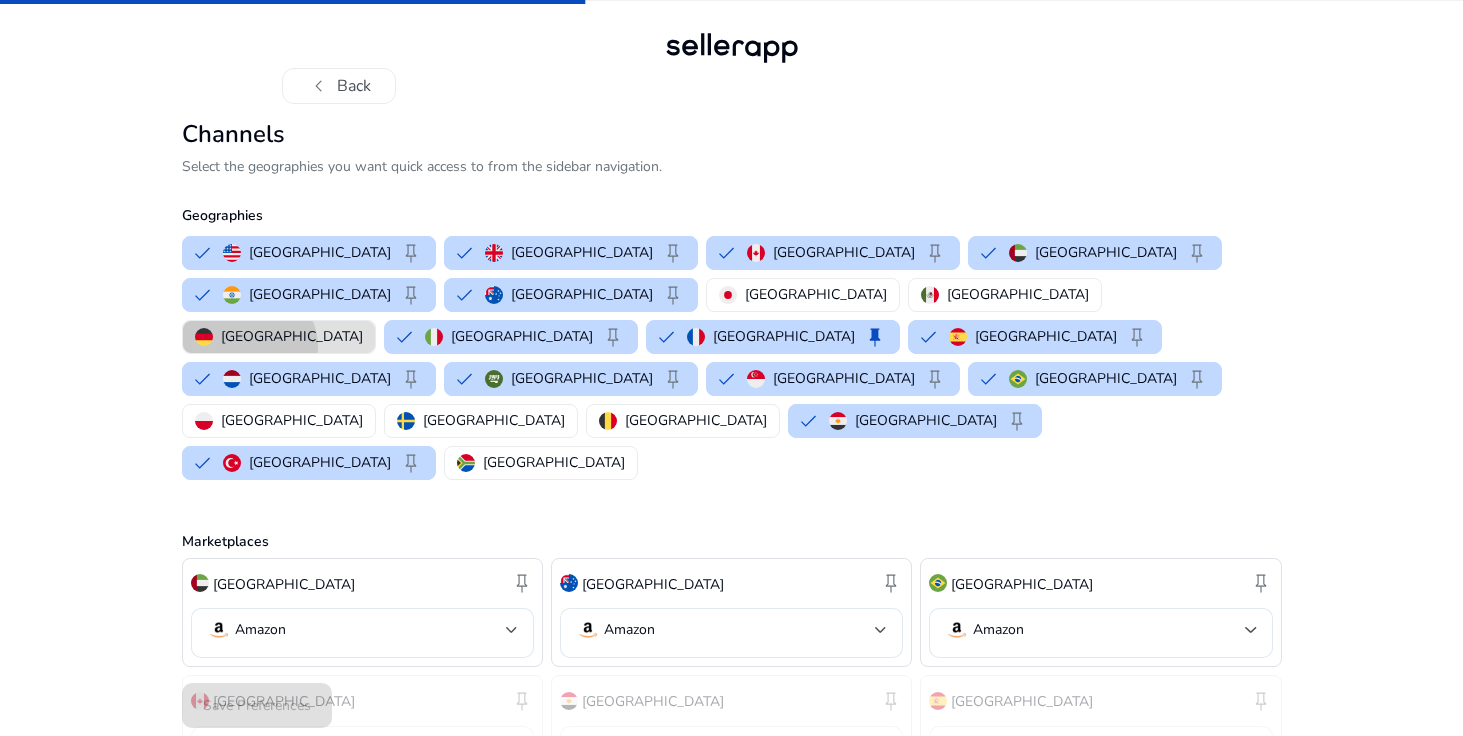 click on "[GEOGRAPHIC_DATA]" at bounding box center [279, 337] 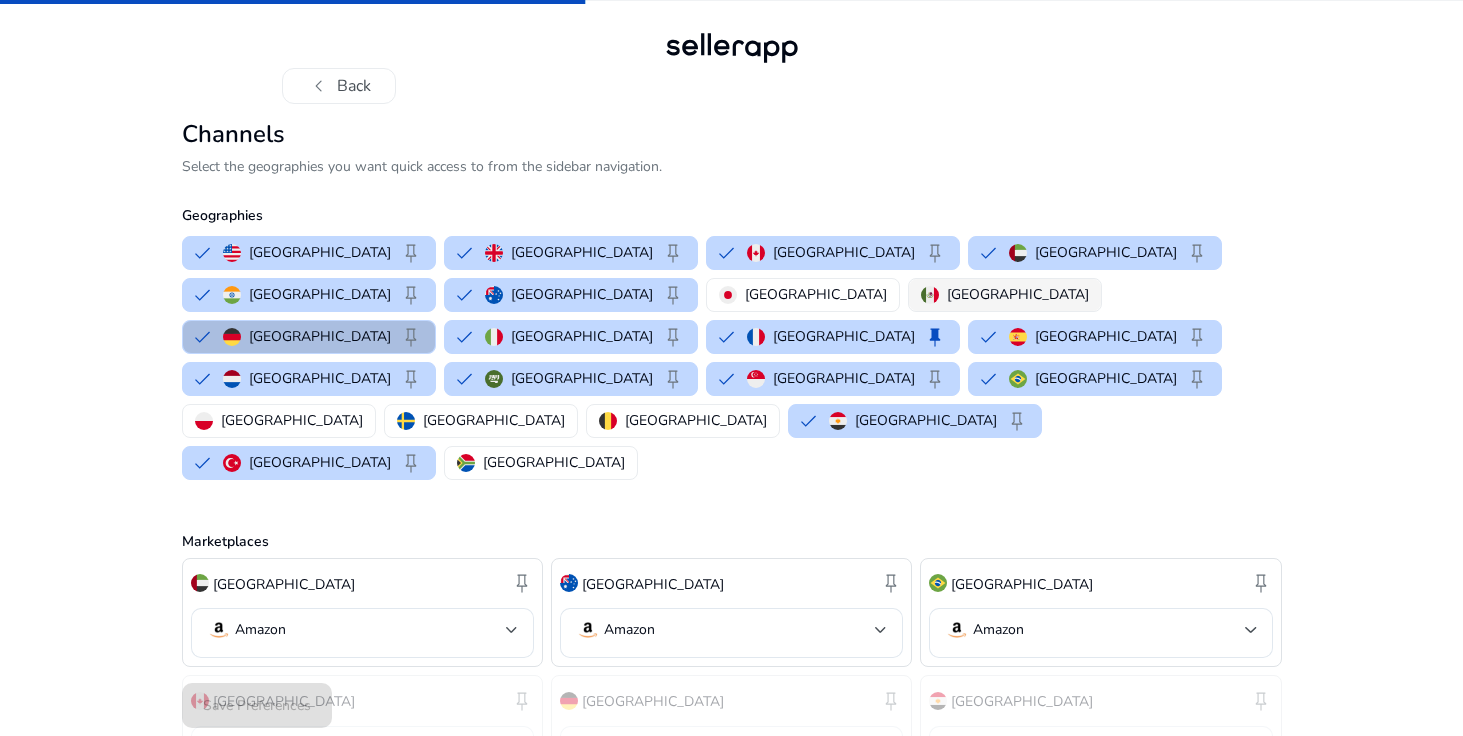 click on "[GEOGRAPHIC_DATA]" at bounding box center [1018, 294] 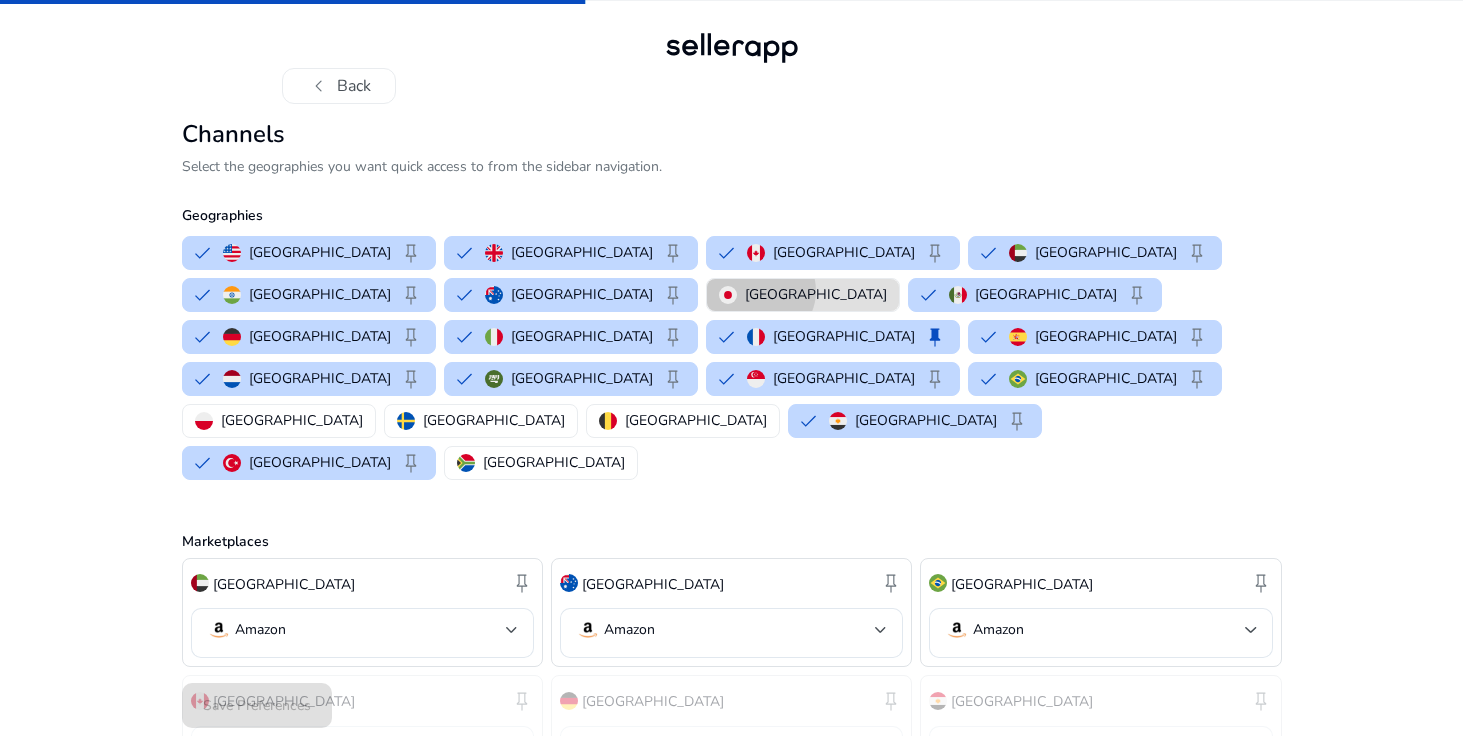 click on "[GEOGRAPHIC_DATA]" at bounding box center (816, 294) 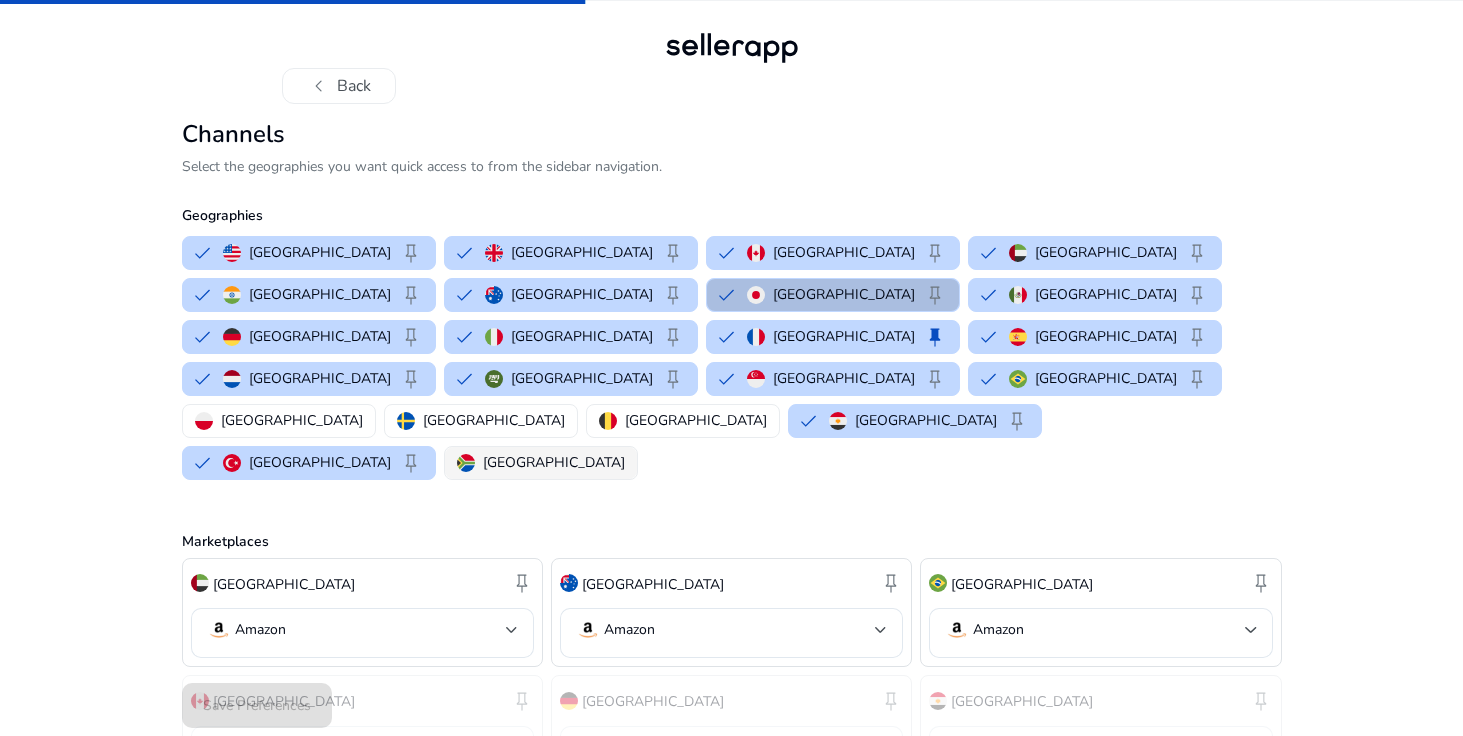 click on "[GEOGRAPHIC_DATA]" at bounding box center (554, 462) 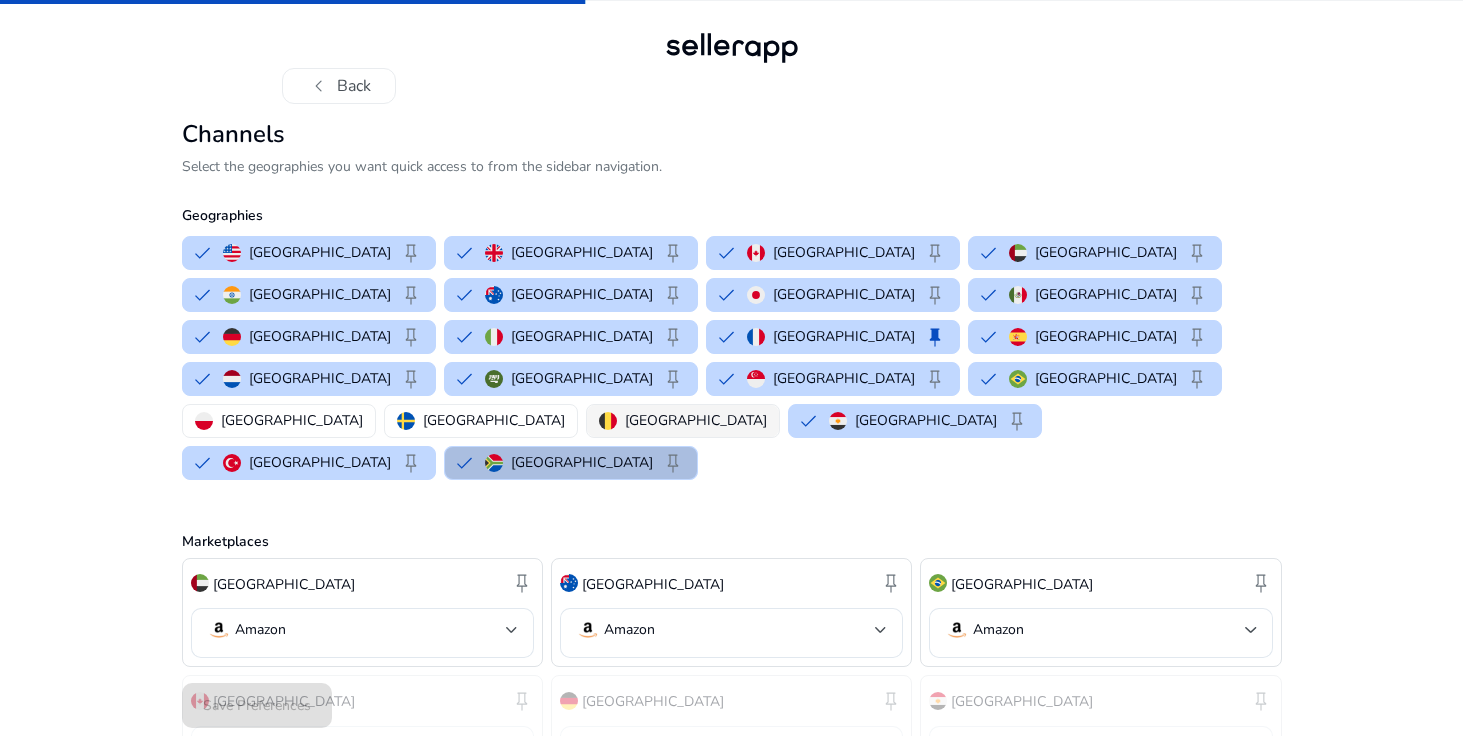 click on "[GEOGRAPHIC_DATA]" at bounding box center (696, 420) 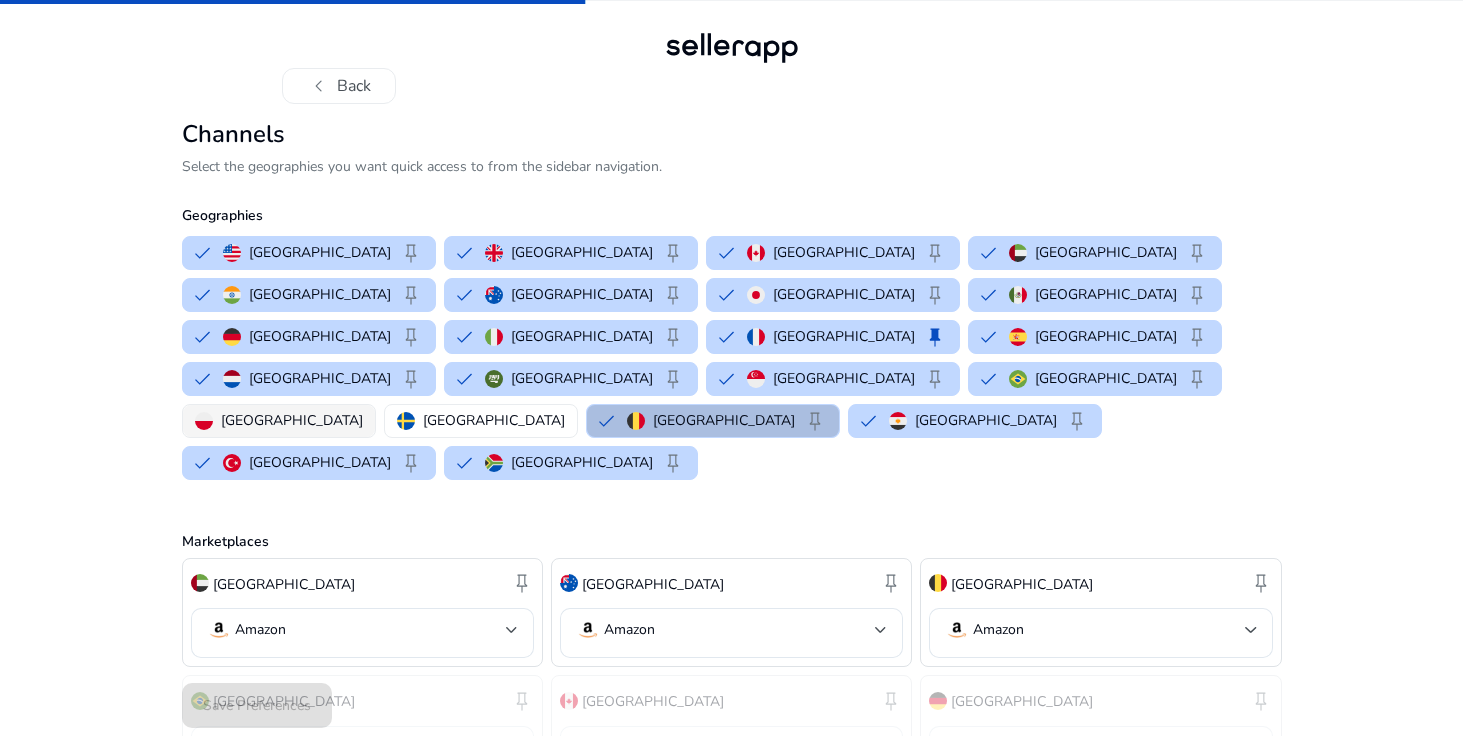 click on "[GEOGRAPHIC_DATA]" at bounding box center [279, 420] 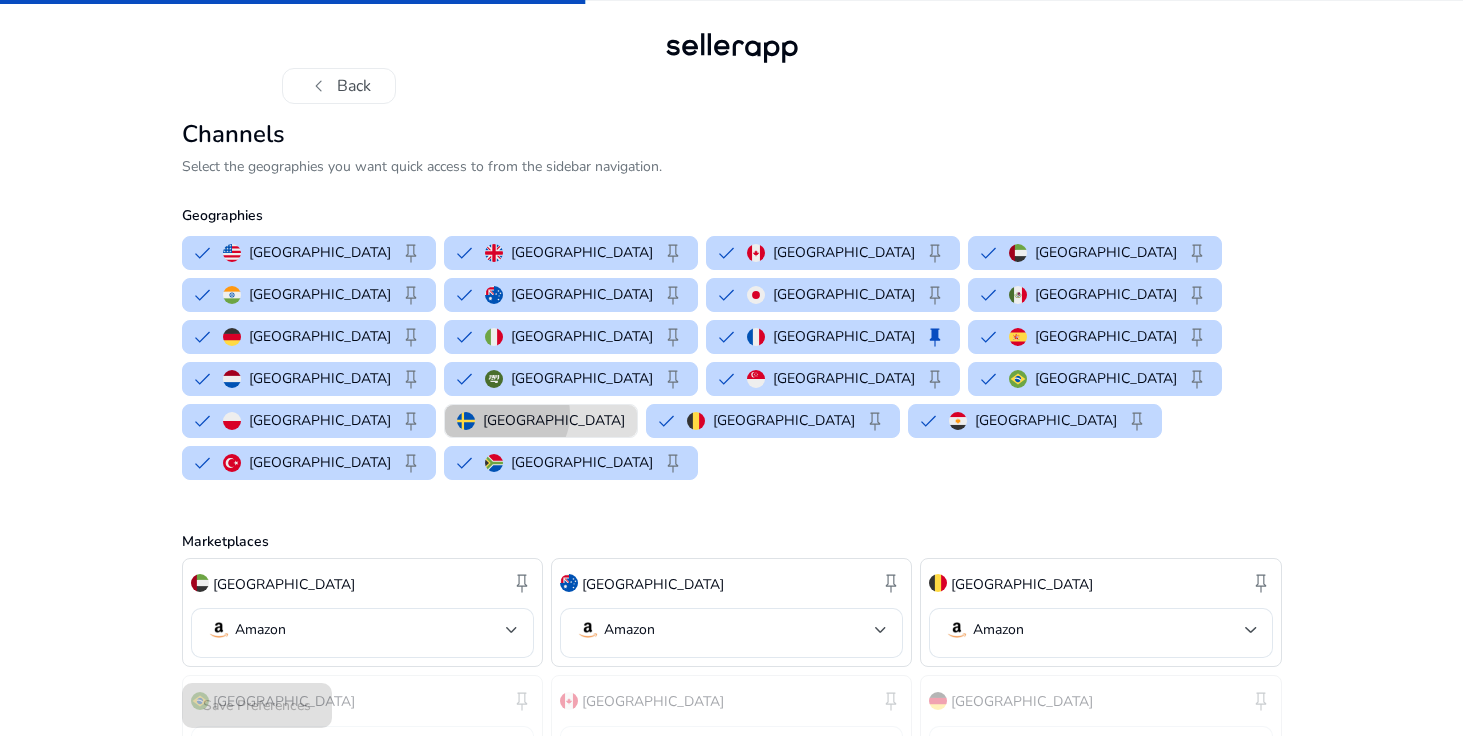 click on "[GEOGRAPHIC_DATA]" at bounding box center [554, 420] 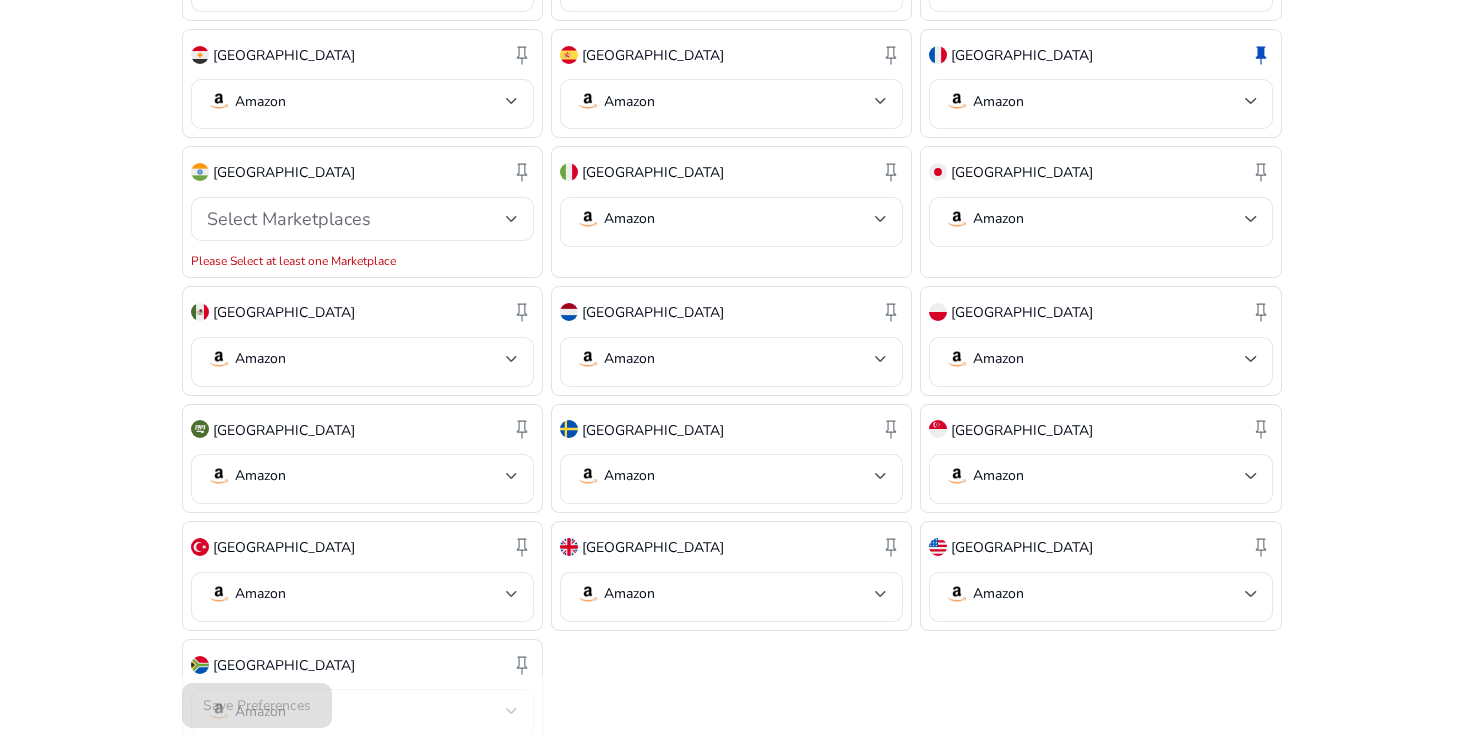scroll, scrollTop: 775, scrollLeft: 0, axis: vertical 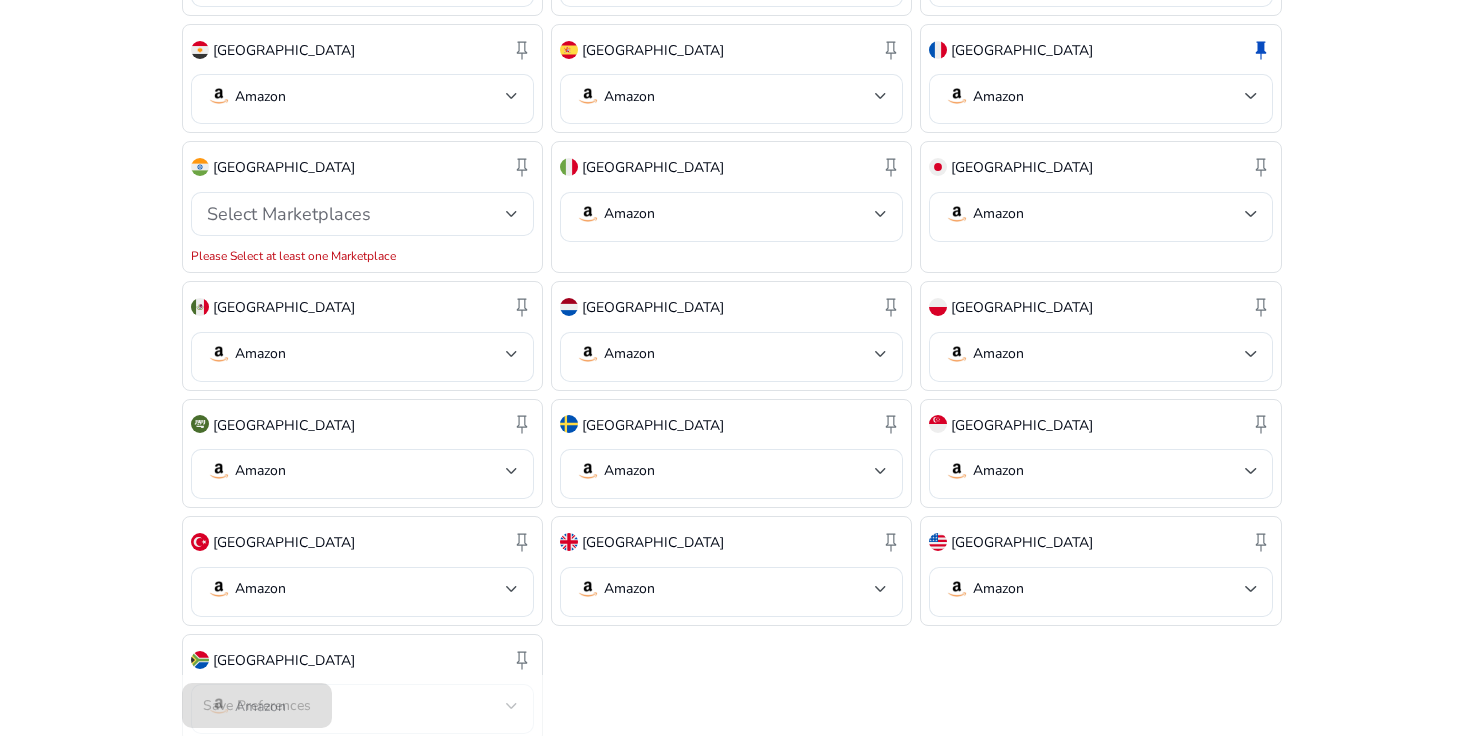 click on "United Arab Emirates  keep   Amazon  Australia  keep   Amazon  Belgium  keep   Amazon  Brazil  keep   Amazon  Canada  keep   Amazon  Germany  keep   Amazon  Egypt  keep   Amazon  Spain  keep   Amazon  France  keep   Amazon  India  keep  Select Marketplaces  Please Select at least one Marketplace  Italy  keep   Amazon  Japan  keep   Amazon  Mexico  keep   Amazon  Netherlands  keep   Amazon  Poland  keep   Amazon  Saudi Arabia  keep   Amazon  Sweden  keep   Amazon  Singapore  keep   Amazon  Turkey  keep   Amazon  United Kingdom  keep   Amazon  United States  keep   Amazon  South Africa  keep   Amazon" 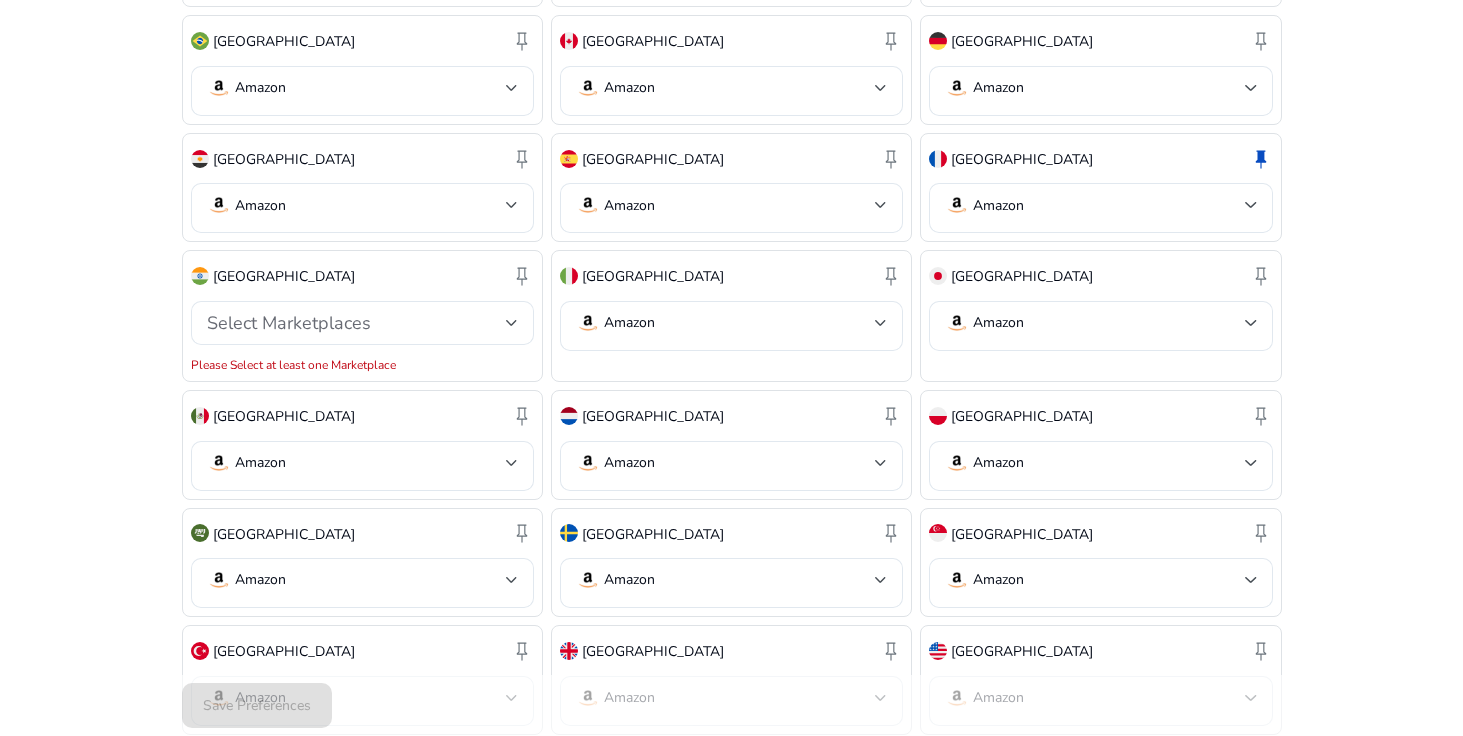scroll, scrollTop: 617, scrollLeft: 0, axis: vertical 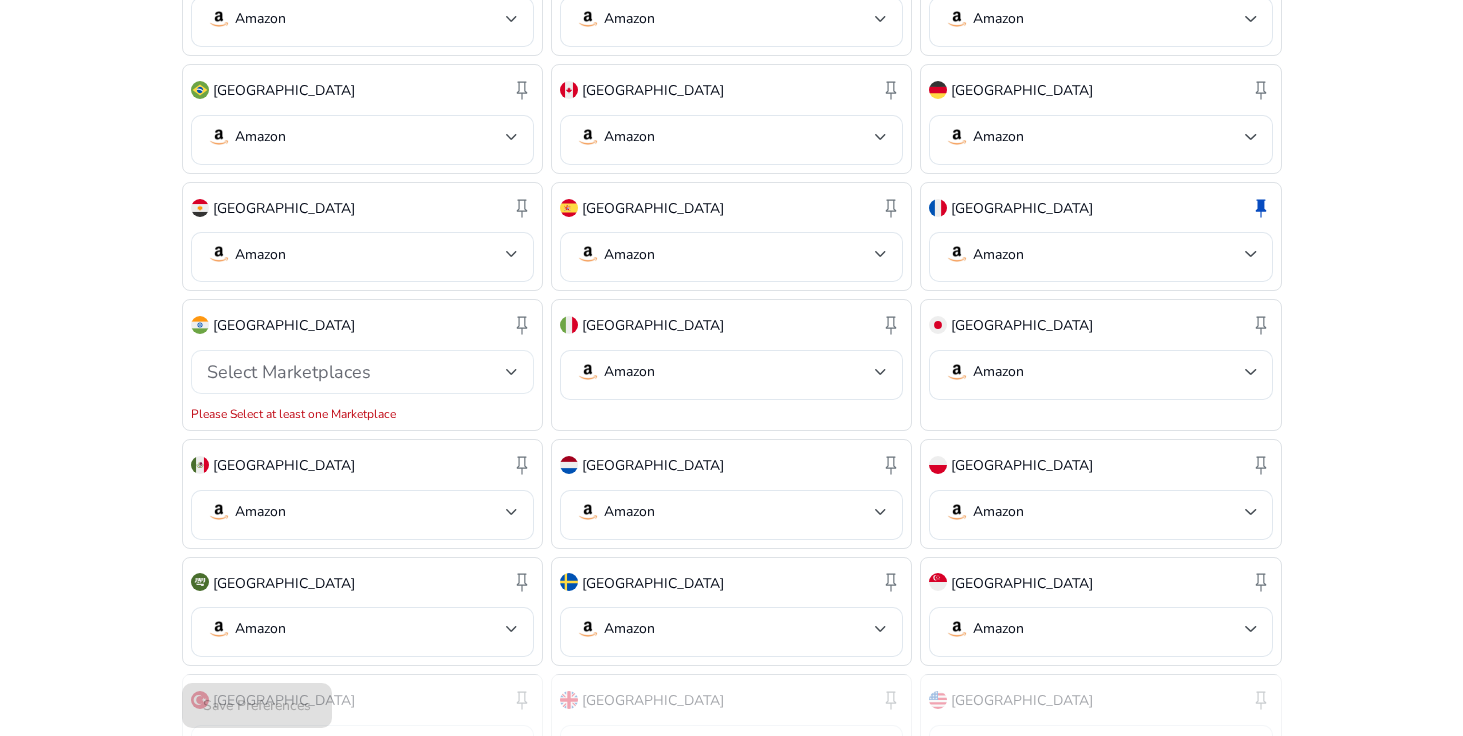 click on "Select Marketplaces" at bounding box center [356, 372] 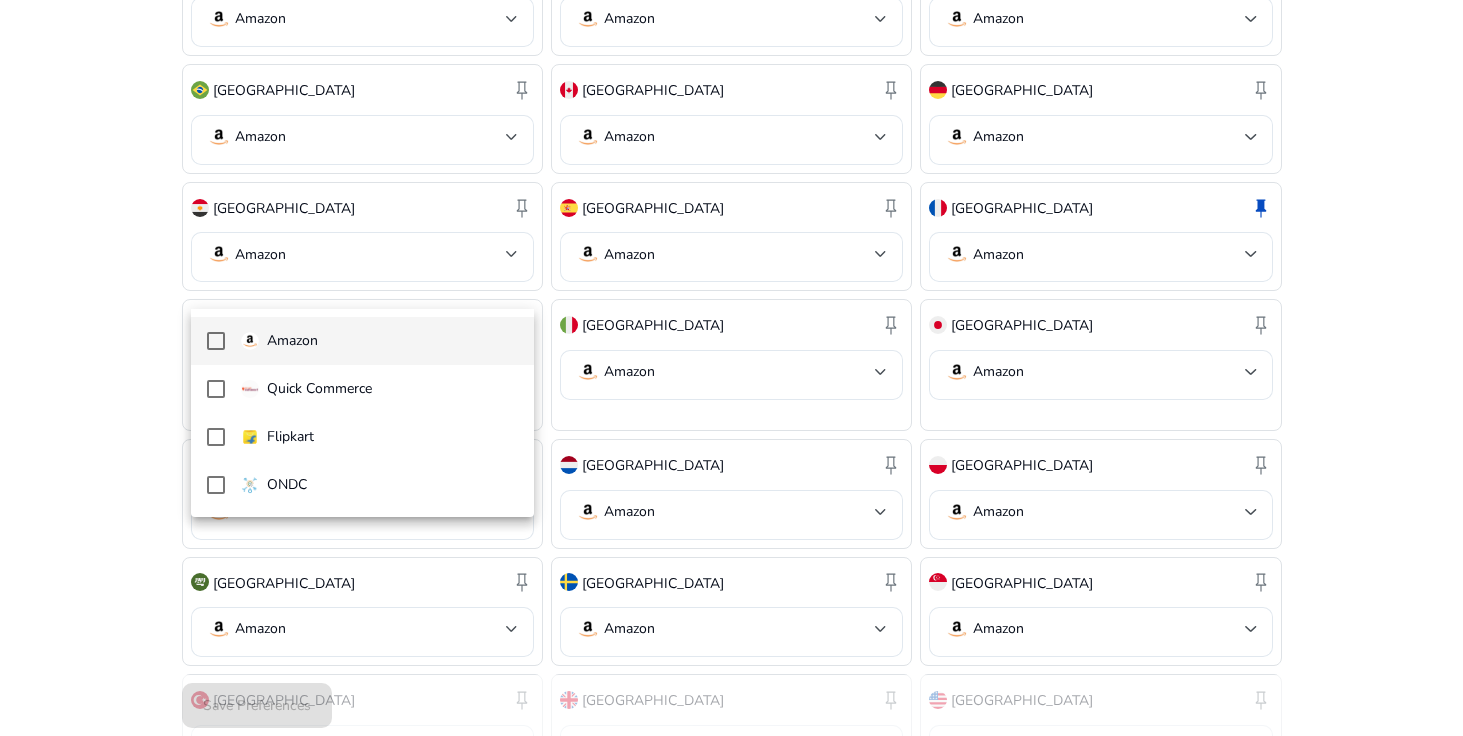 click on "Amazon" at bounding box center [379, 341] 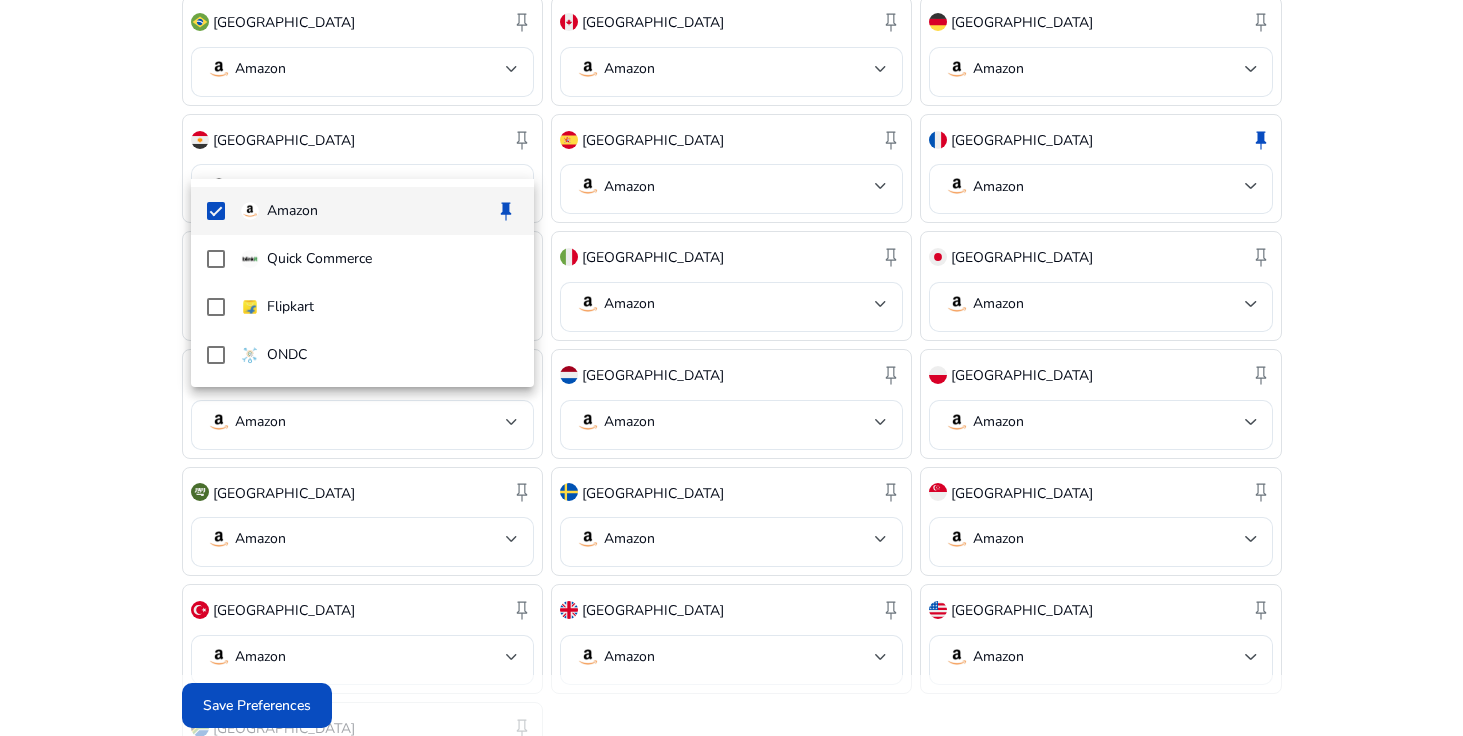 scroll, scrollTop: 753, scrollLeft: 0, axis: vertical 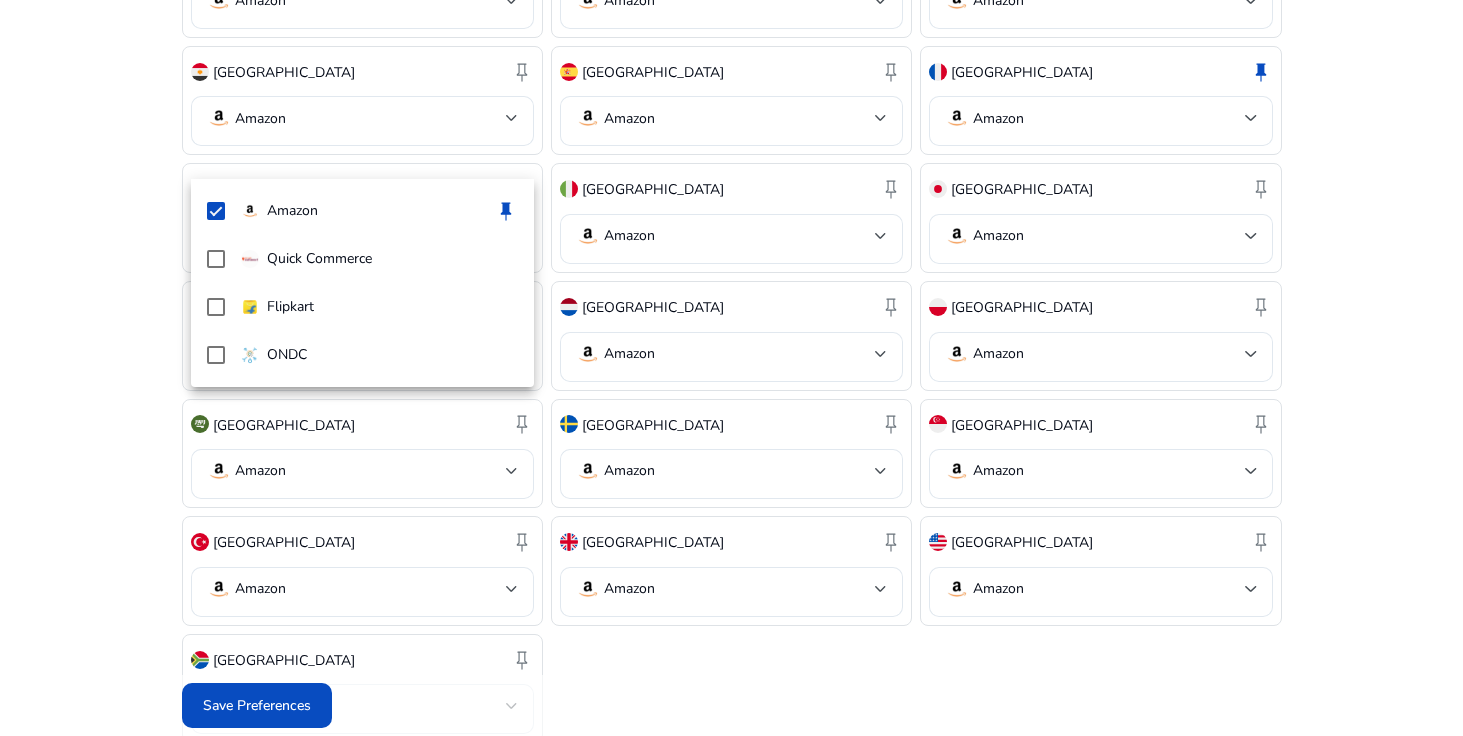 click at bounding box center [731, 368] 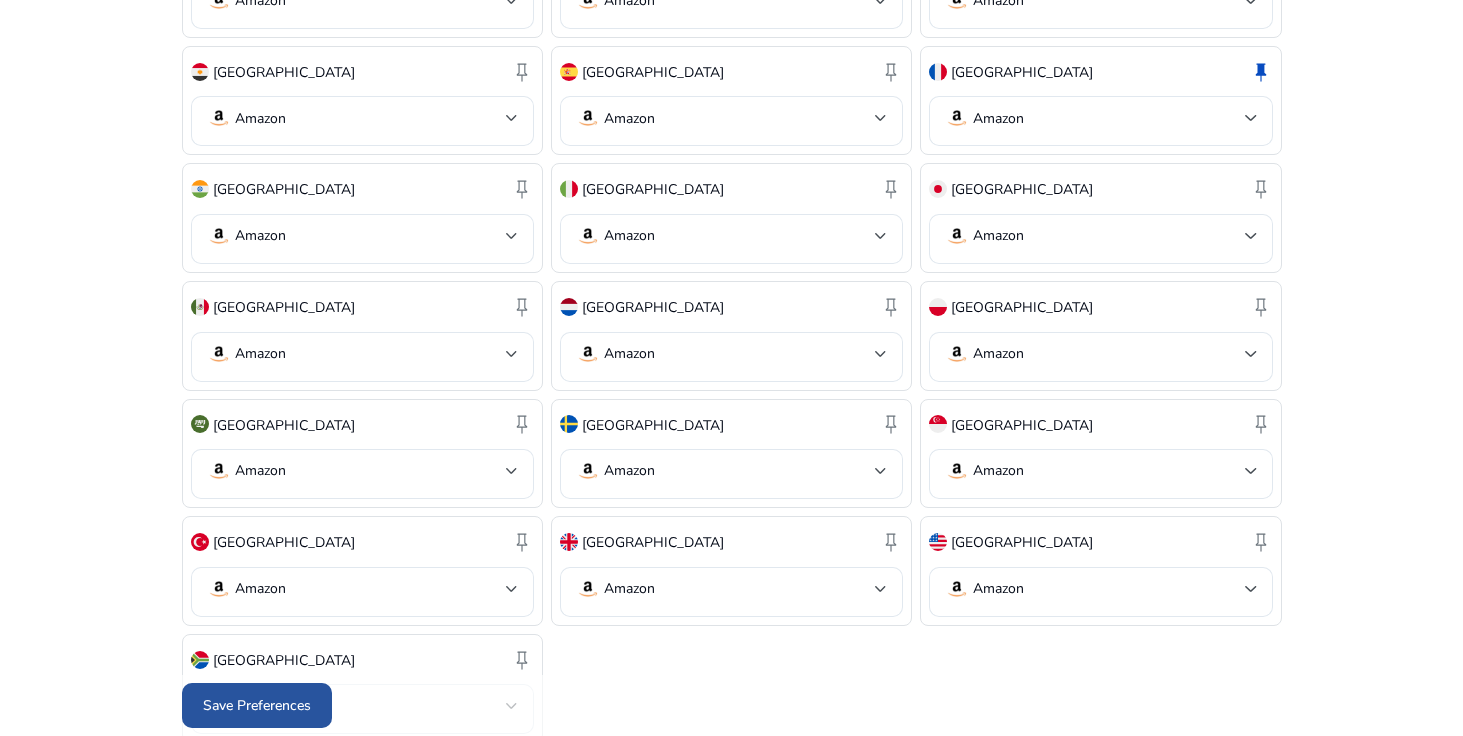 click on "Save Preferences" 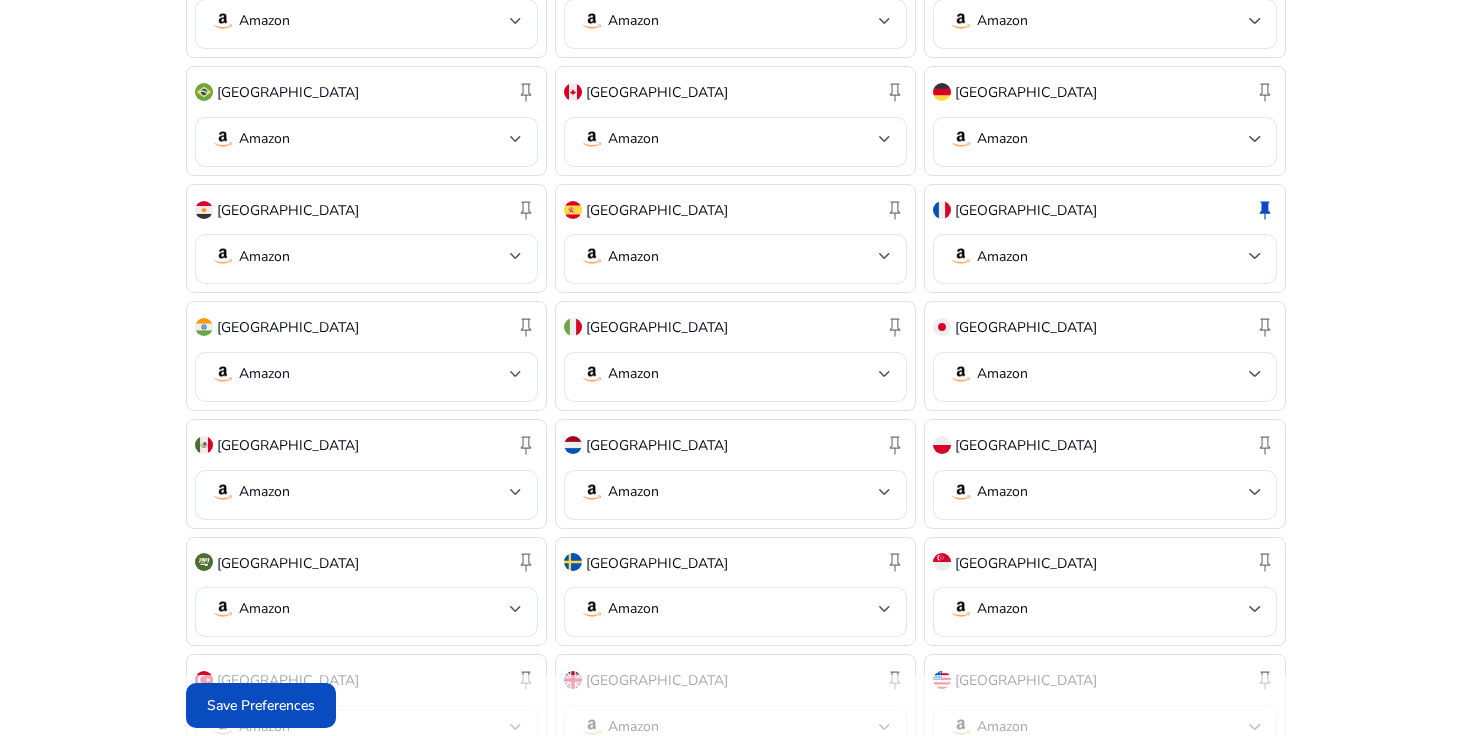 scroll, scrollTop: 0, scrollLeft: 0, axis: both 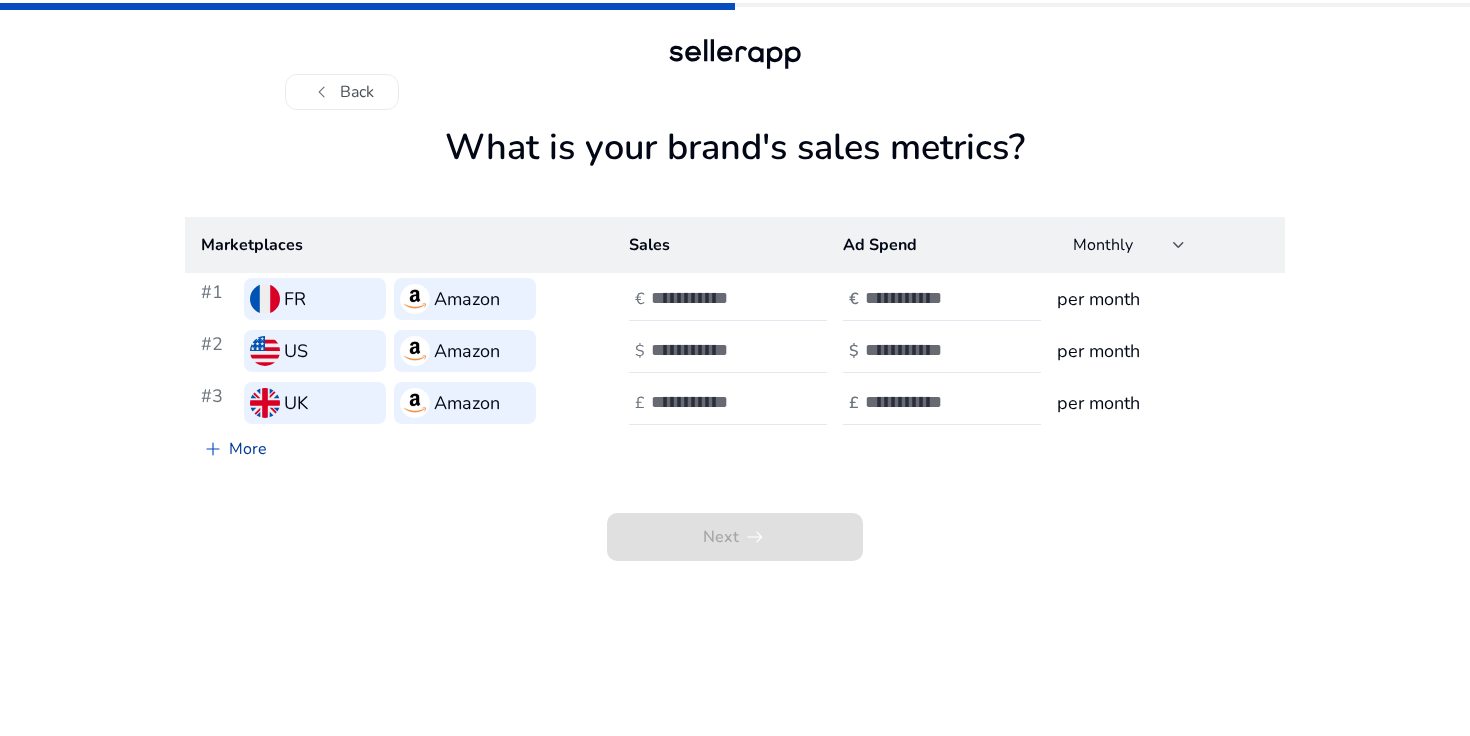 click on "add   More" 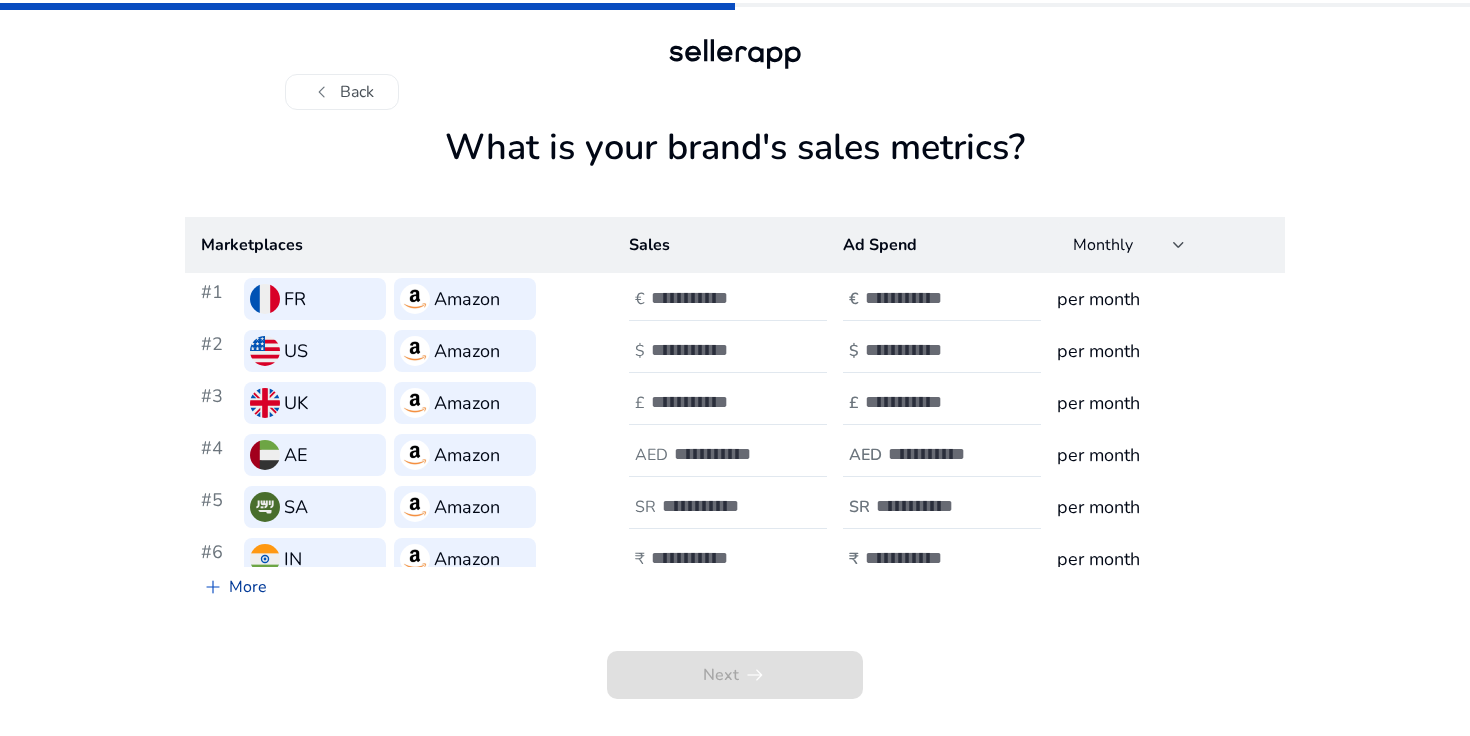 scroll, scrollTop: 18, scrollLeft: 0, axis: vertical 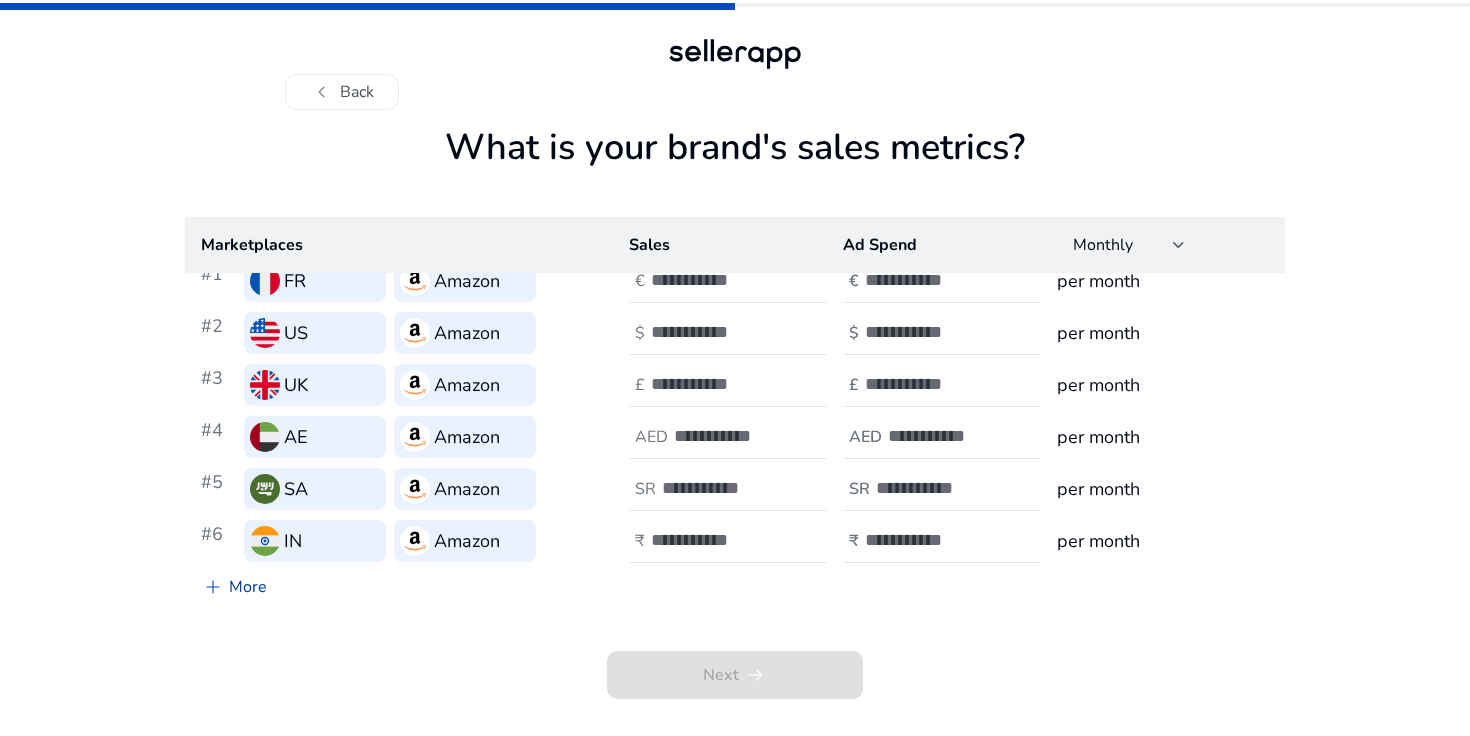 click on "add   More" 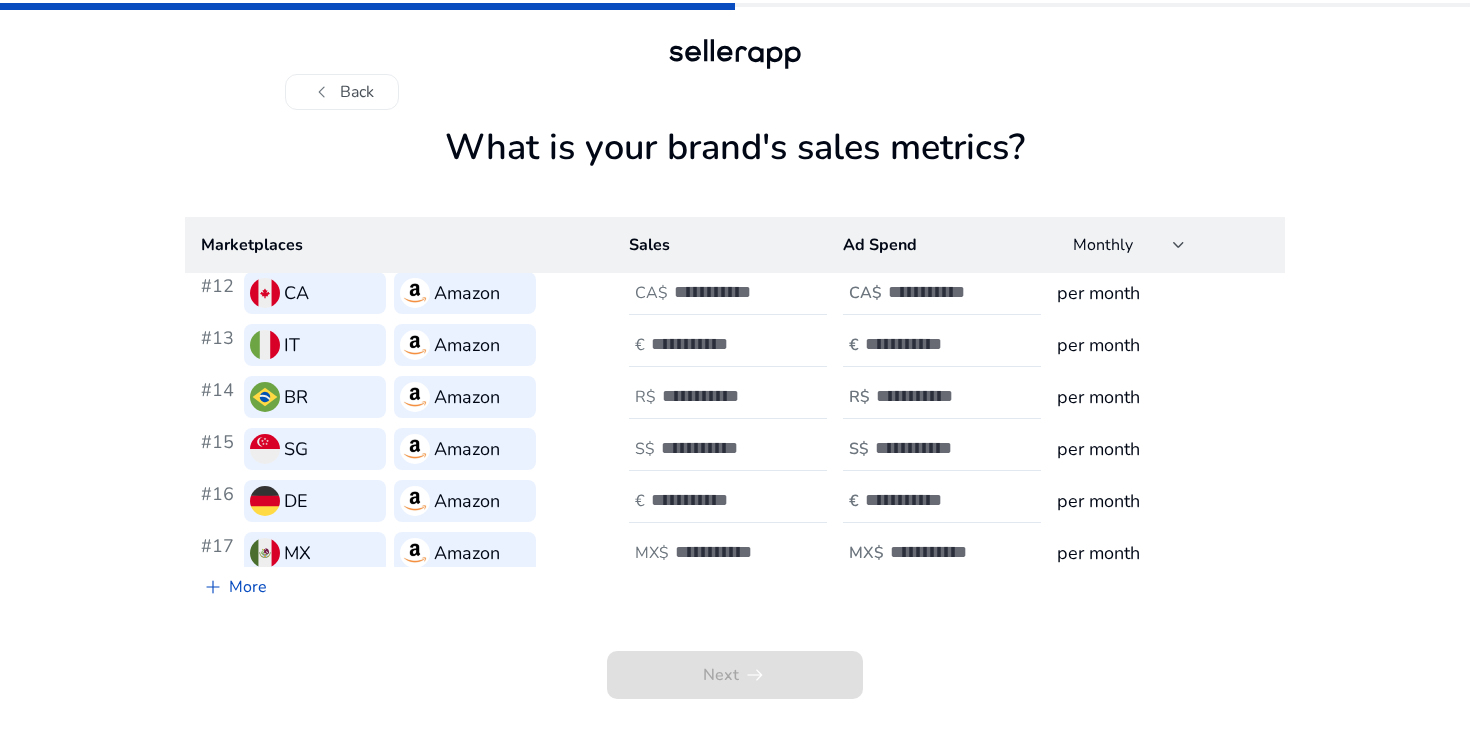 scroll, scrollTop: 642, scrollLeft: 0, axis: vertical 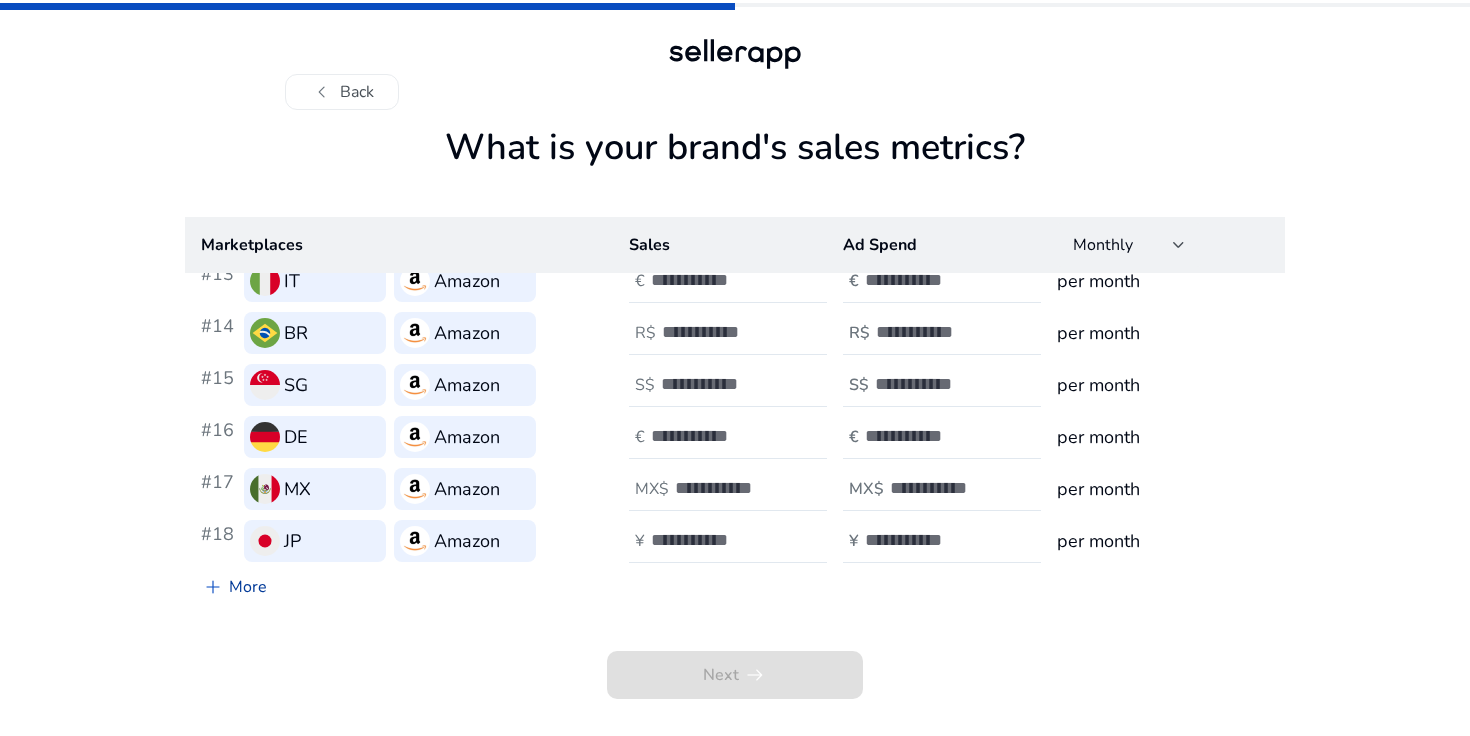 click on "add   More" 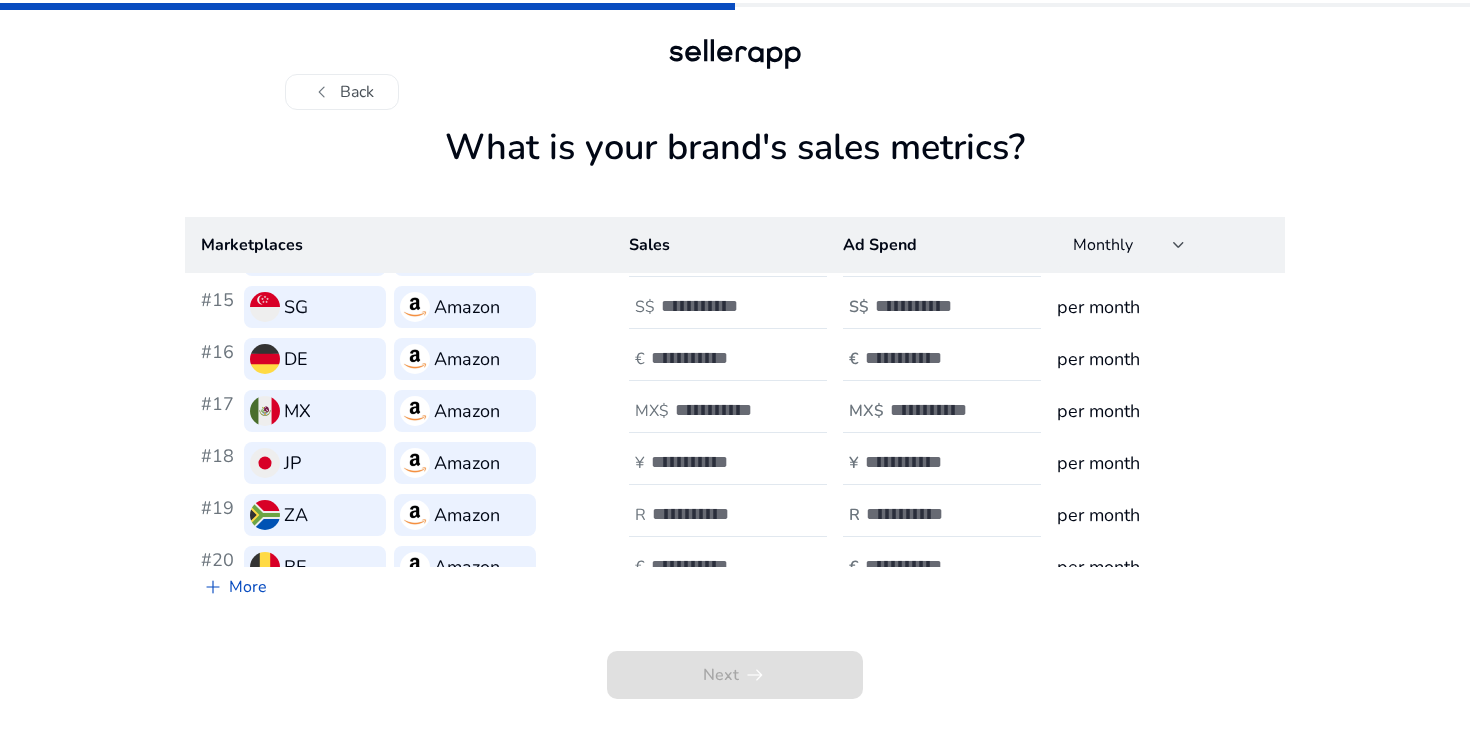 scroll, scrollTop: 798, scrollLeft: 0, axis: vertical 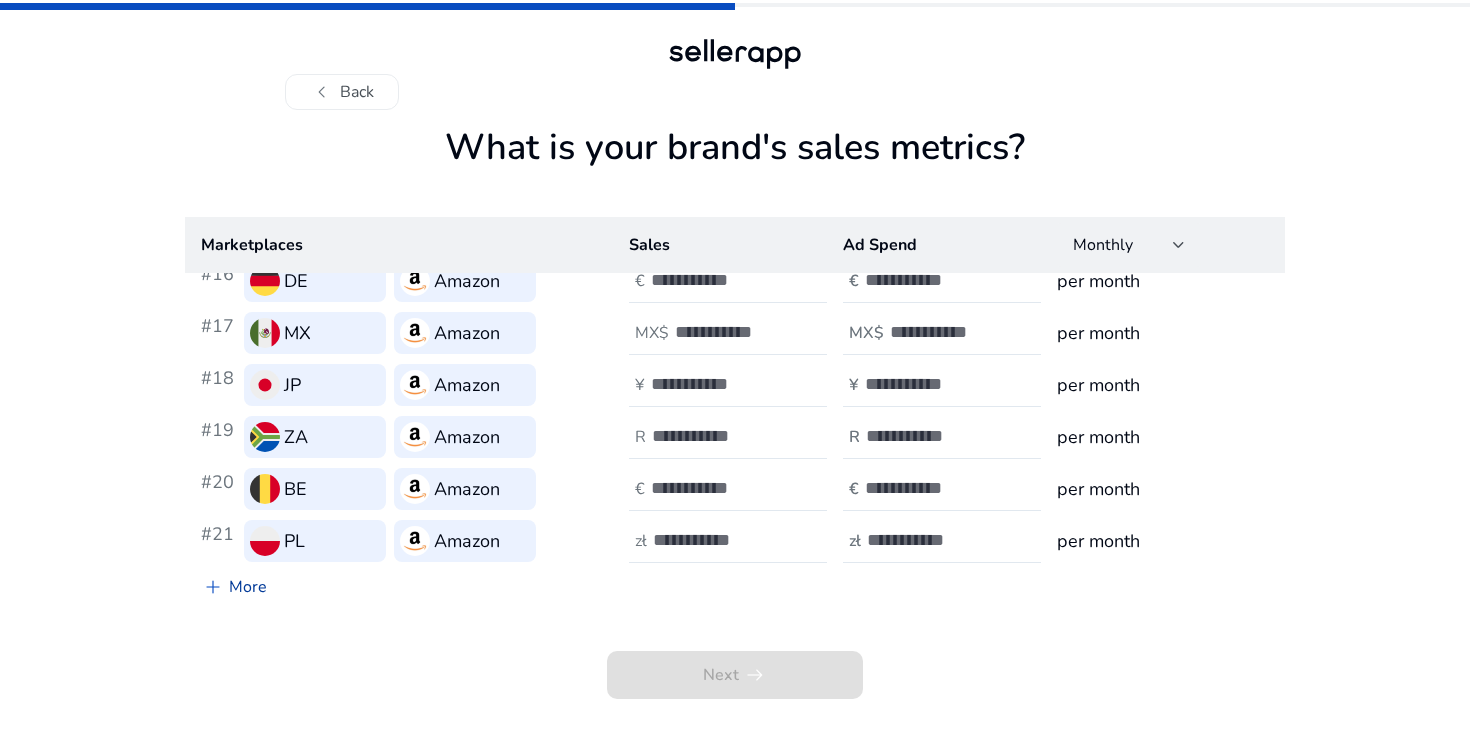 click on "add   More" 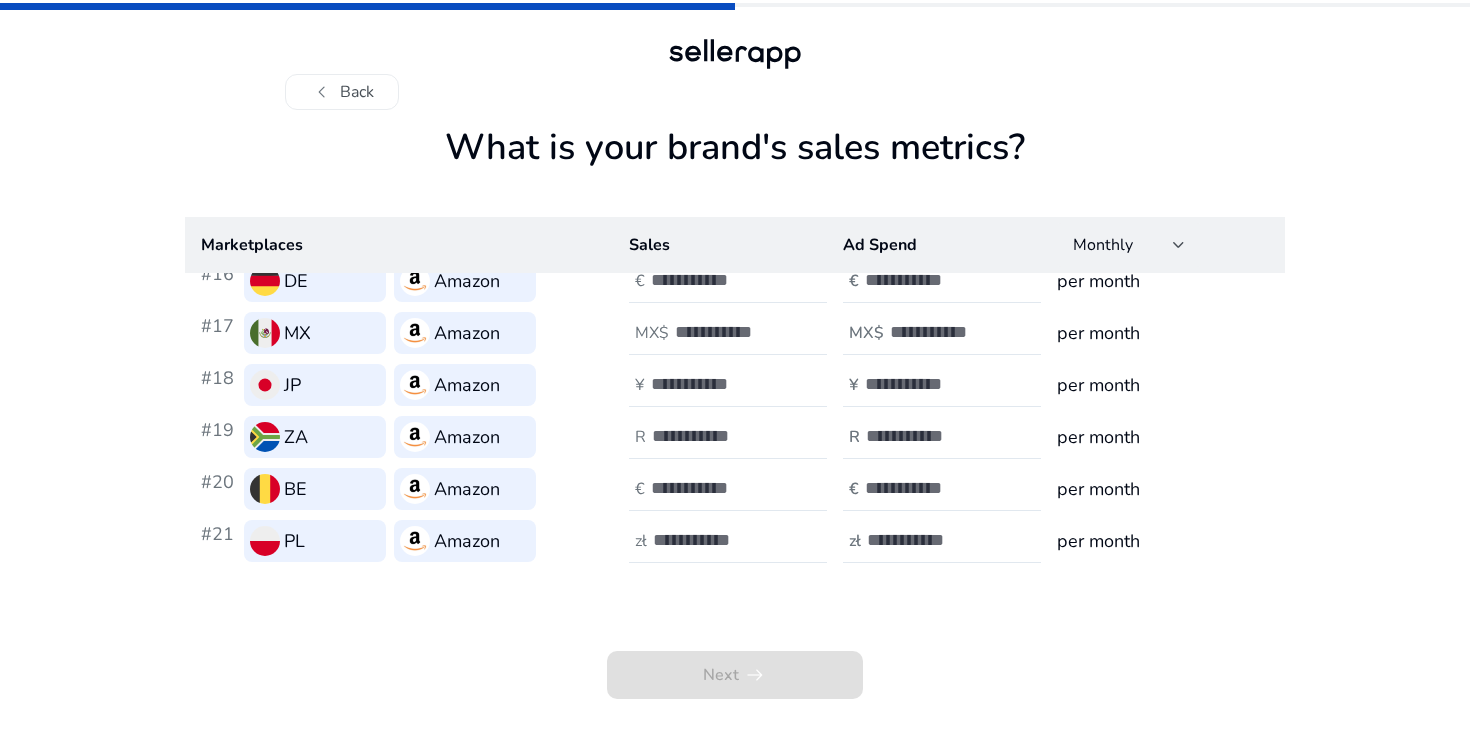 scroll, scrollTop: 850, scrollLeft: 0, axis: vertical 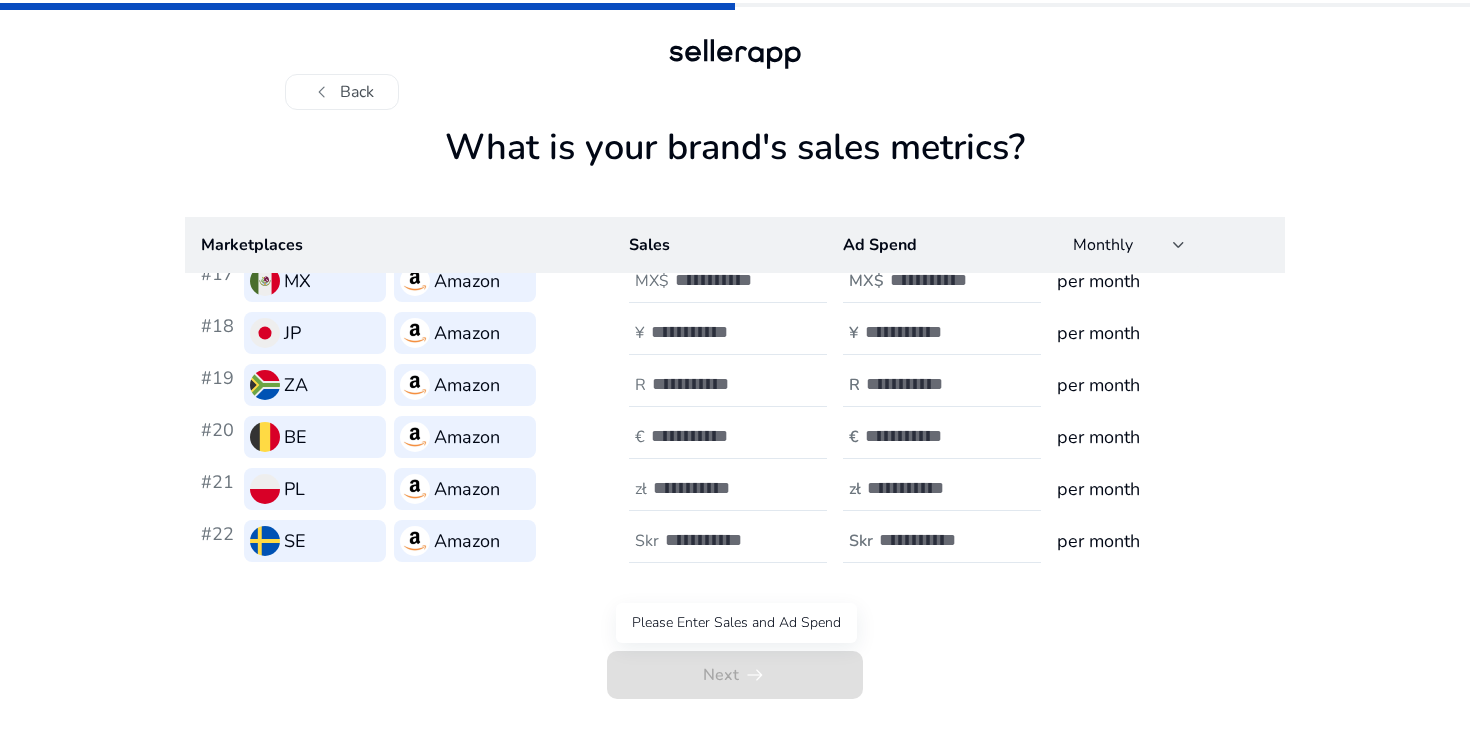 click on "Next   arrow_right_alt" 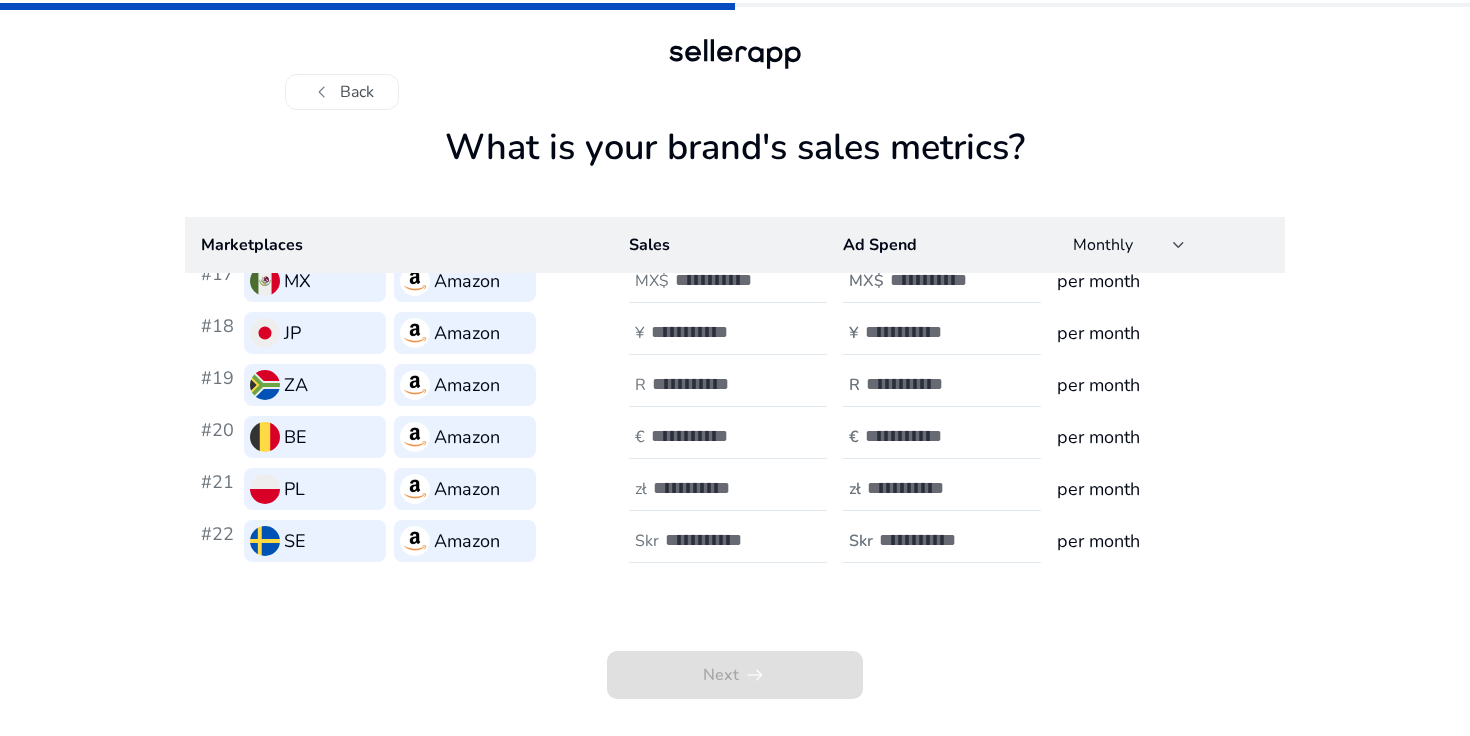 click on "Next   arrow_right_alt" 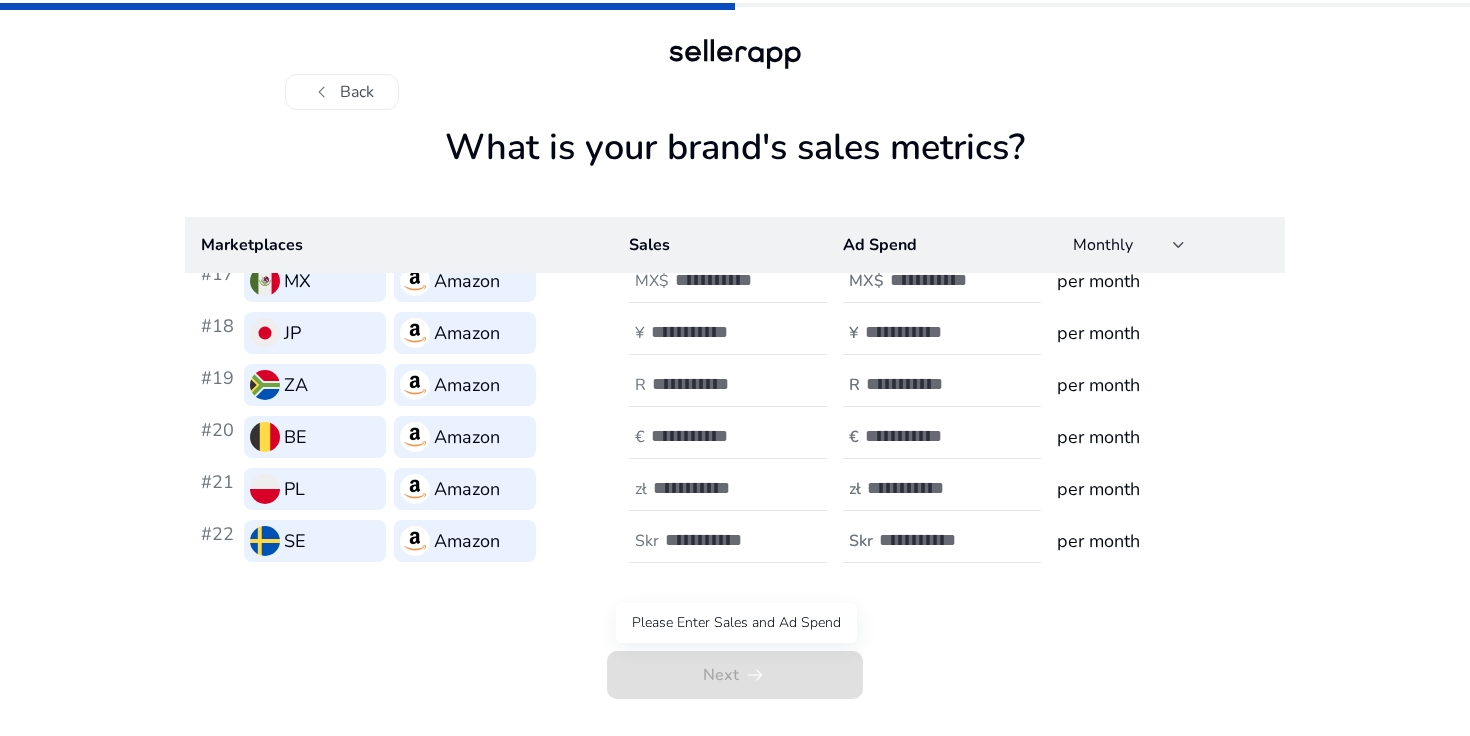 click on "Next   arrow_right_alt" 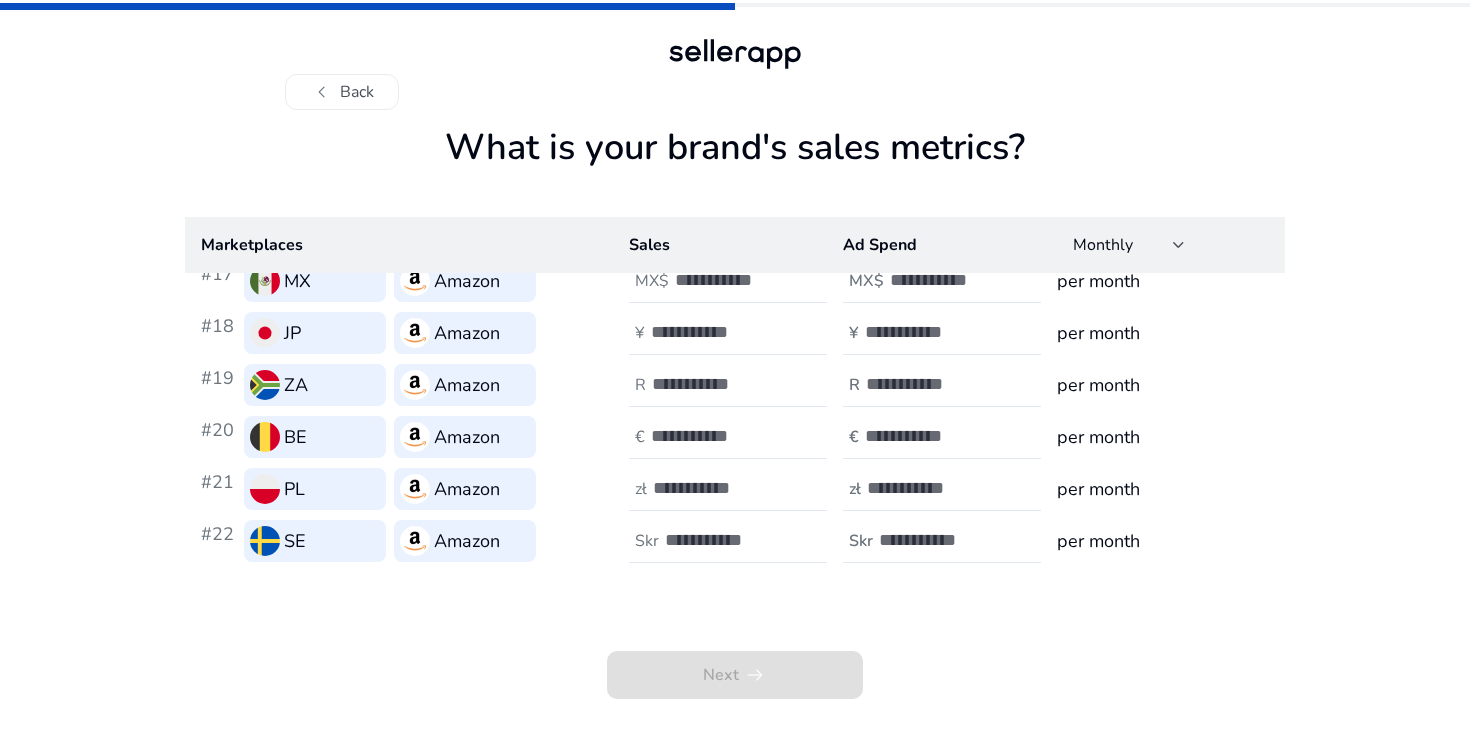 click on "Next   arrow_right_alt" 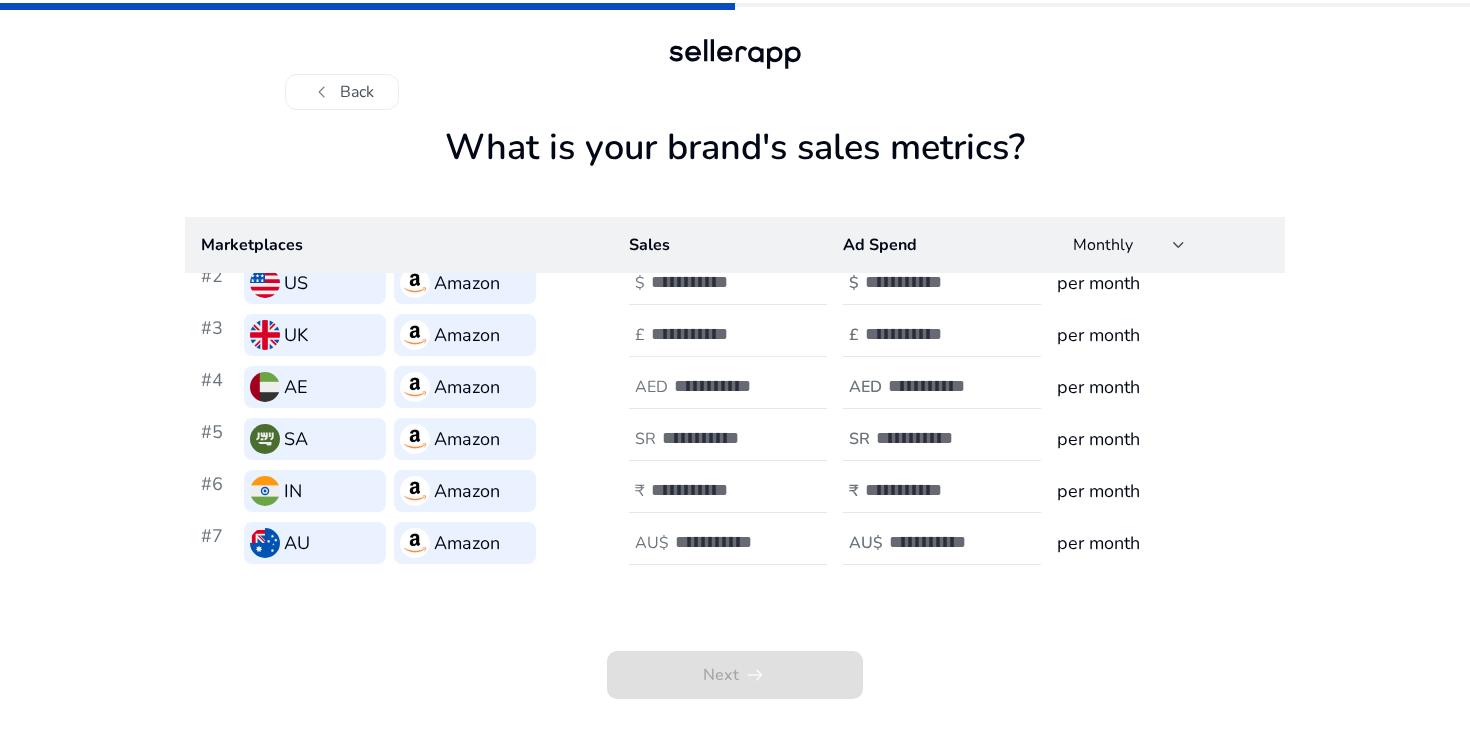 scroll, scrollTop: 0, scrollLeft: 0, axis: both 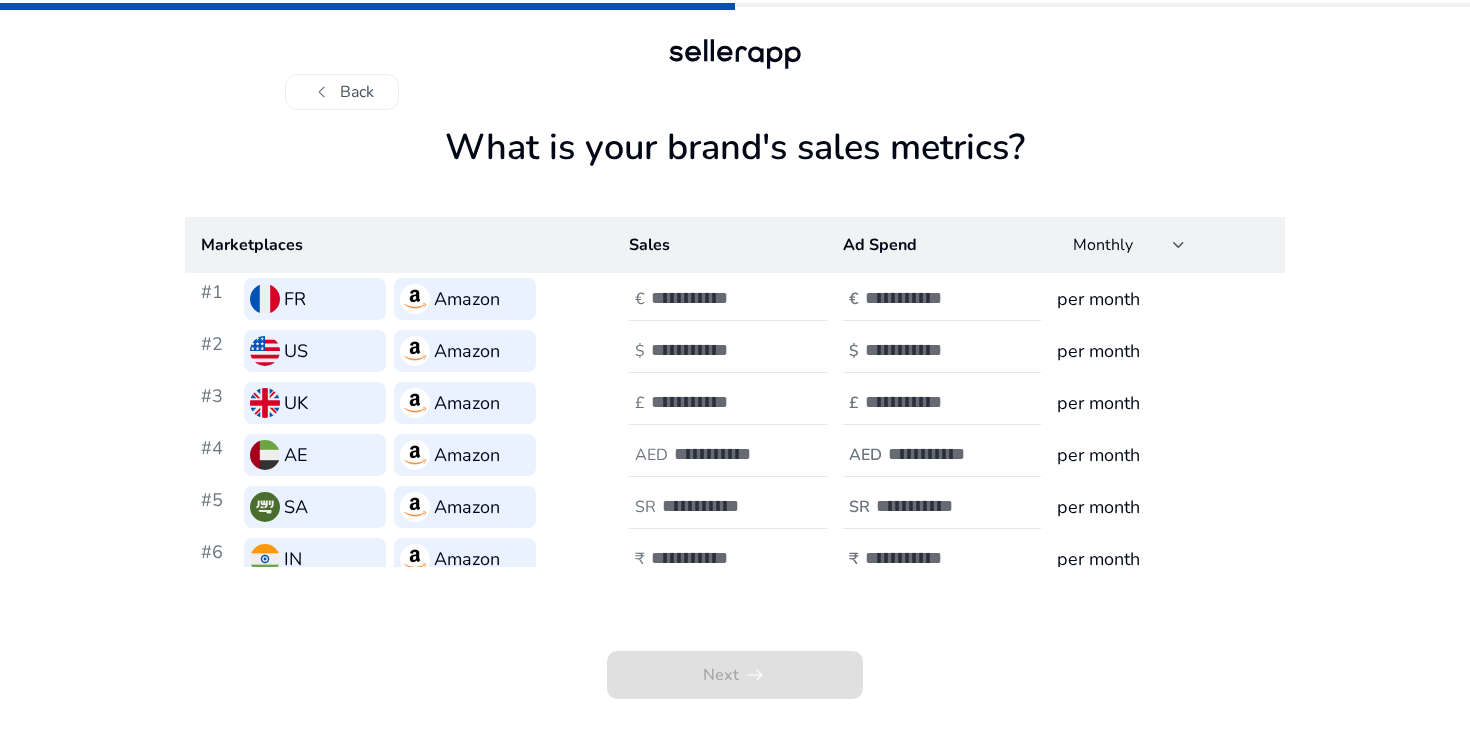 click on "FR" 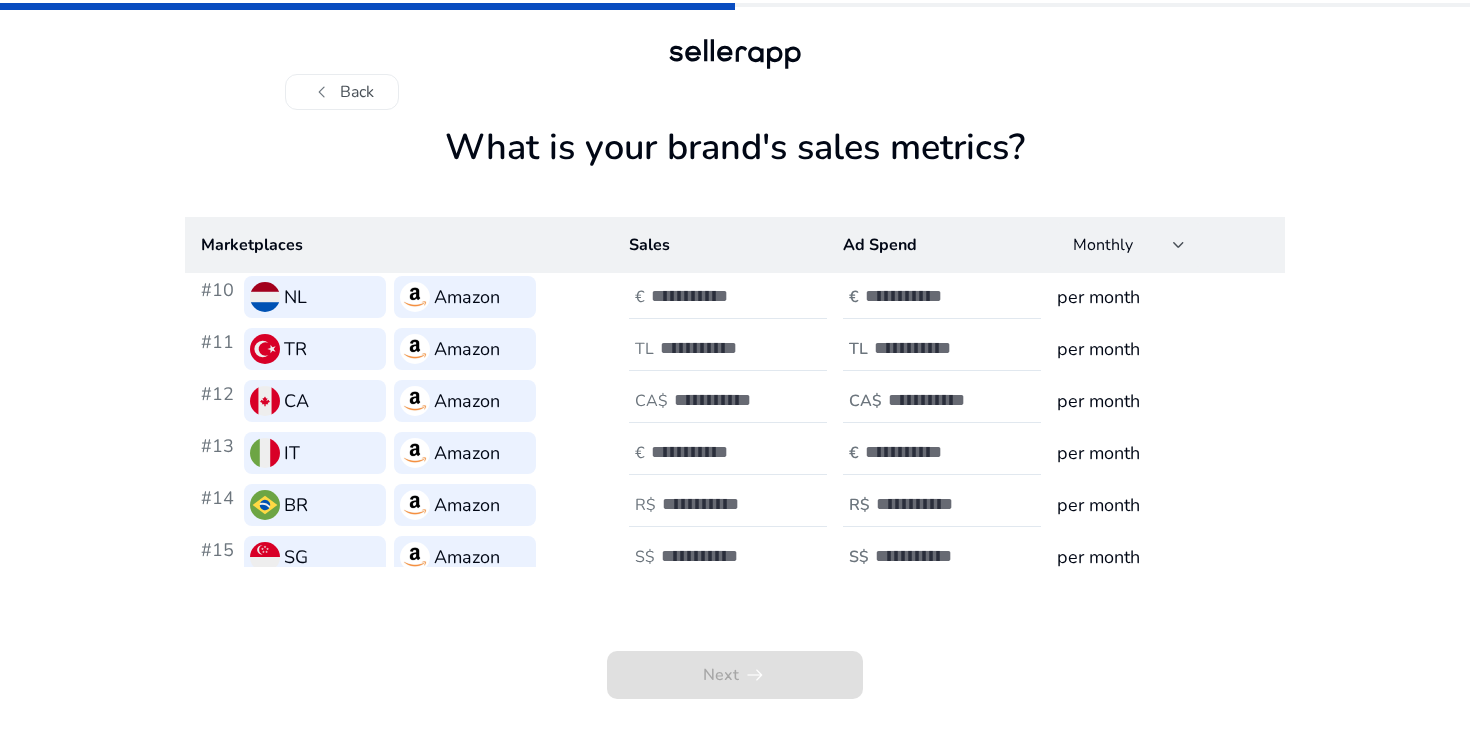 scroll, scrollTop: 850, scrollLeft: 0, axis: vertical 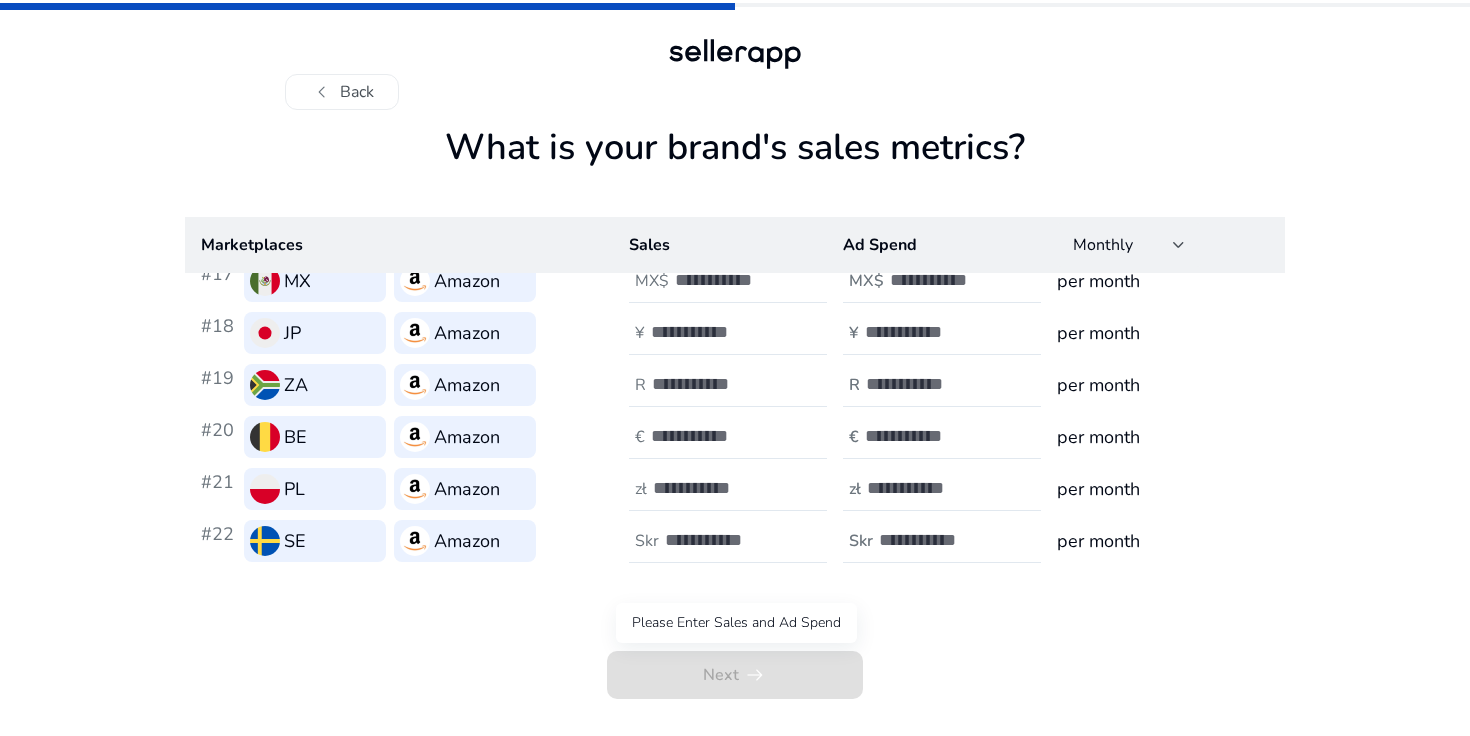 click on "Next   arrow_right_alt" 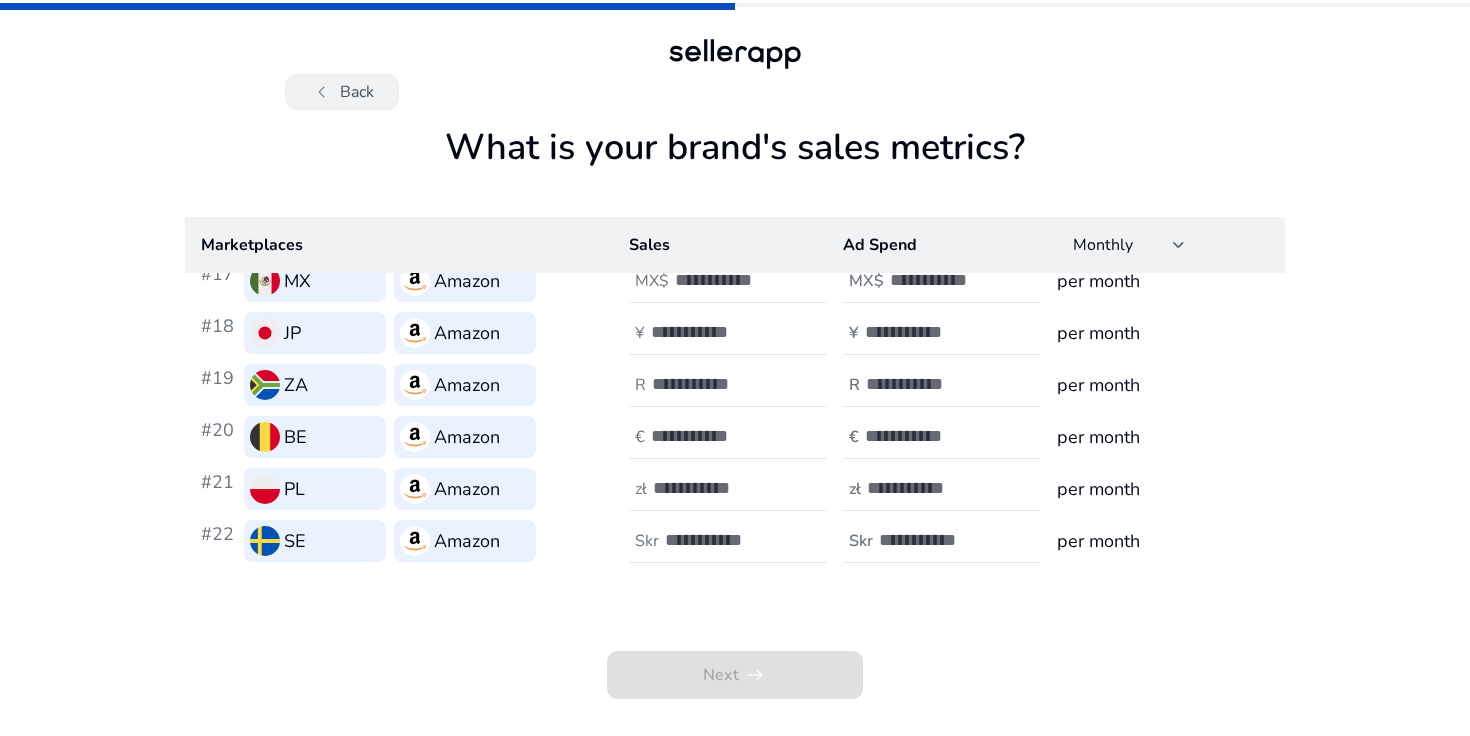 click on "chevron_left   Back" 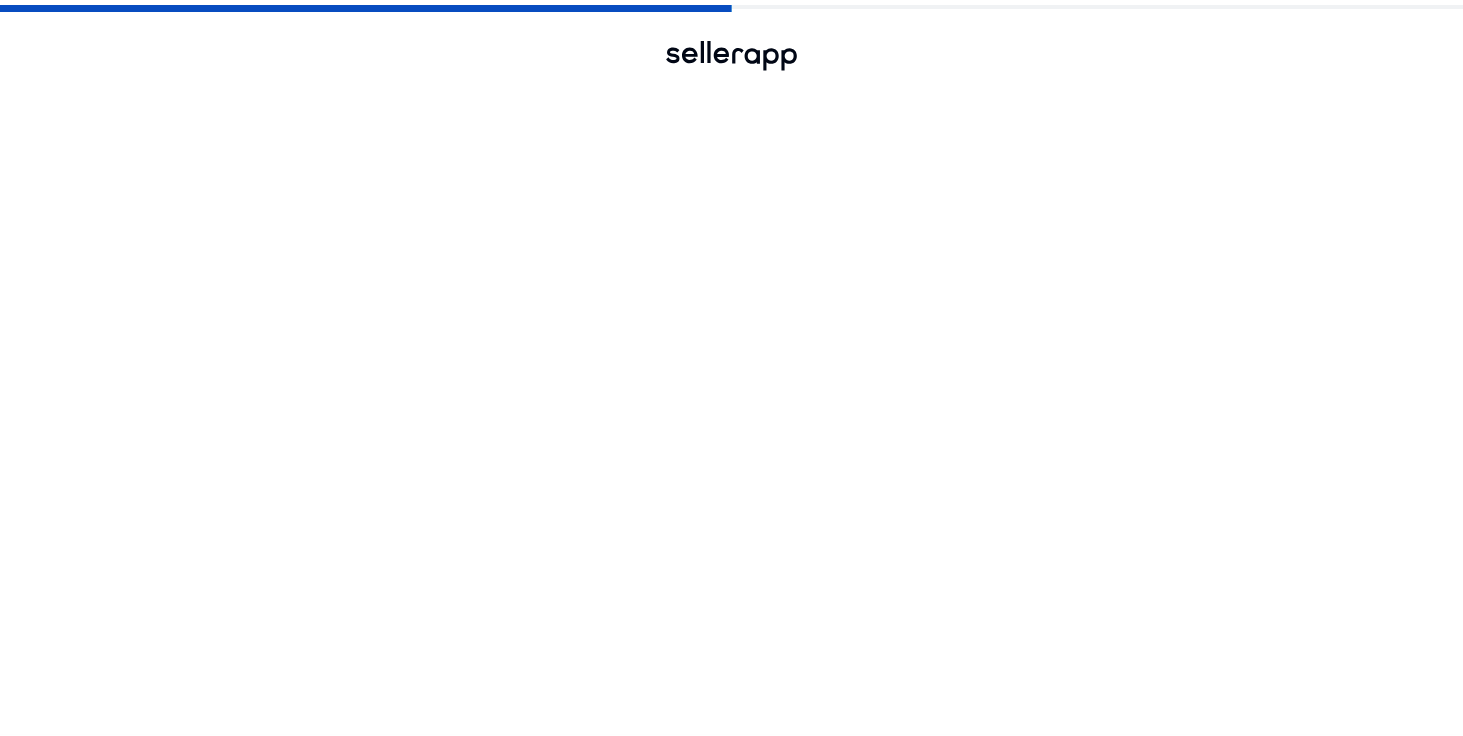 scroll, scrollTop: 0, scrollLeft: 0, axis: both 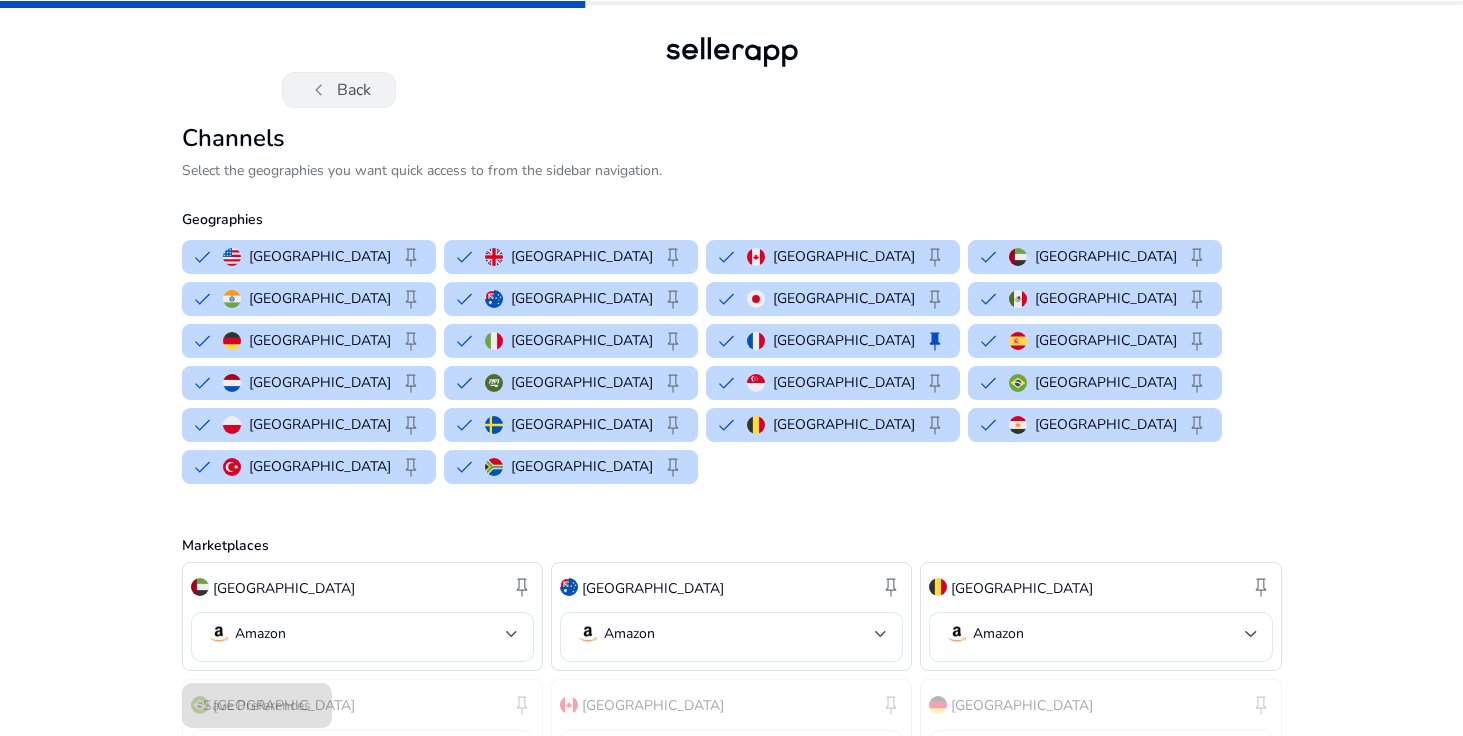 click on "chevron_left" 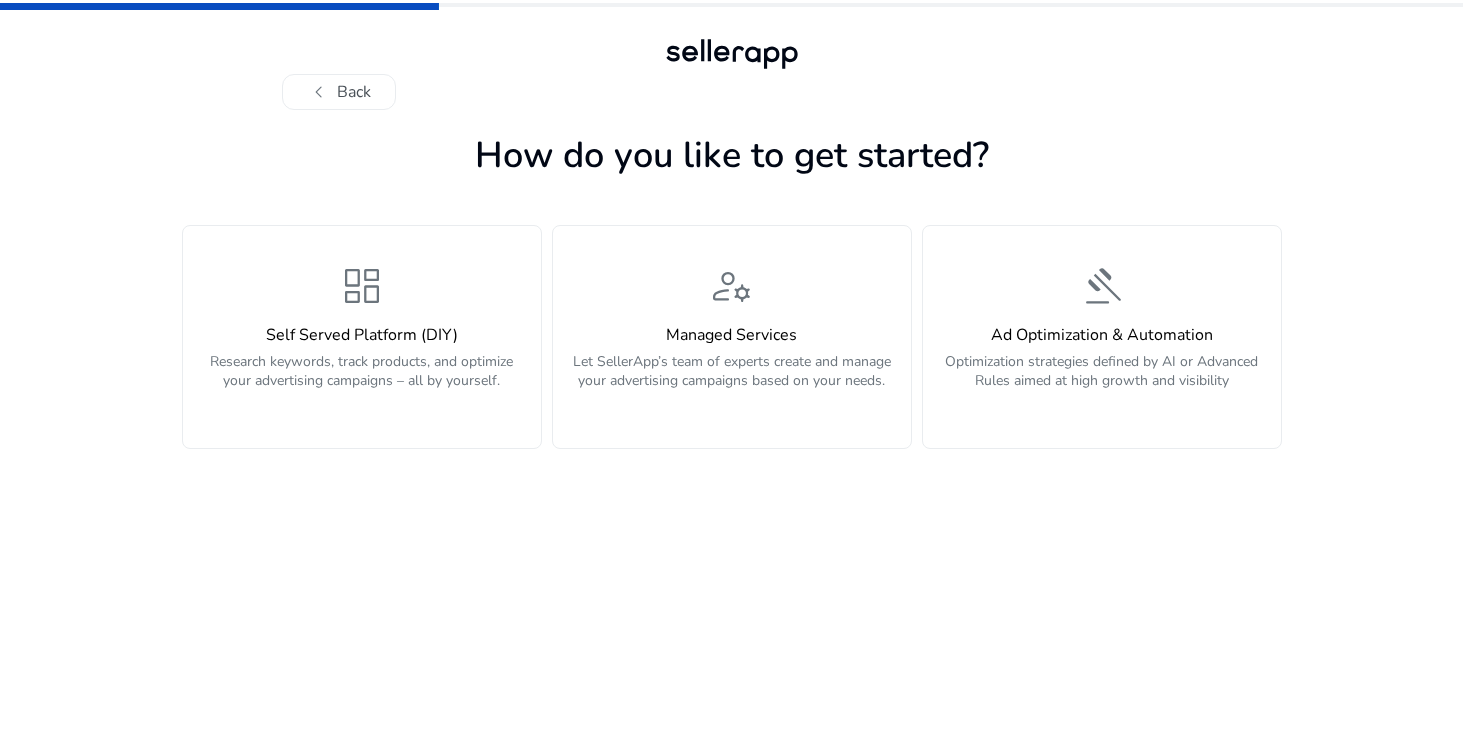 scroll, scrollTop: 0, scrollLeft: 0, axis: both 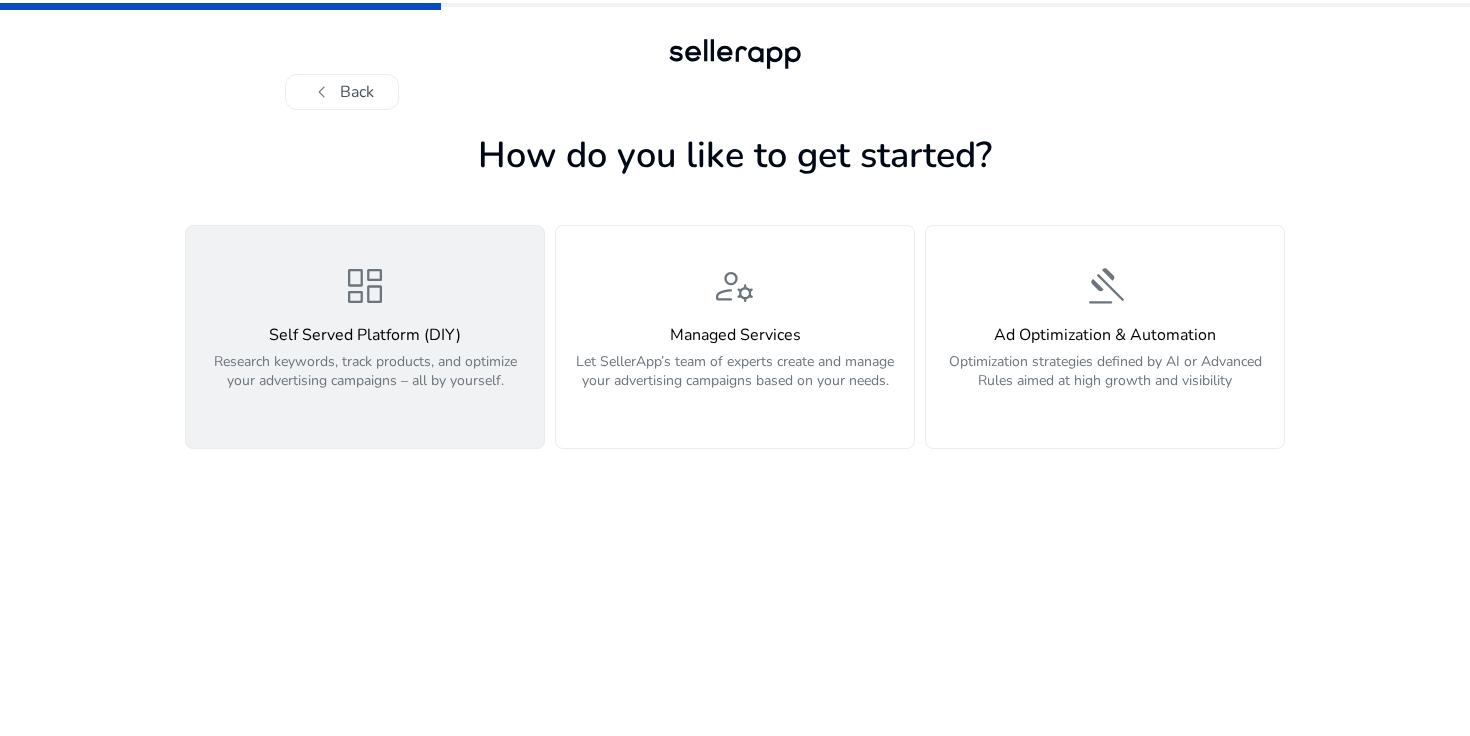 click on "dashboard" 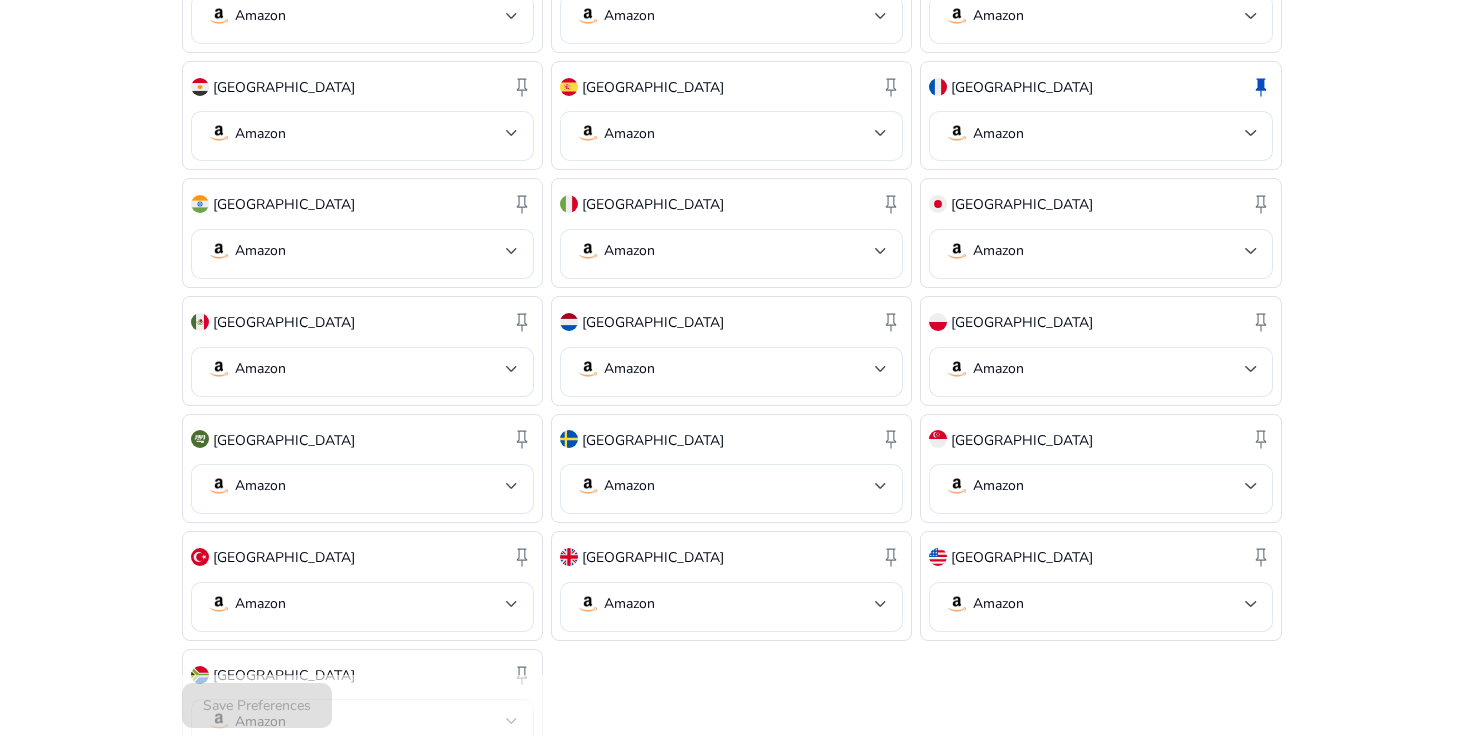 scroll, scrollTop: 753, scrollLeft: 0, axis: vertical 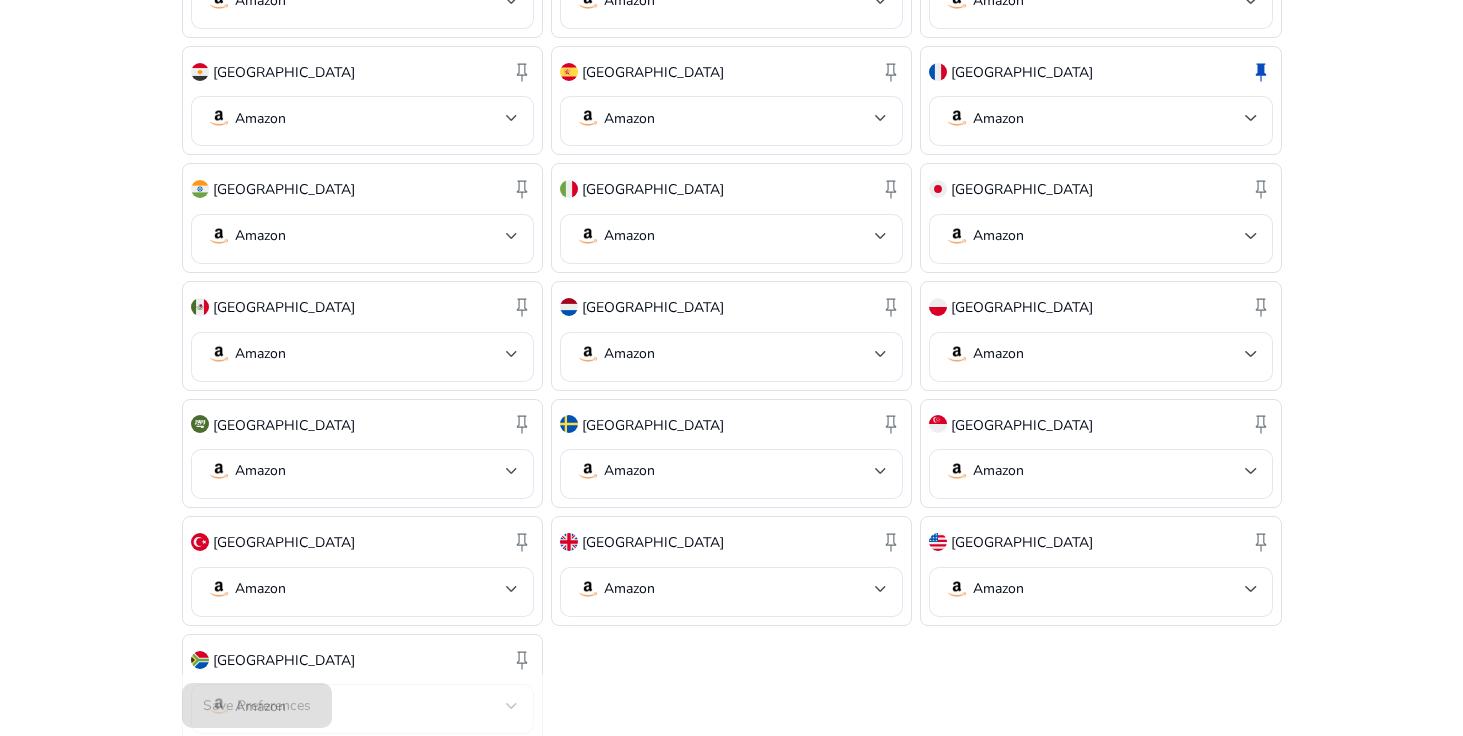 click on "Save Preferences" 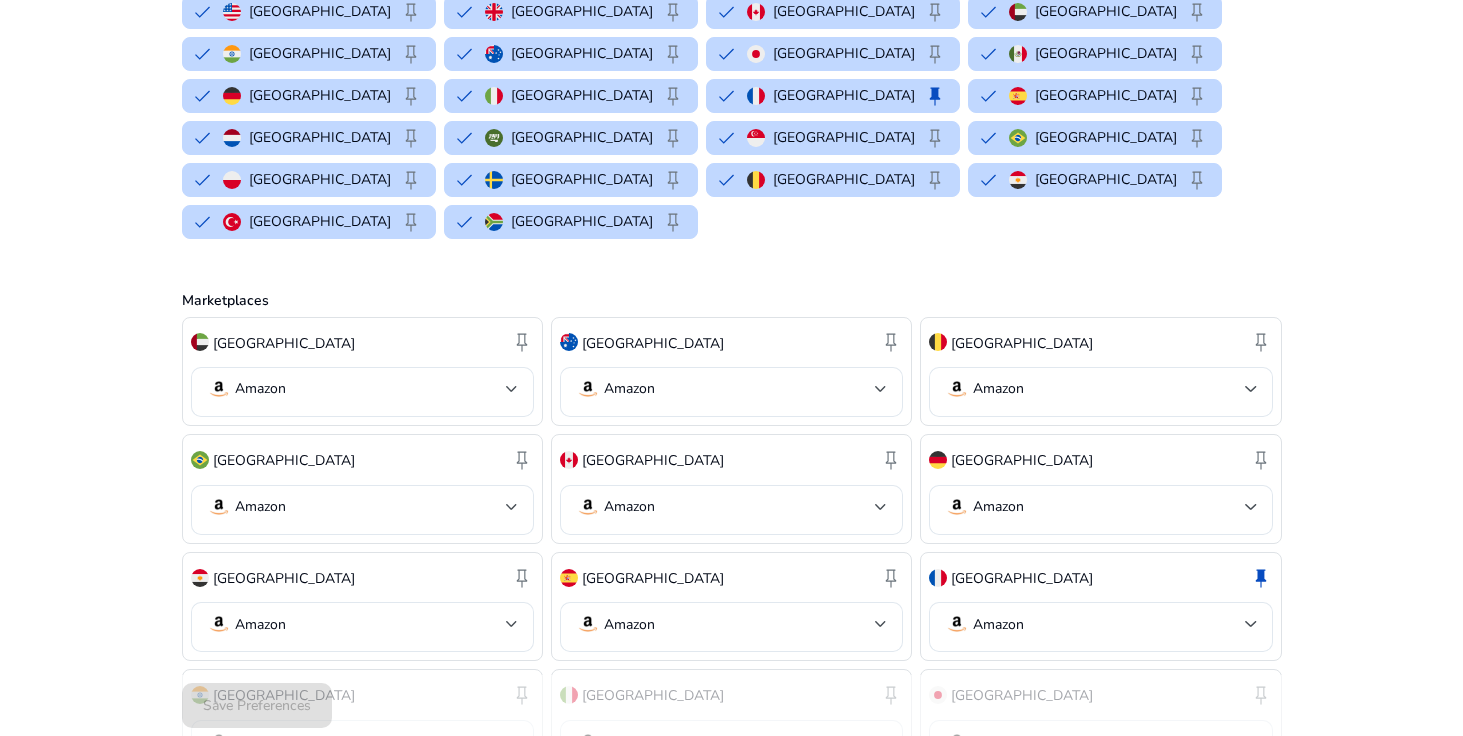 scroll, scrollTop: 360, scrollLeft: 0, axis: vertical 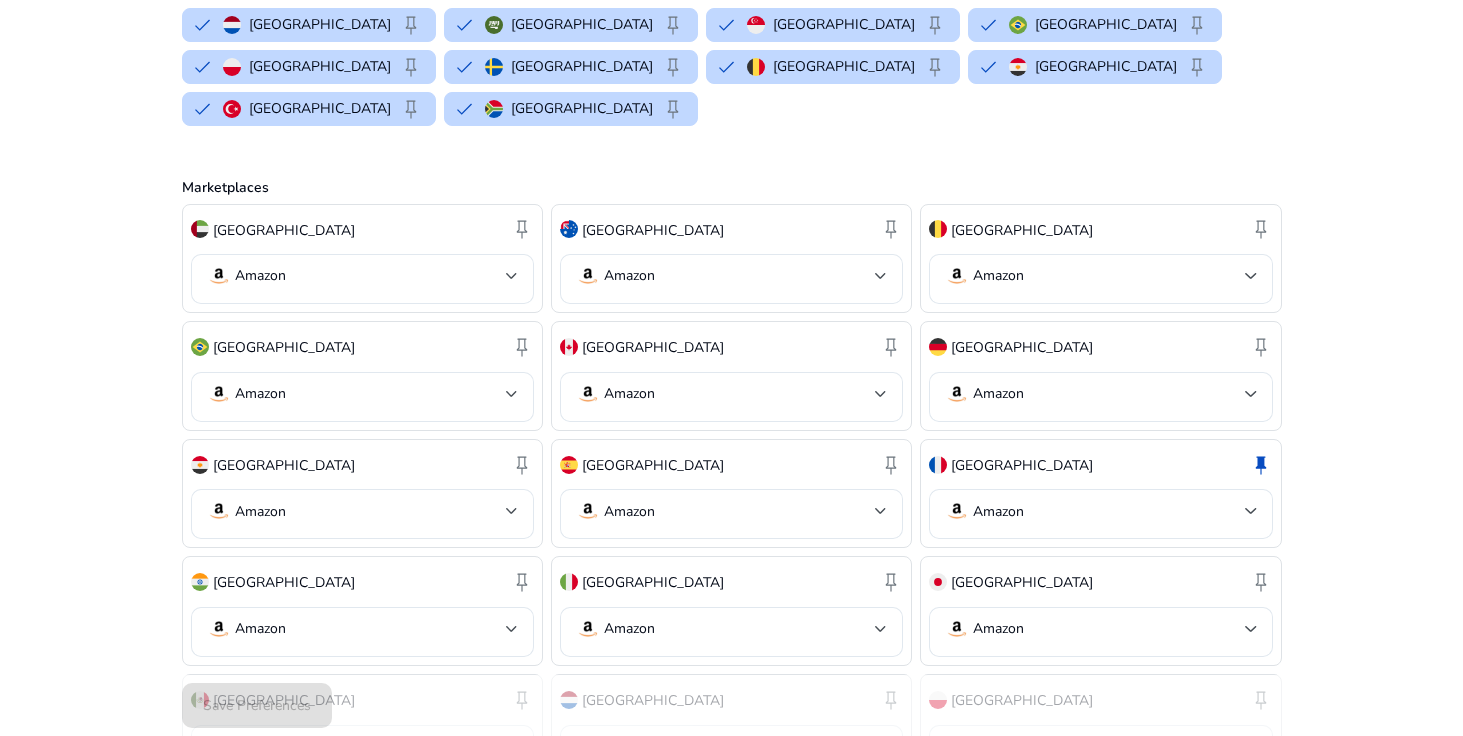 click on "France  keep" 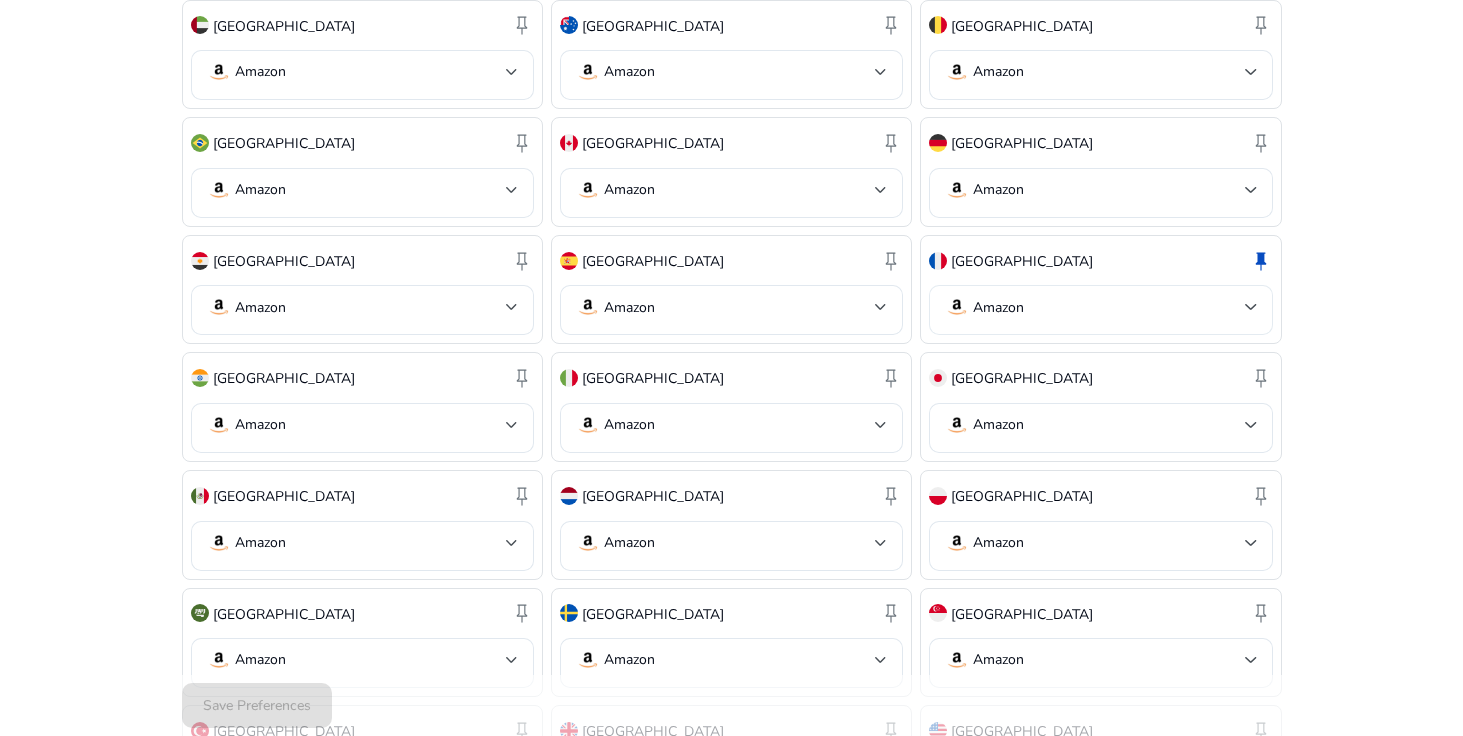 scroll, scrollTop: 753, scrollLeft: 0, axis: vertical 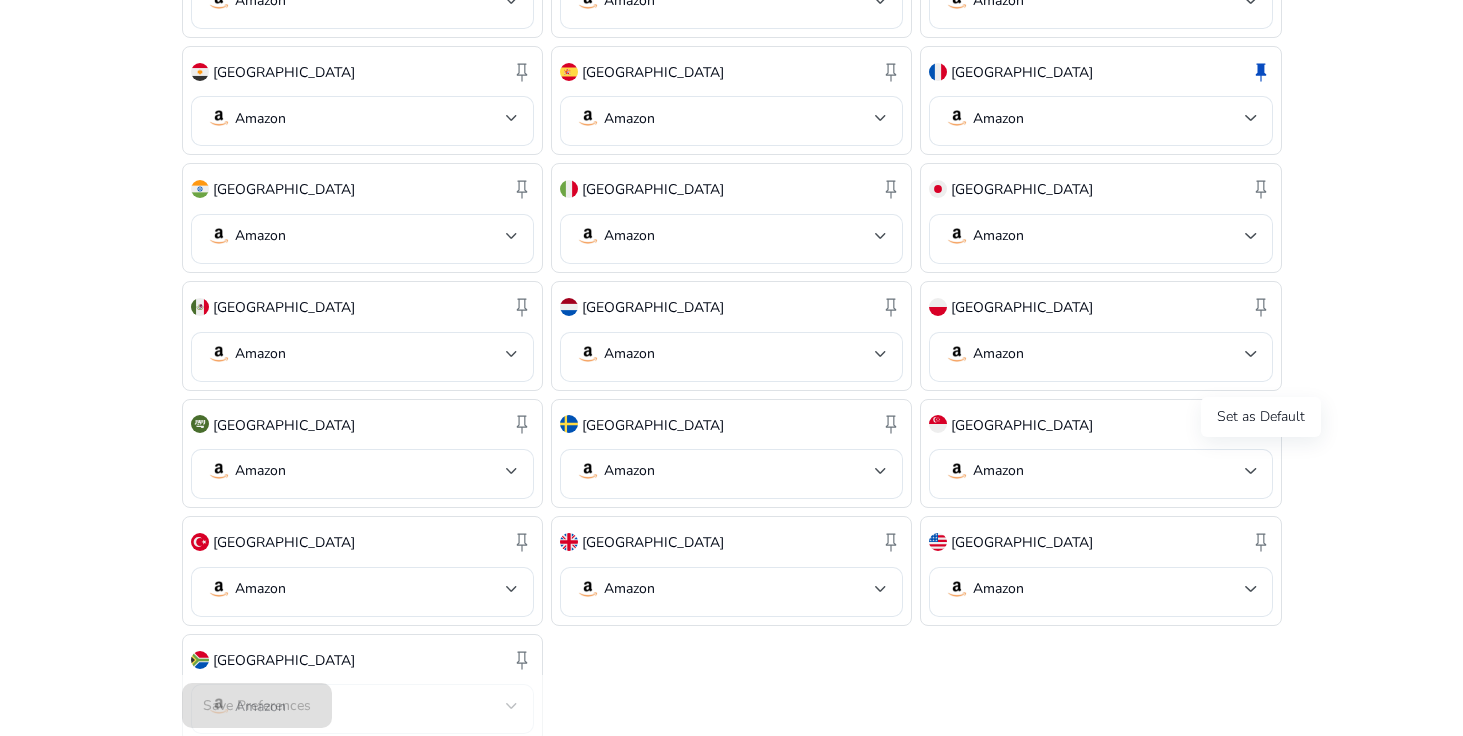 click on "keep" 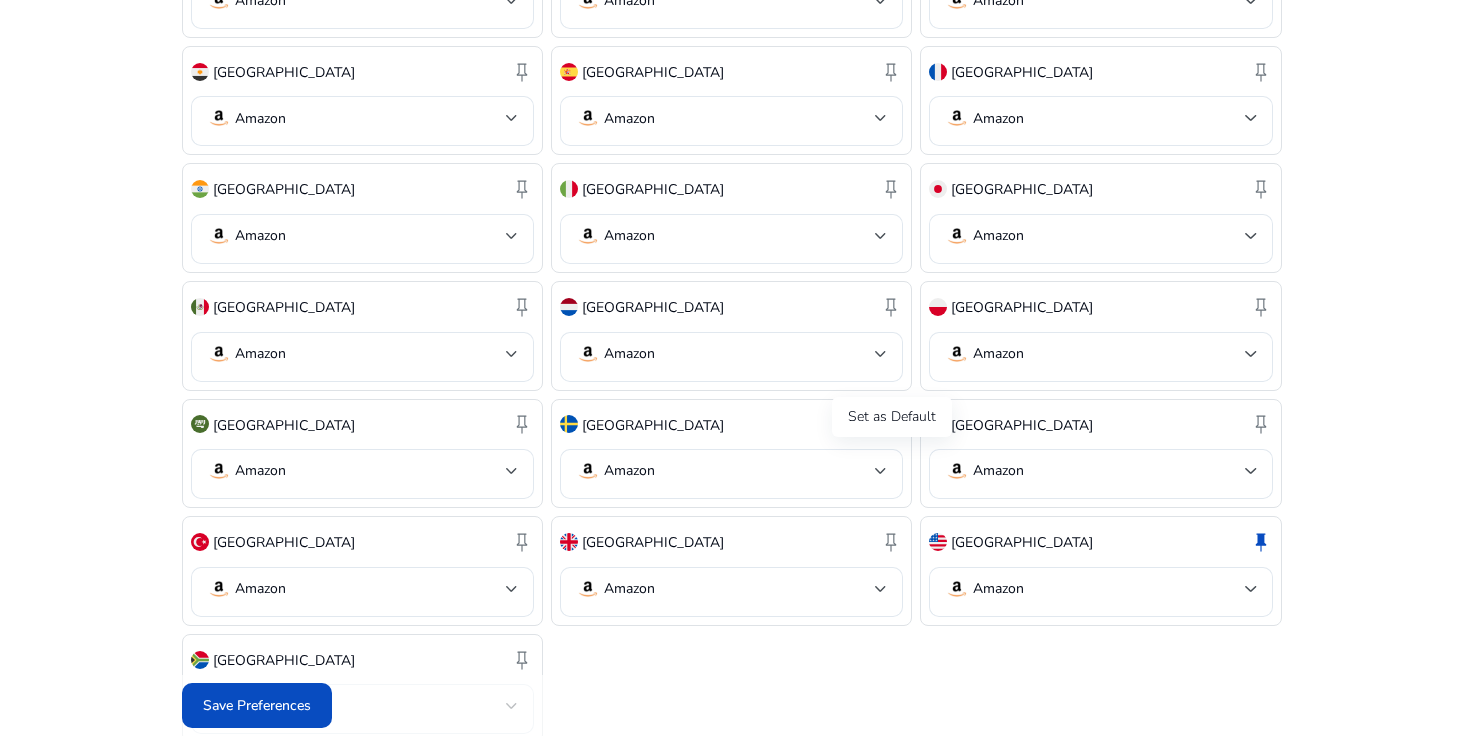 click on "keep" 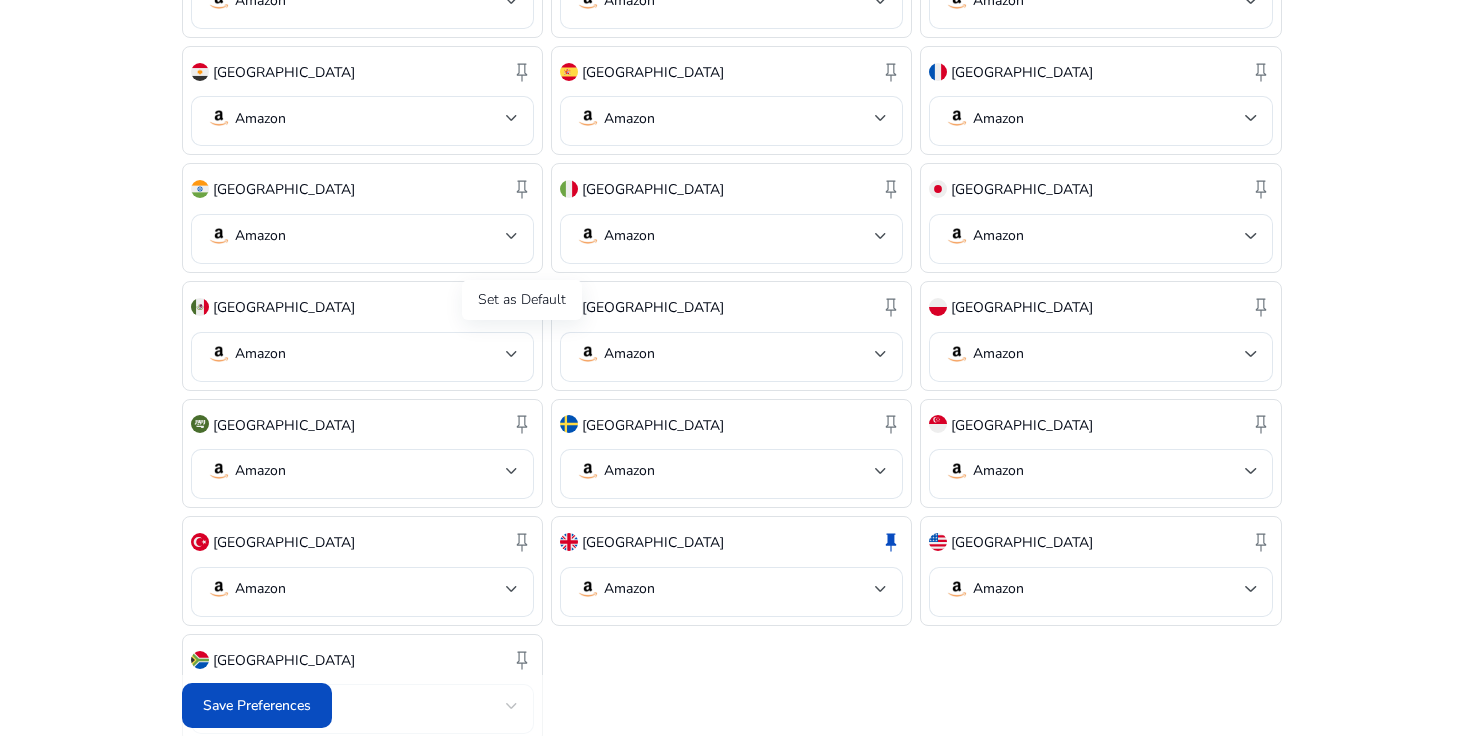 click on "keep" 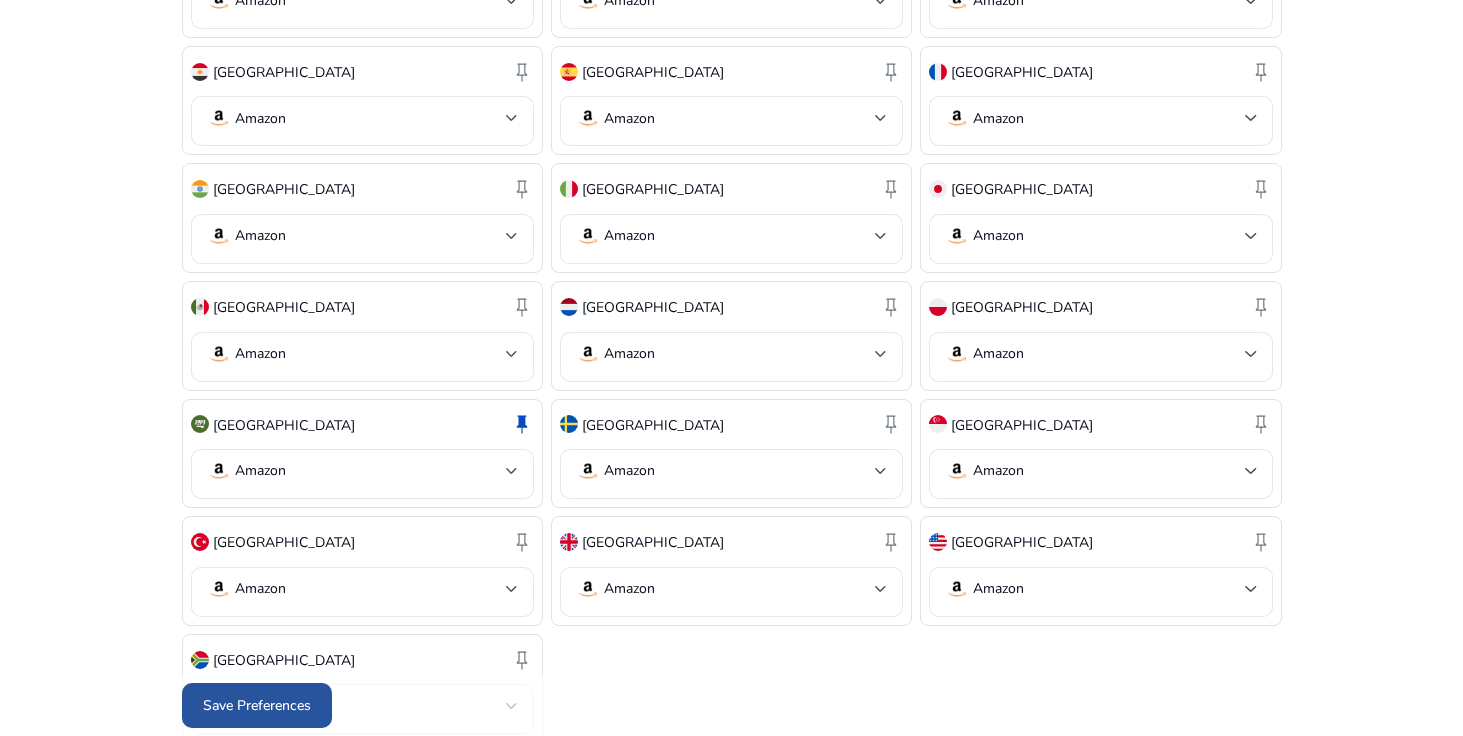 click on "Save Preferences" 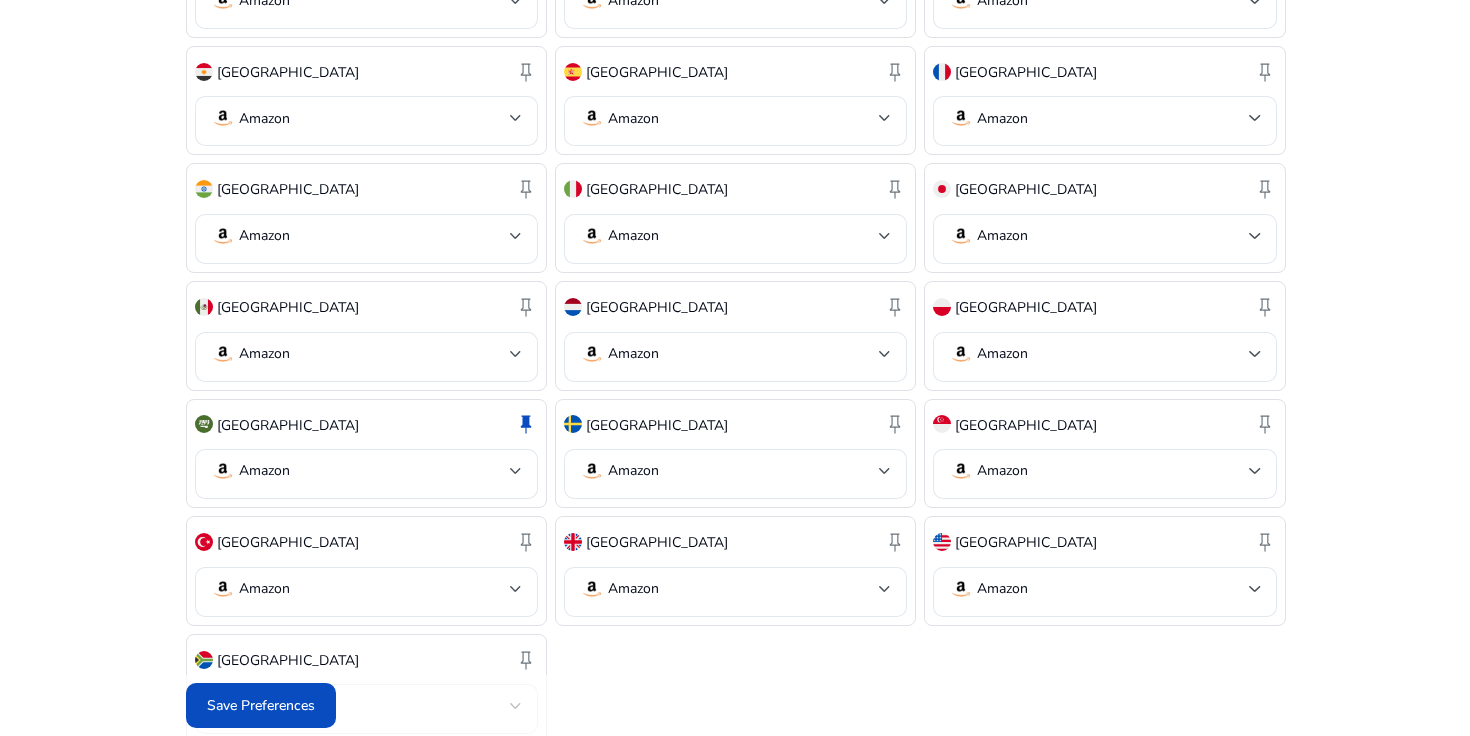 scroll, scrollTop: 0, scrollLeft: 0, axis: both 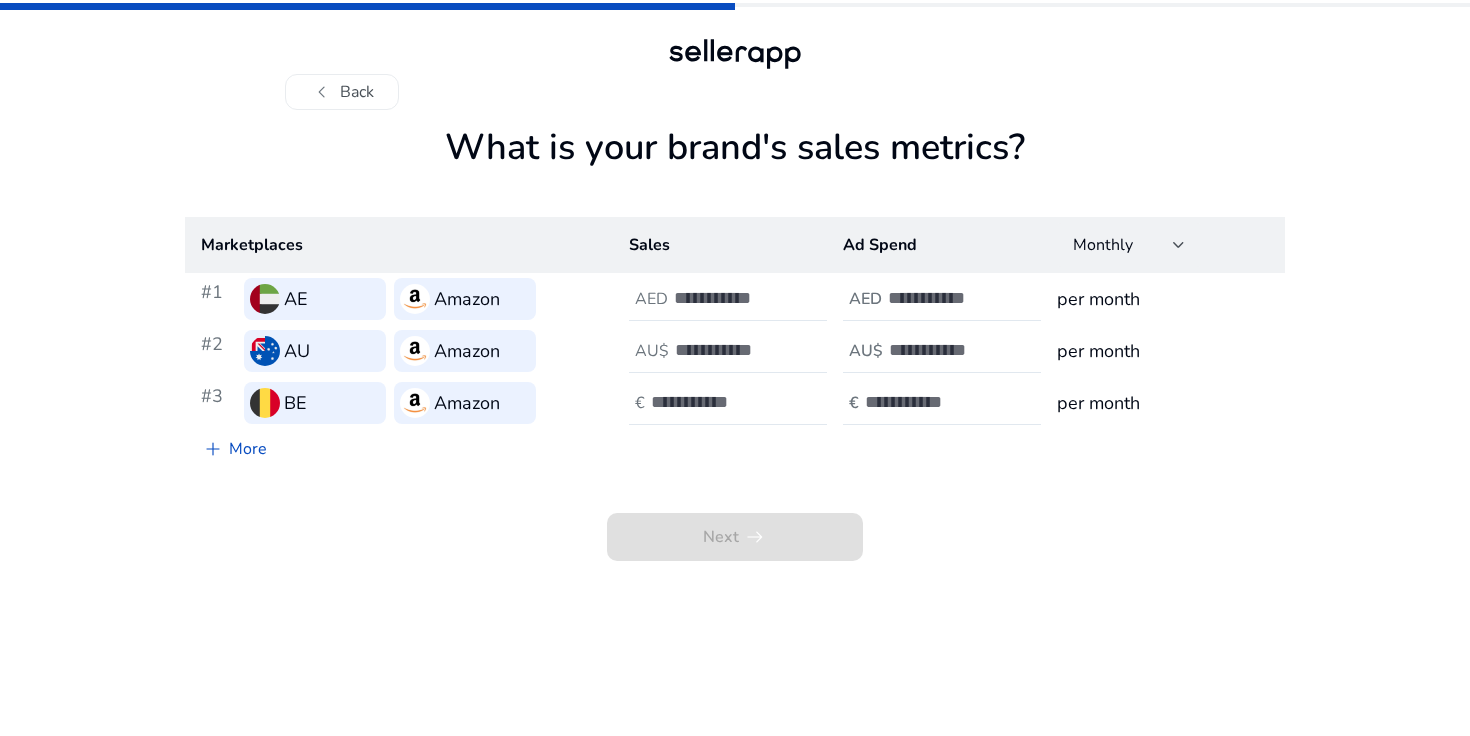 click on "Amazon" 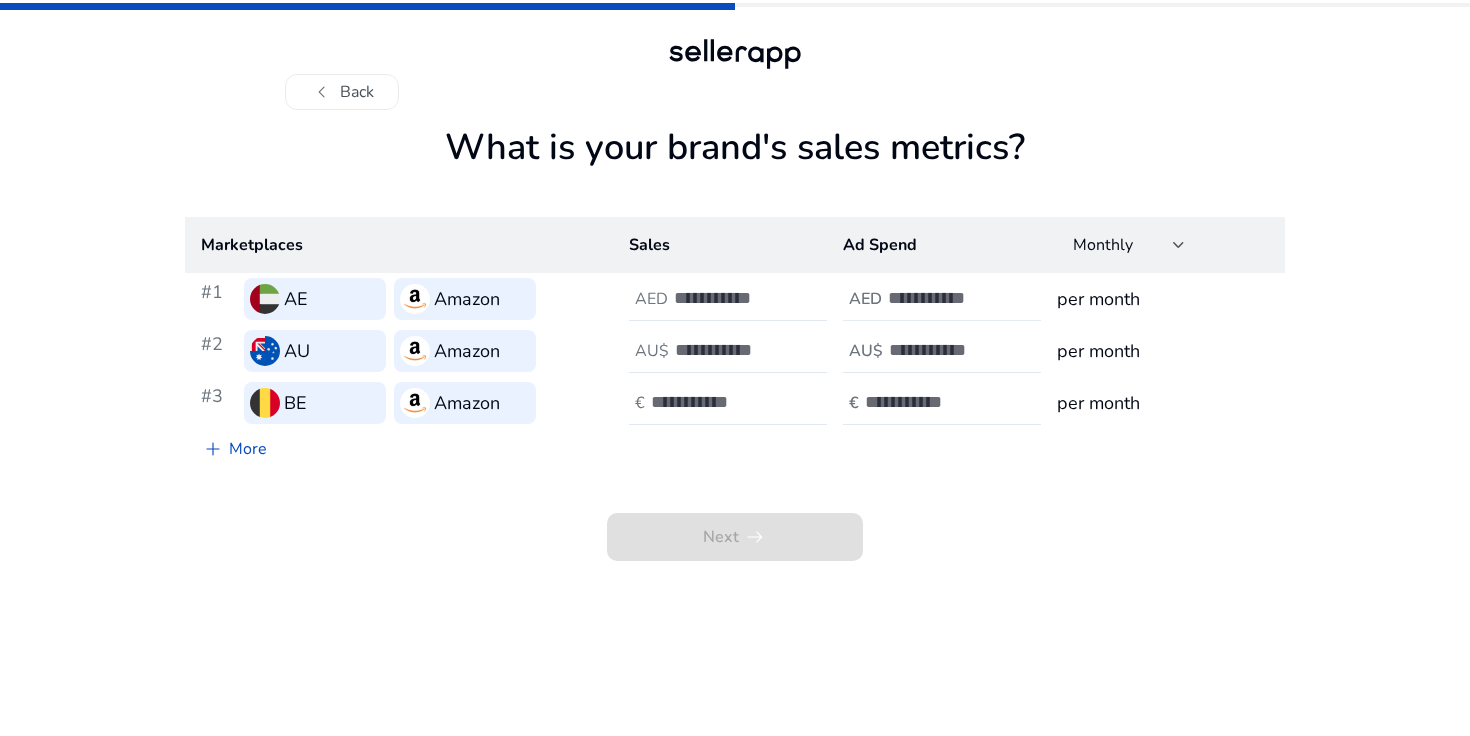 click at bounding box center (955, 298) 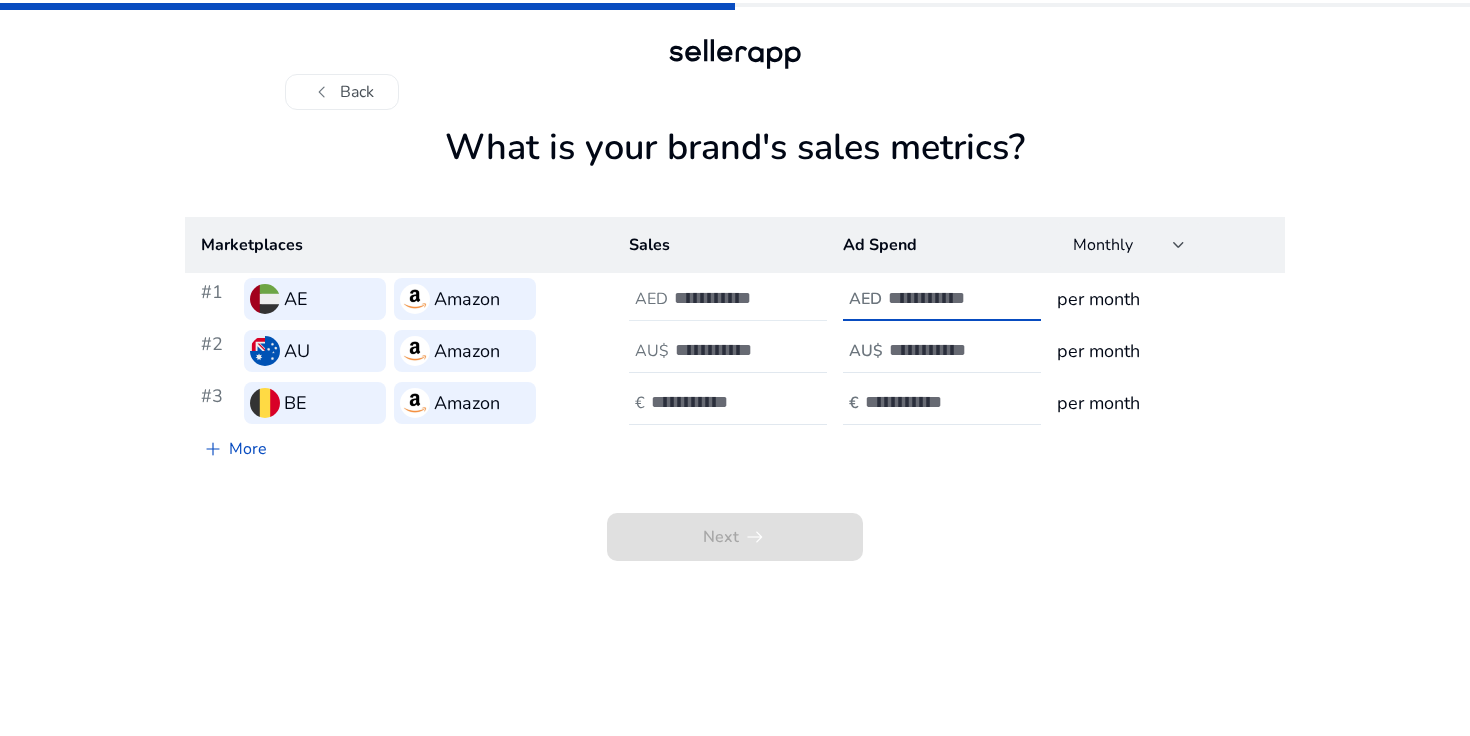 click at bounding box center [741, 298] 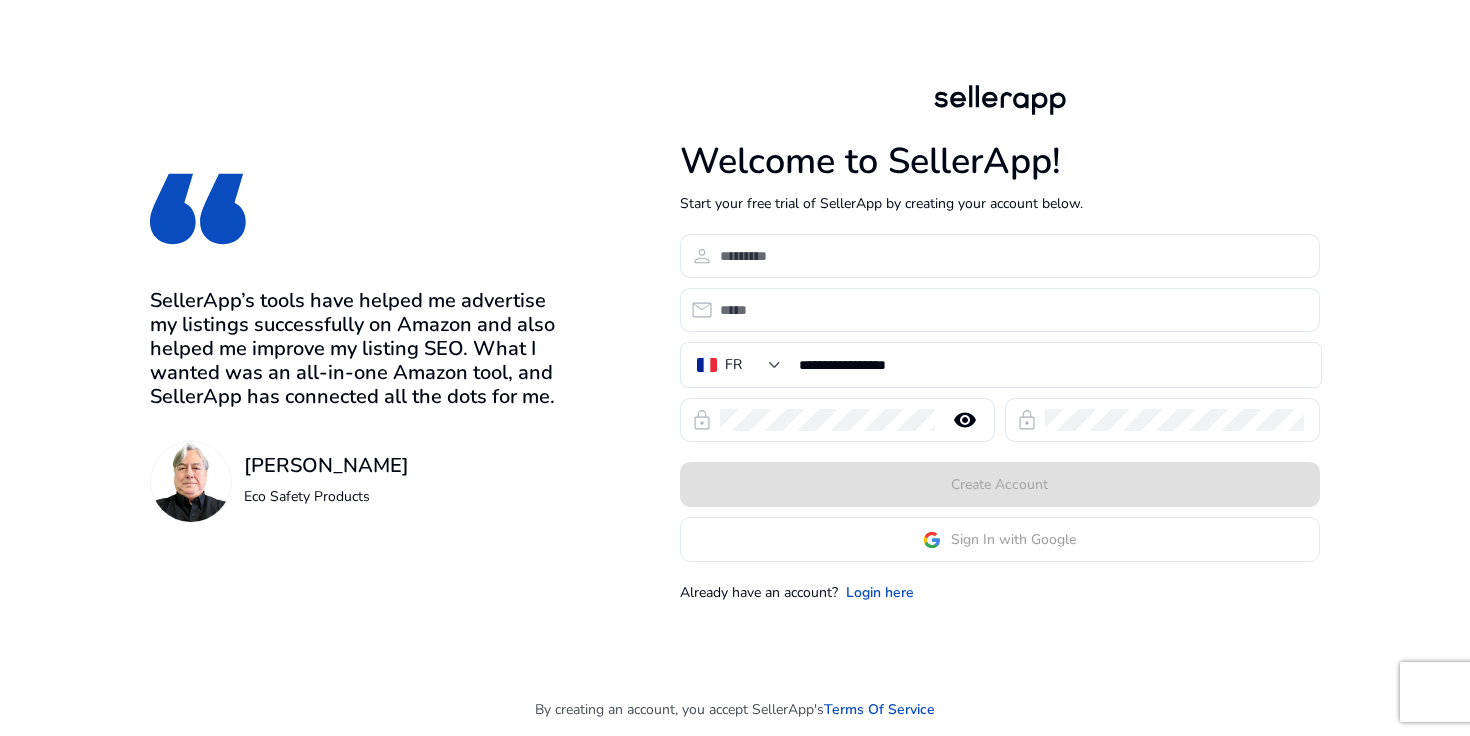 scroll, scrollTop: 0, scrollLeft: 0, axis: both 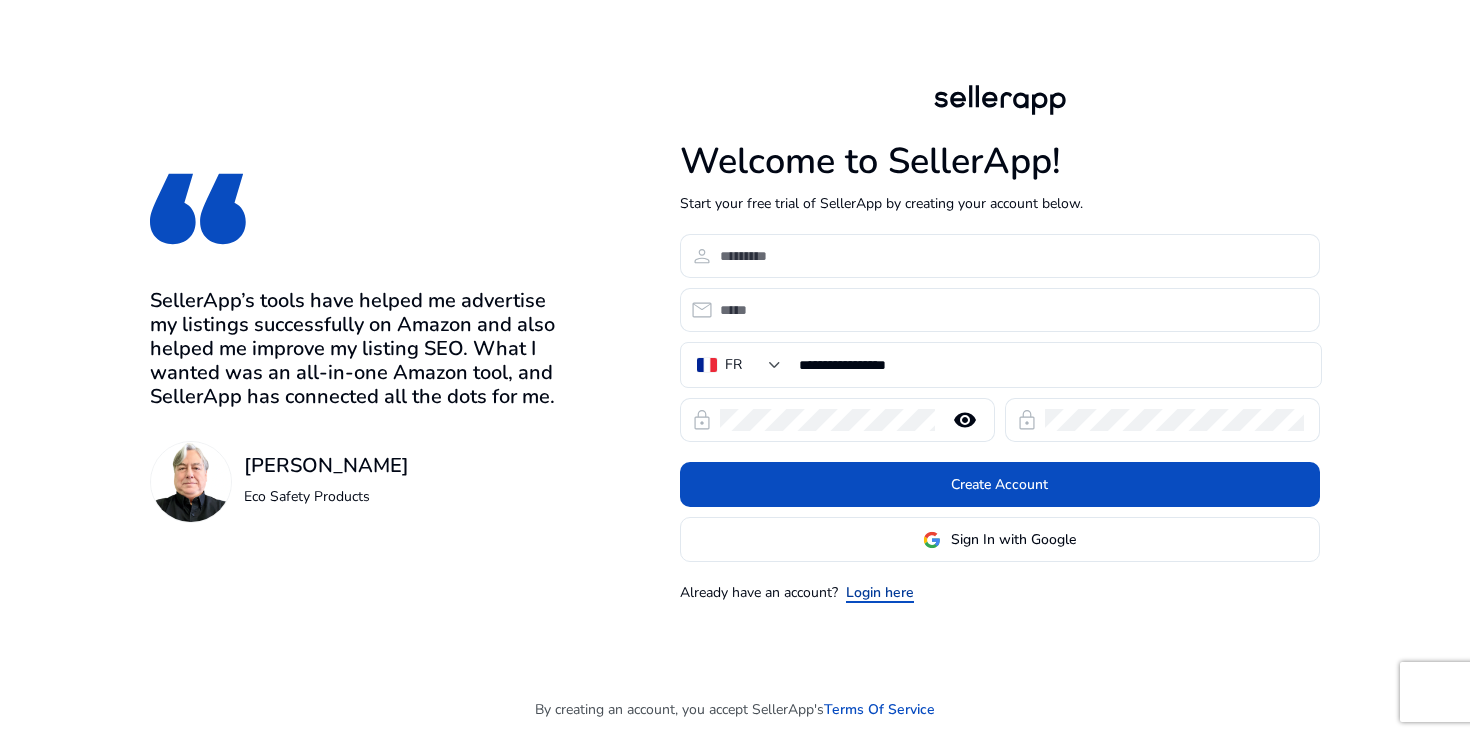 click on "Login here" 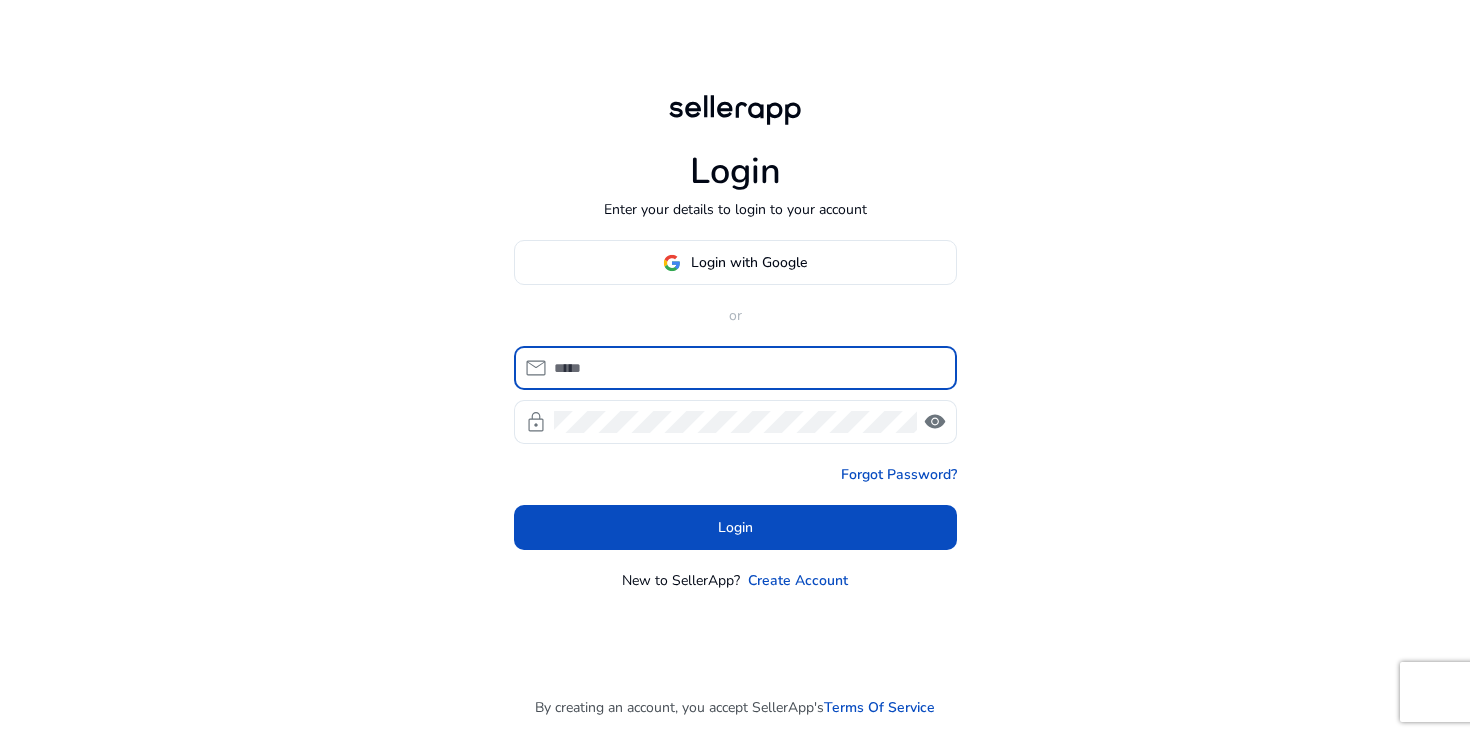 click at bounding box center (747, 368) 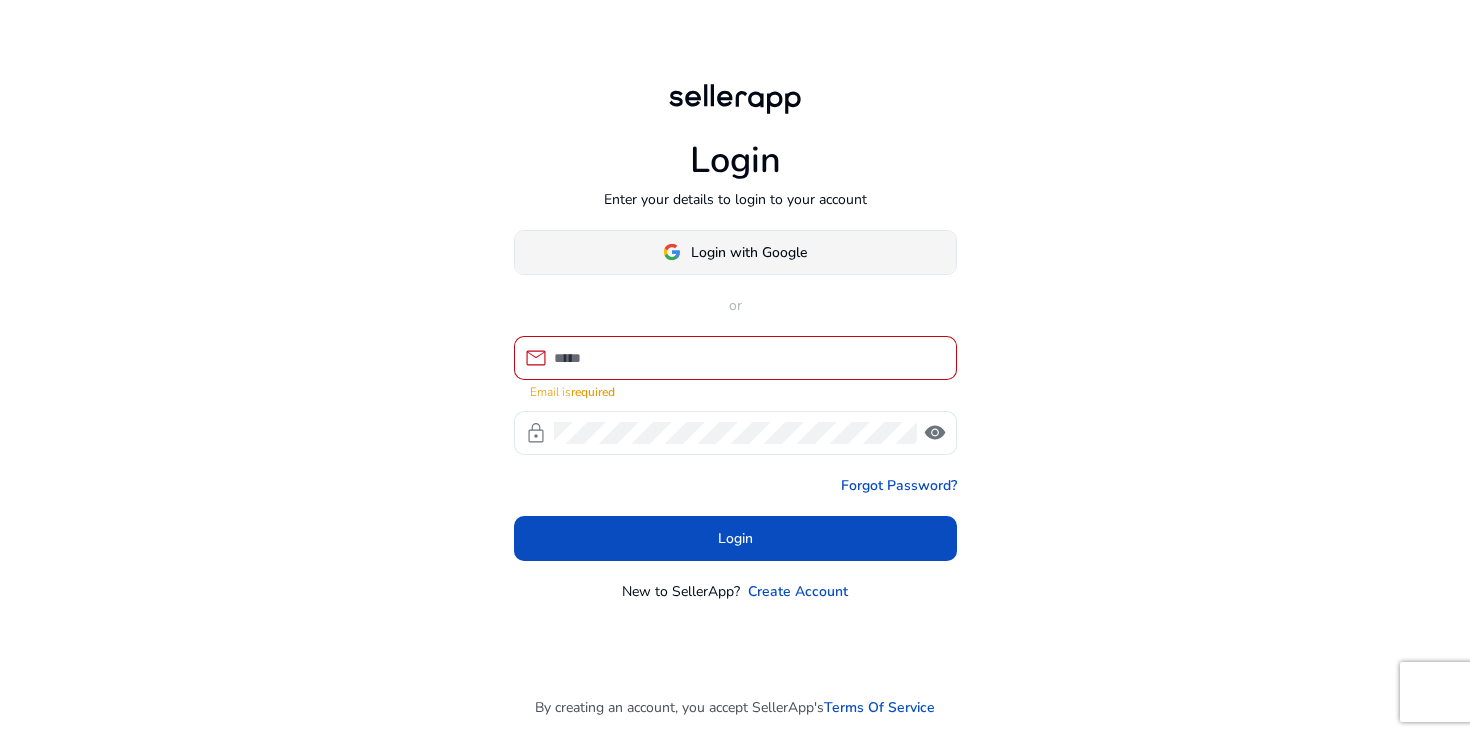type on "**********" 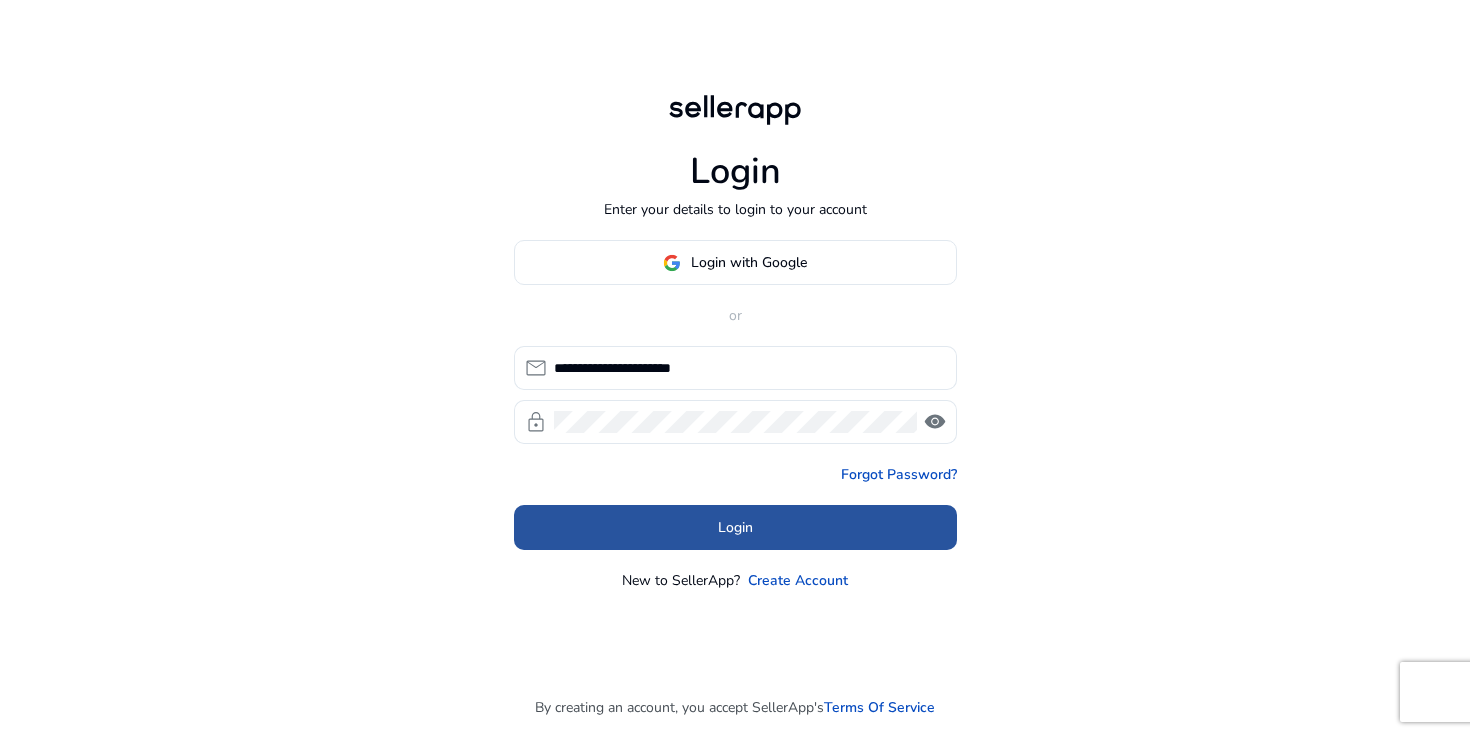 click at bounding box center (735, 528) 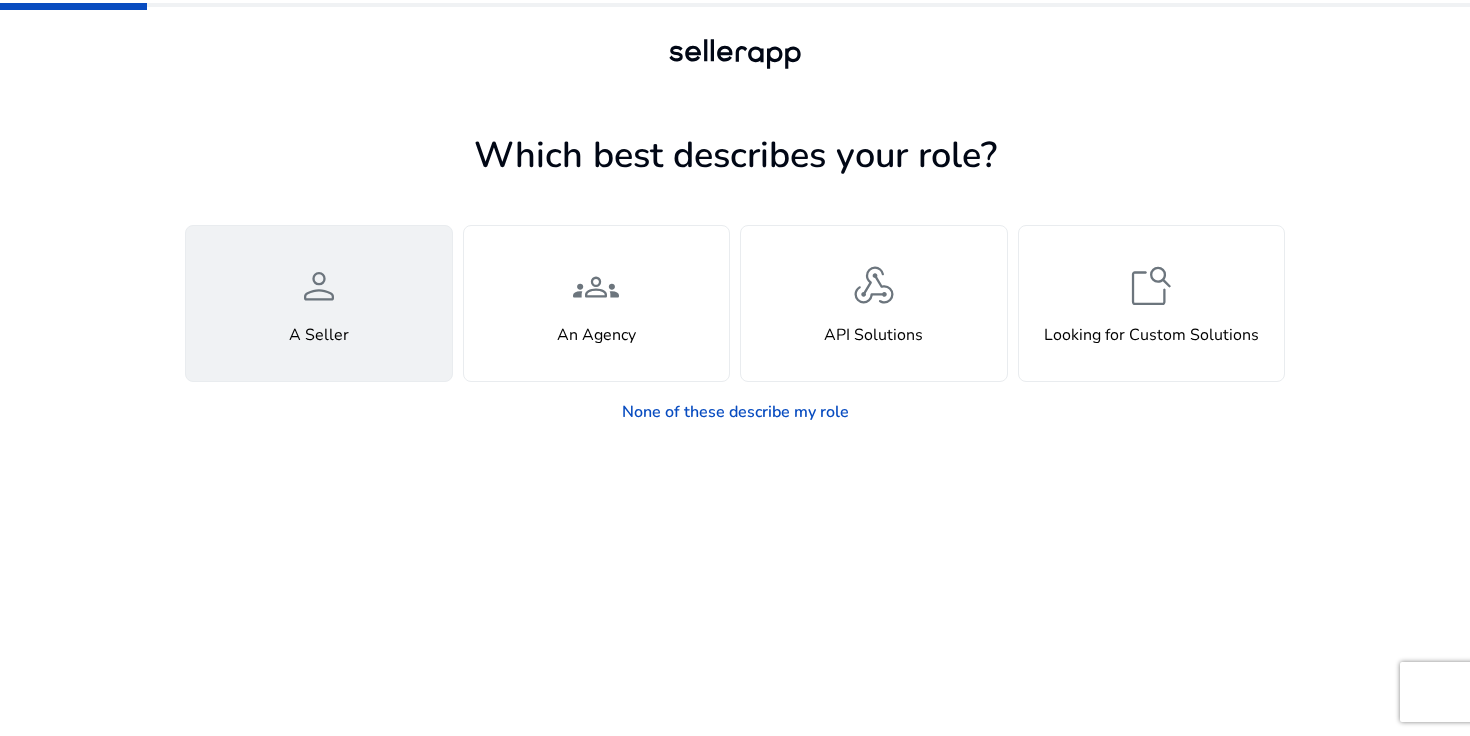 click on "person" 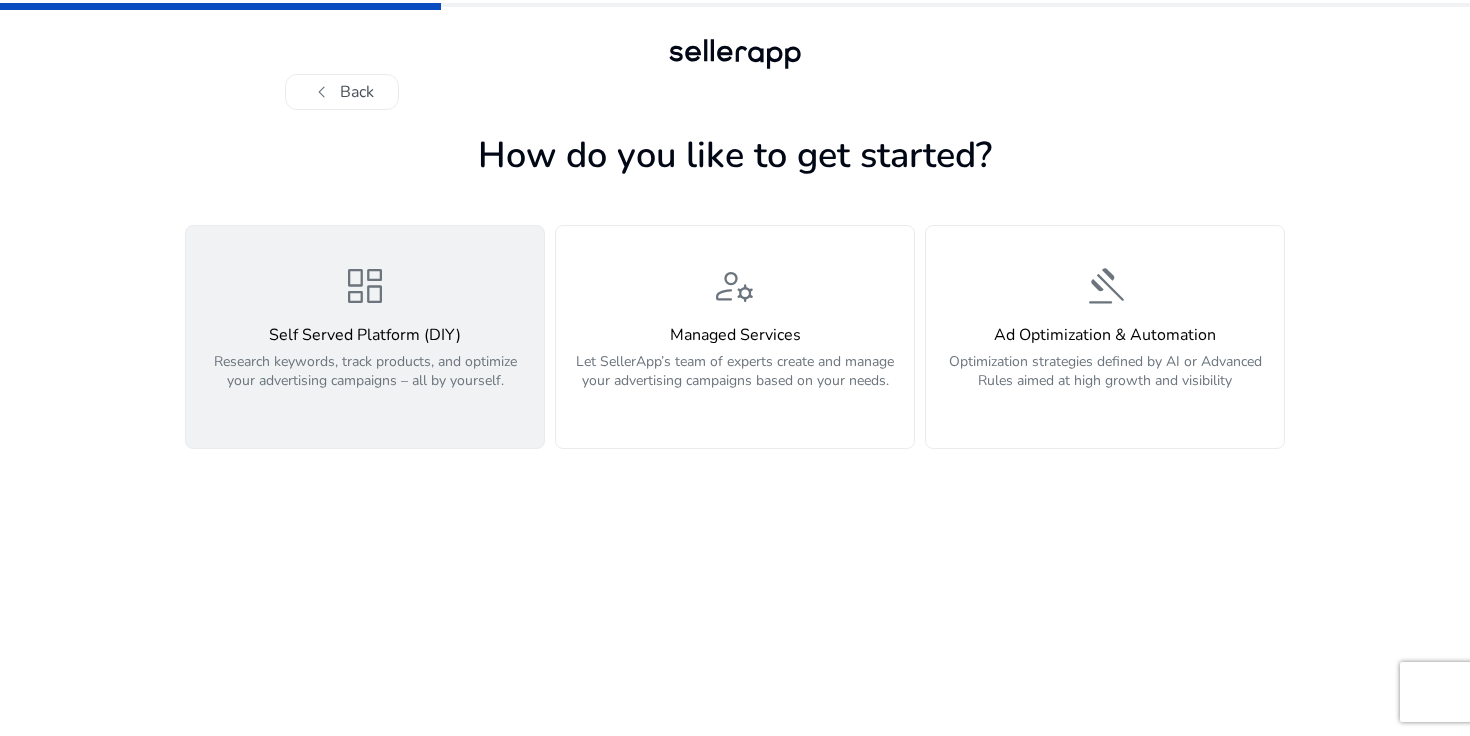 click on "Research keywords, track products, and optimize your advertising campaigns – all by yourself." 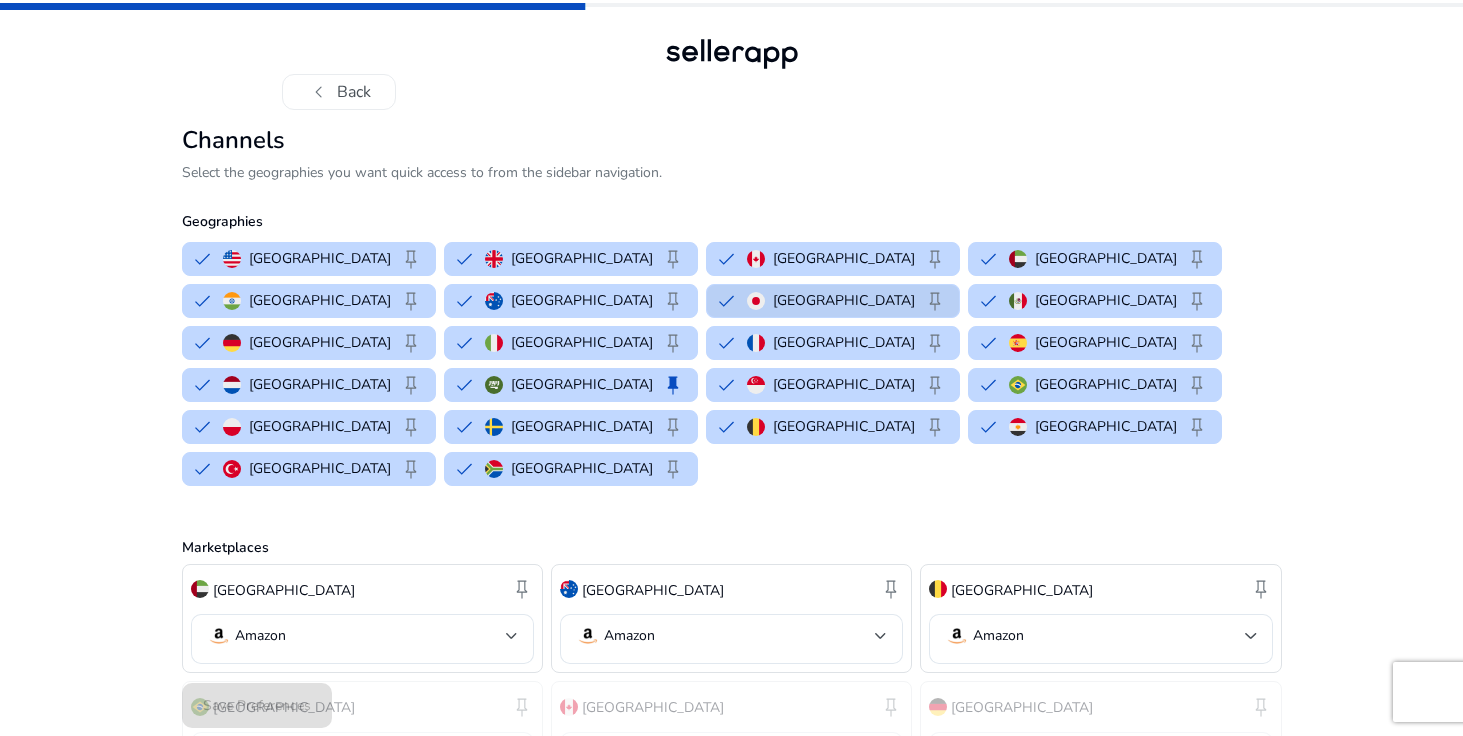click on "Japan   keep" at bounding box center [833, 301] 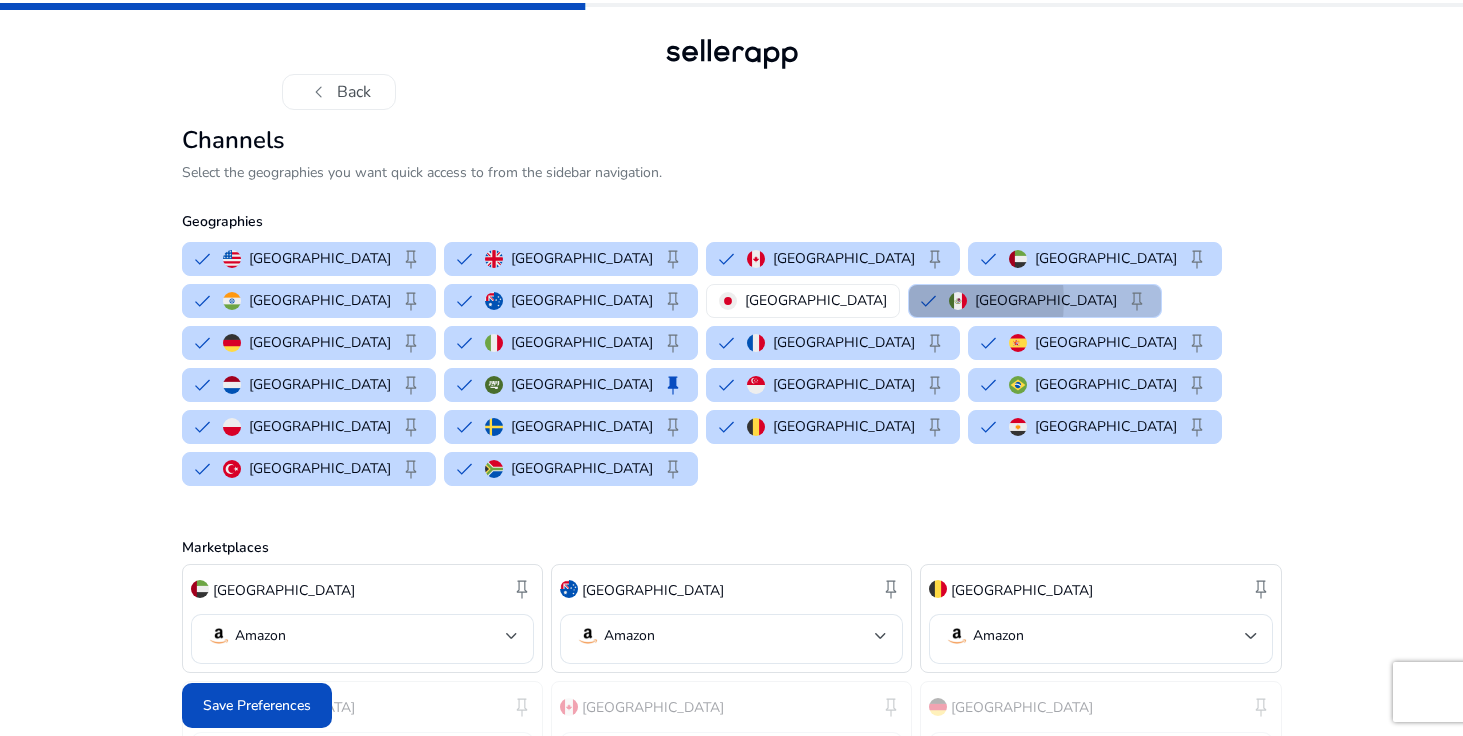 click on "Mexico   keep" at bounding box center [1035, 301] 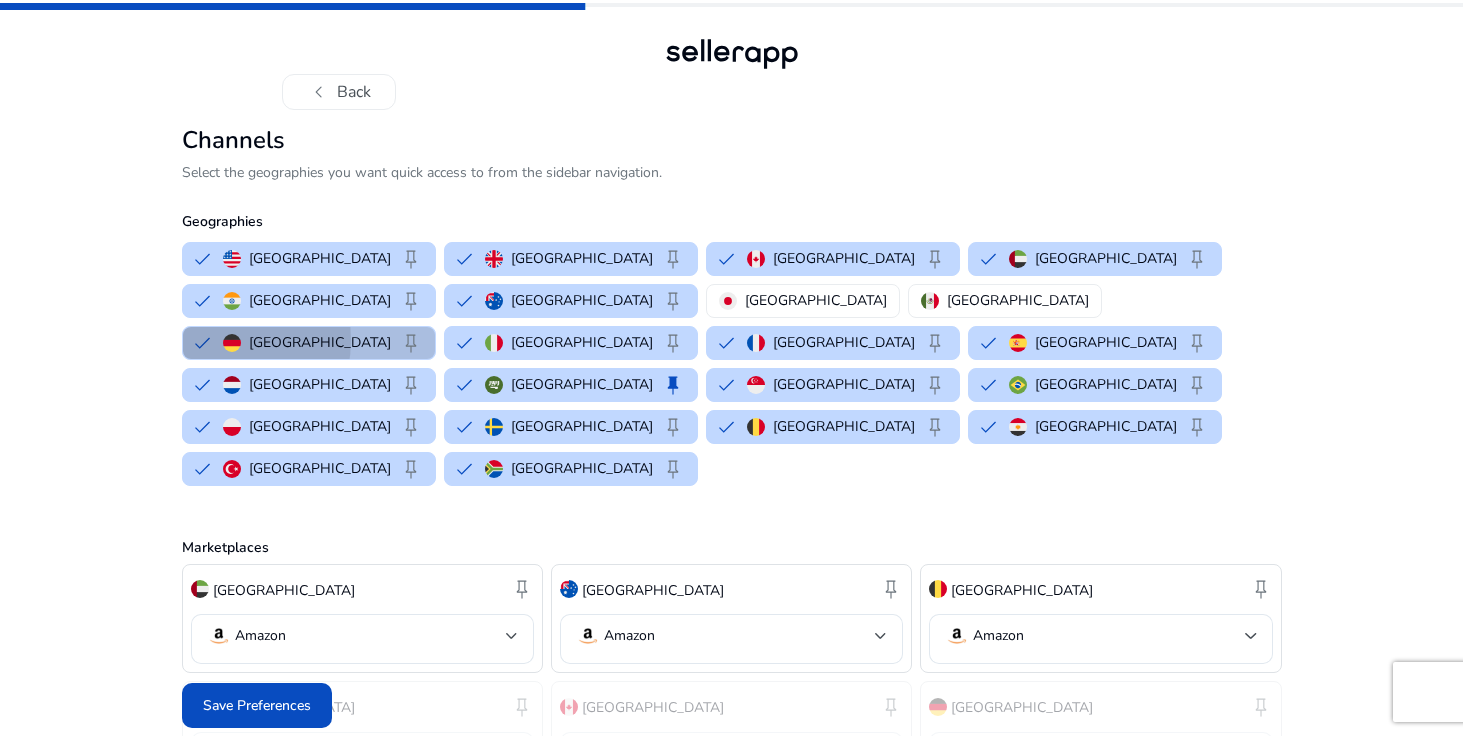 click on "Germany   keep" at bounding box center (309, 343) 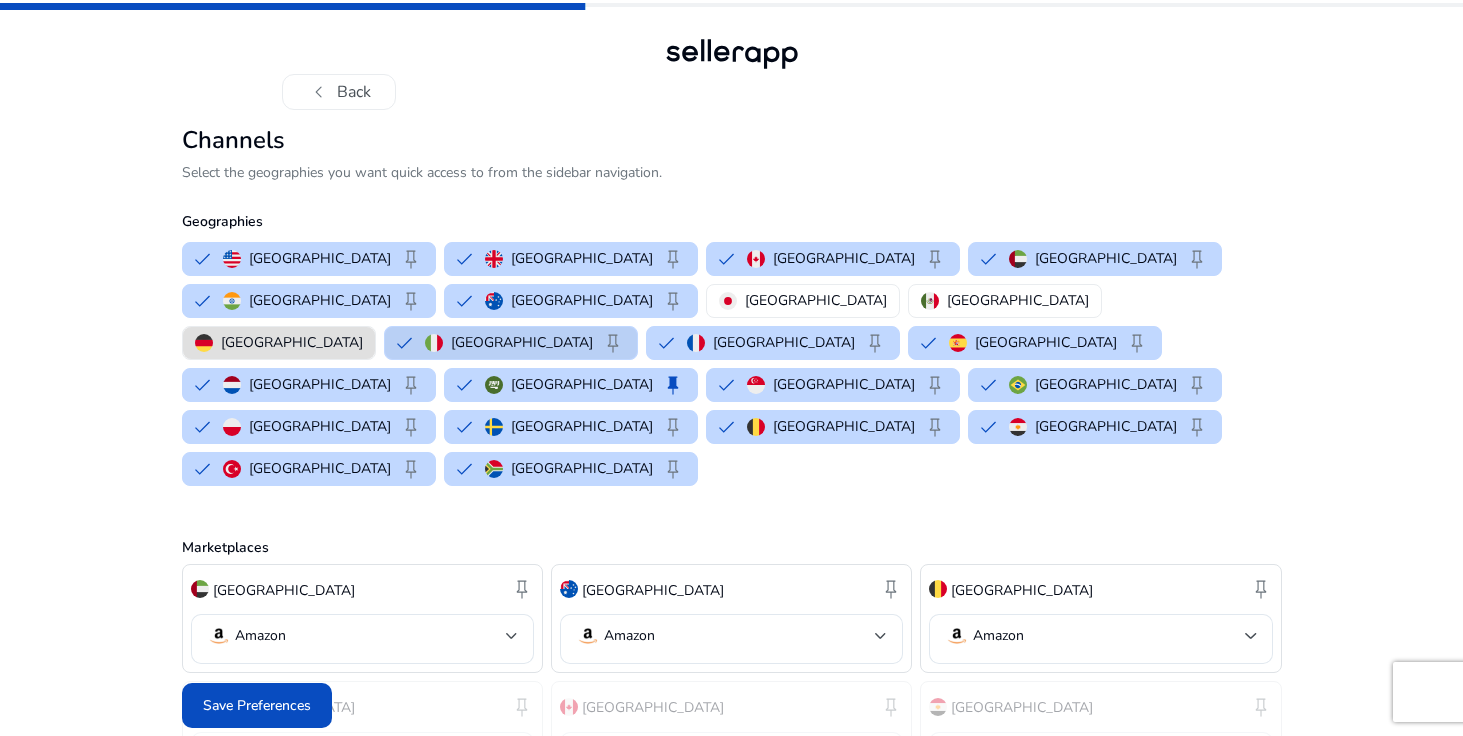 click on "Italy   keep" at bounding box center [511, 343] 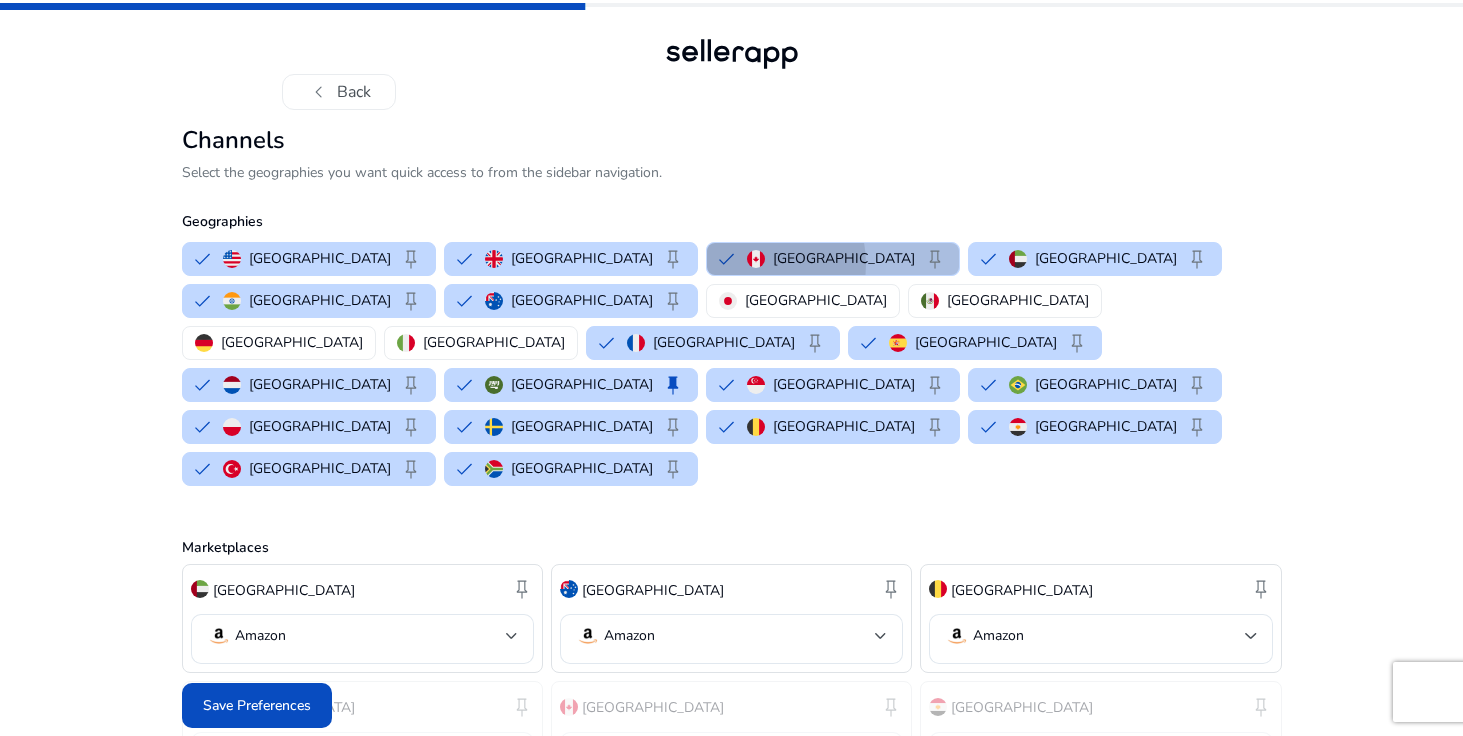 click on "Canada   keep" at bounding box center [833, 259] 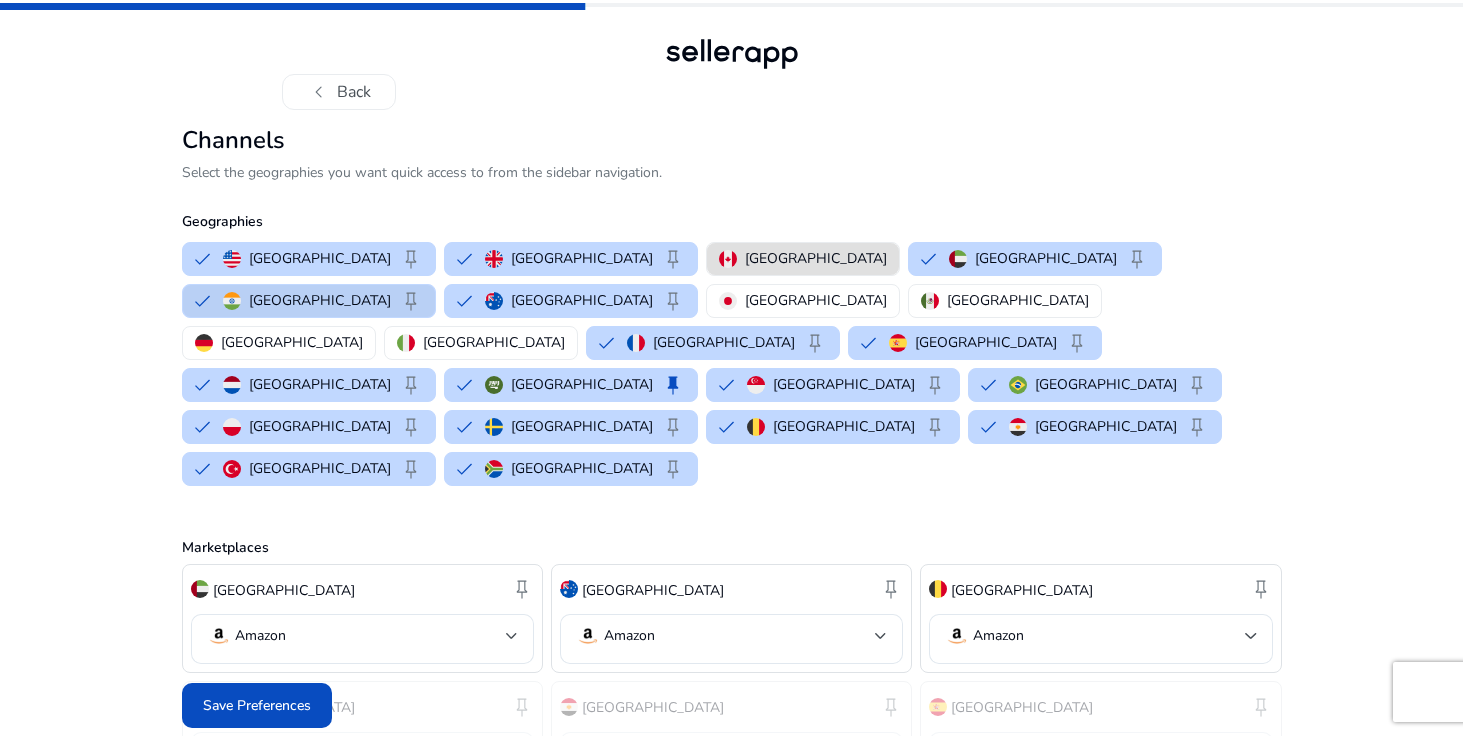 click on "India   keep" at bounding box center (309, 301) 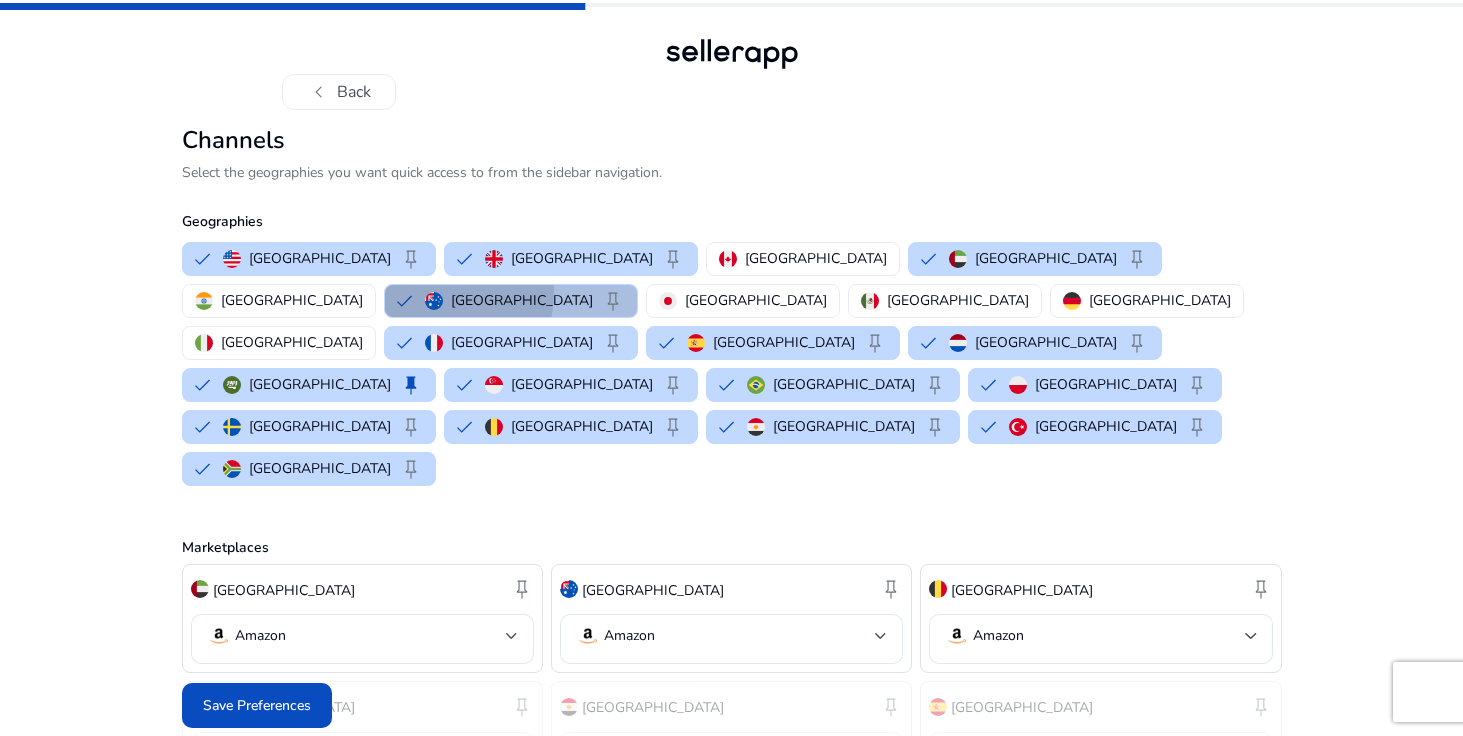 click on "Australia   keep" at bounding box center (511, 301) 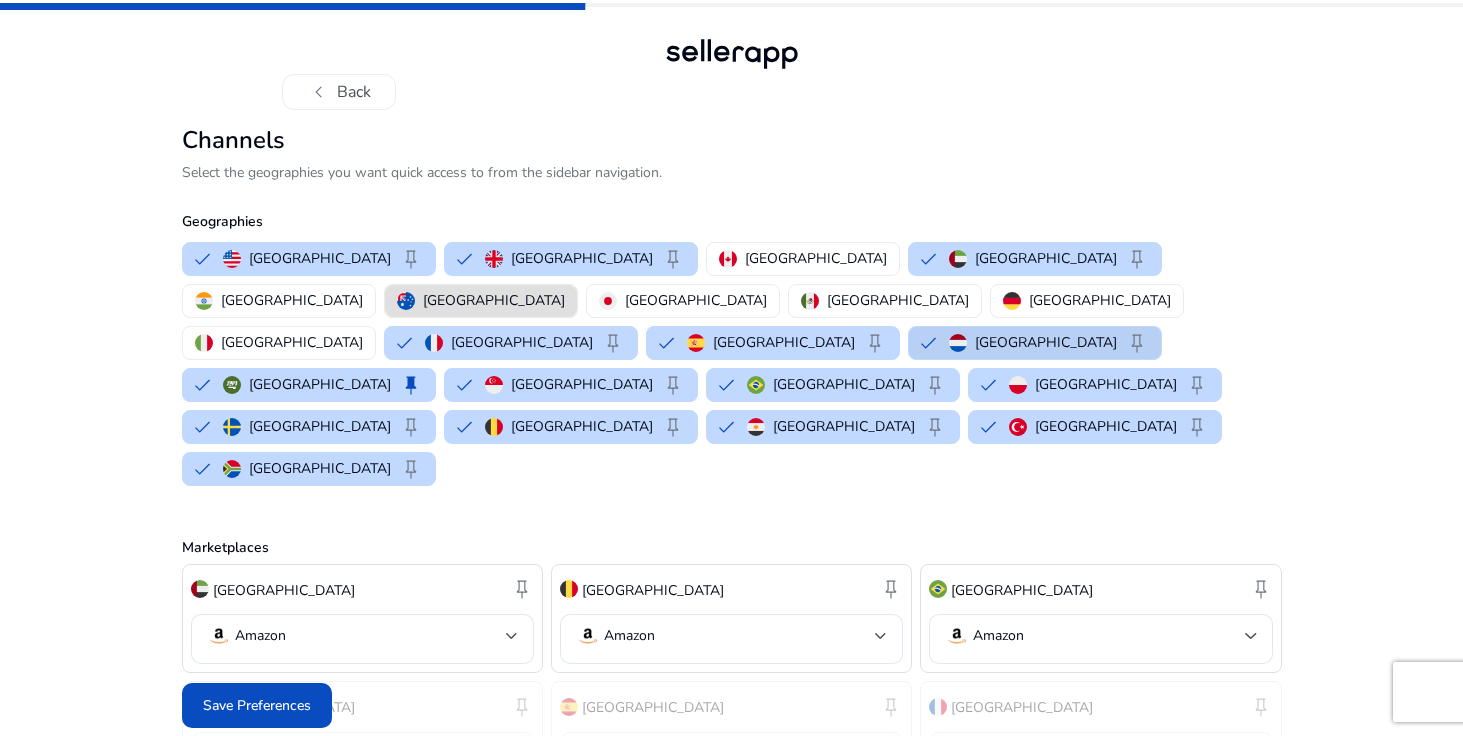 click on "Netherlands   keep" at bounding box center [1035, 343] 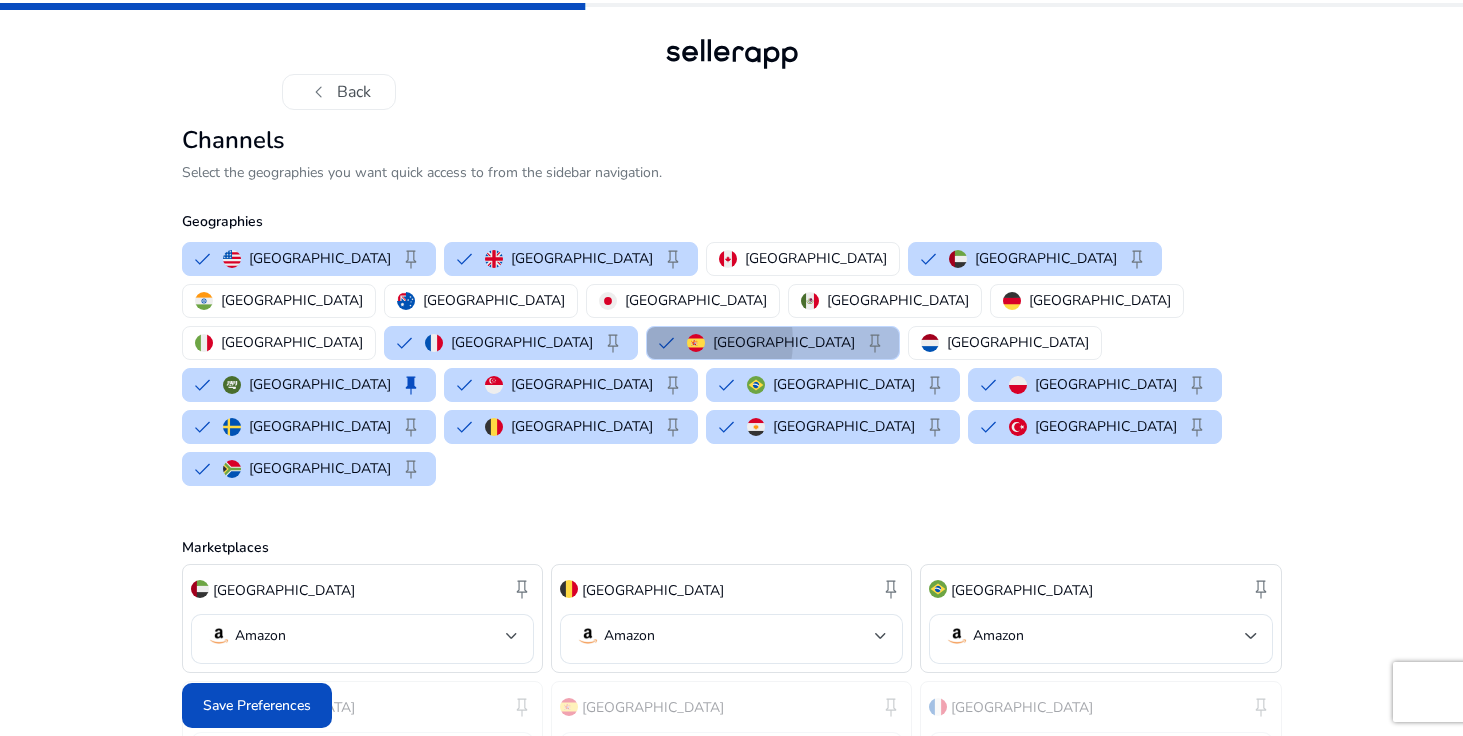 click on "Spain   keep" at bounding box center [773, 343] 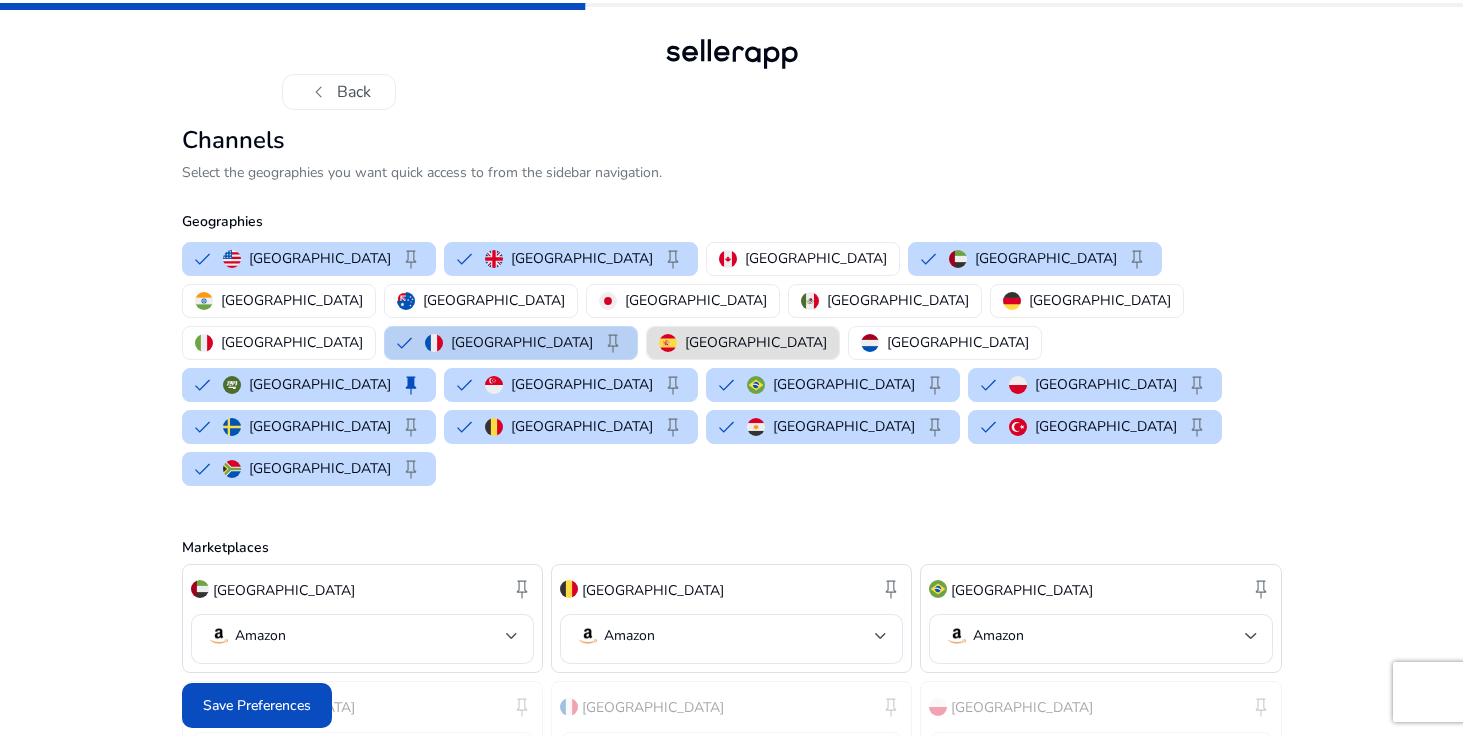 click on "France   keep" at bounding box center [511, 343] 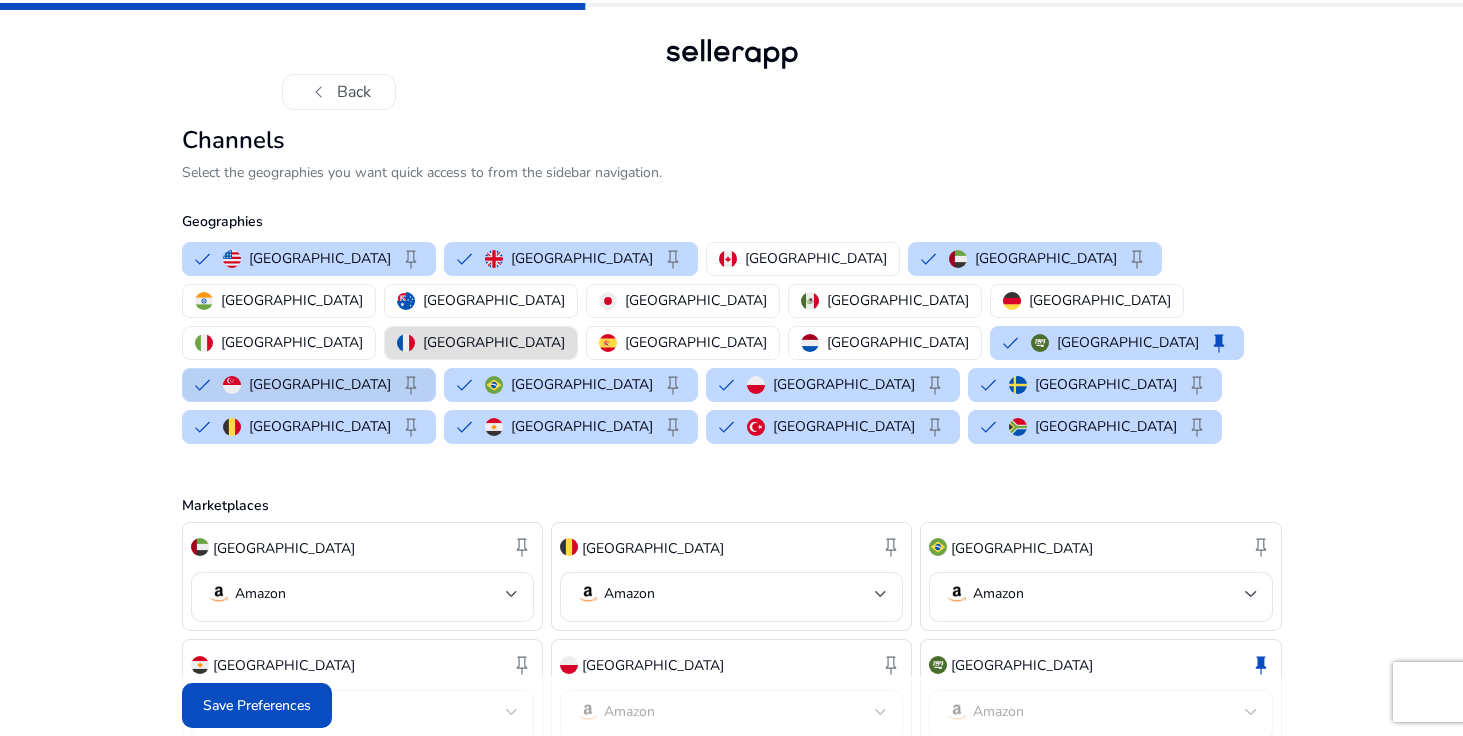 click on "Singapore   keep" at bounding box center [309, 385] 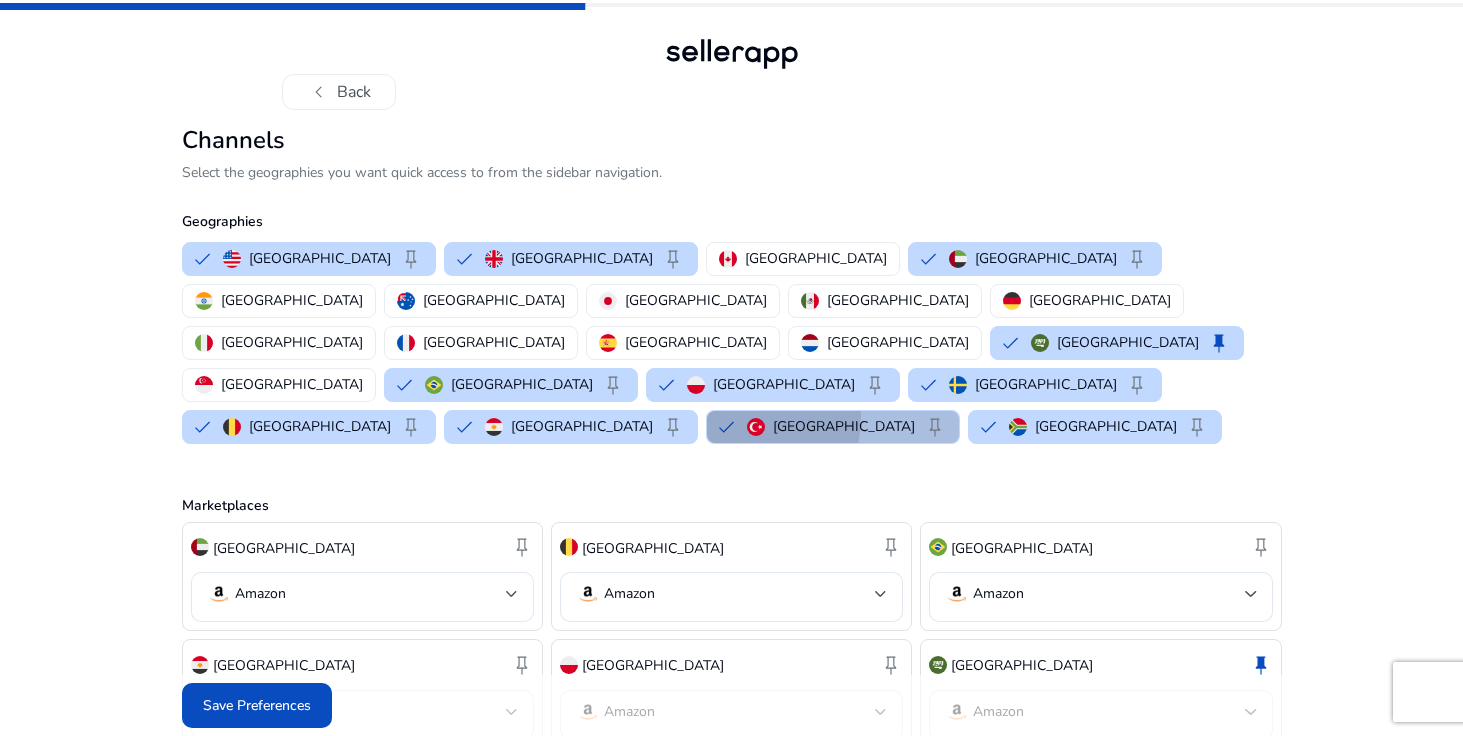 click on "Turkey   keep" at bounding box center (833, 427) 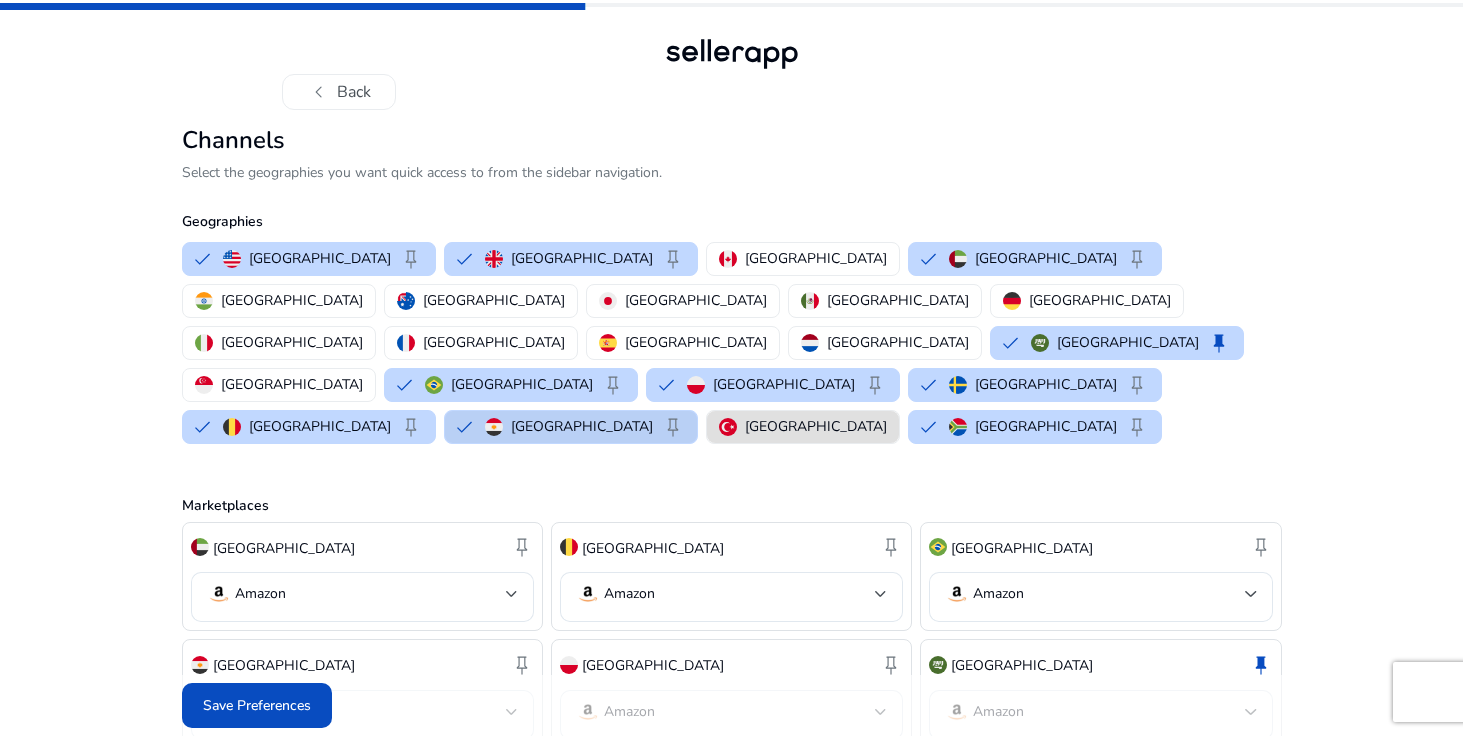 click on "Egypt   keep" at bounding box center [571, 427] 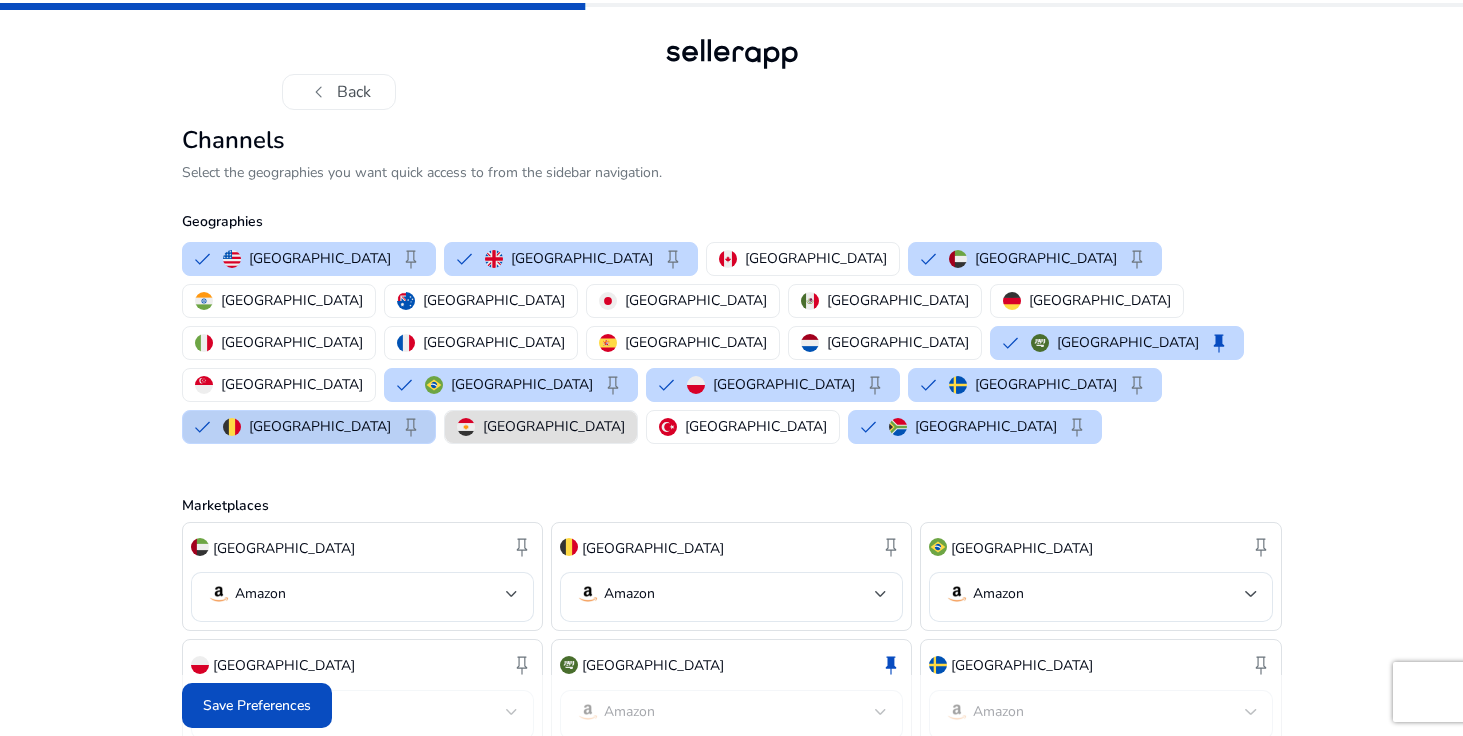 click on "Belgium   keep" at bounding box center [309, 427] 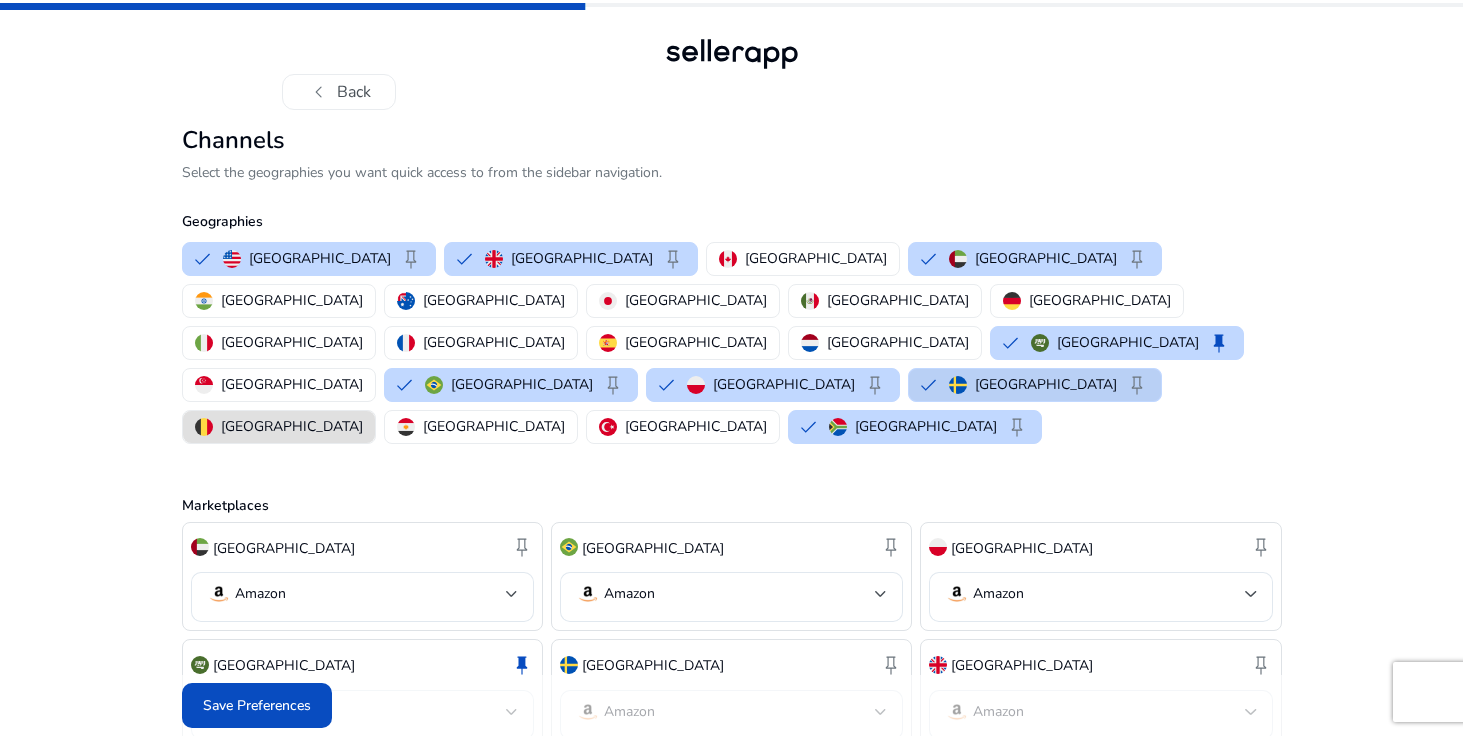 click on "Sweden   keep" at bounding box center (1035, 385) 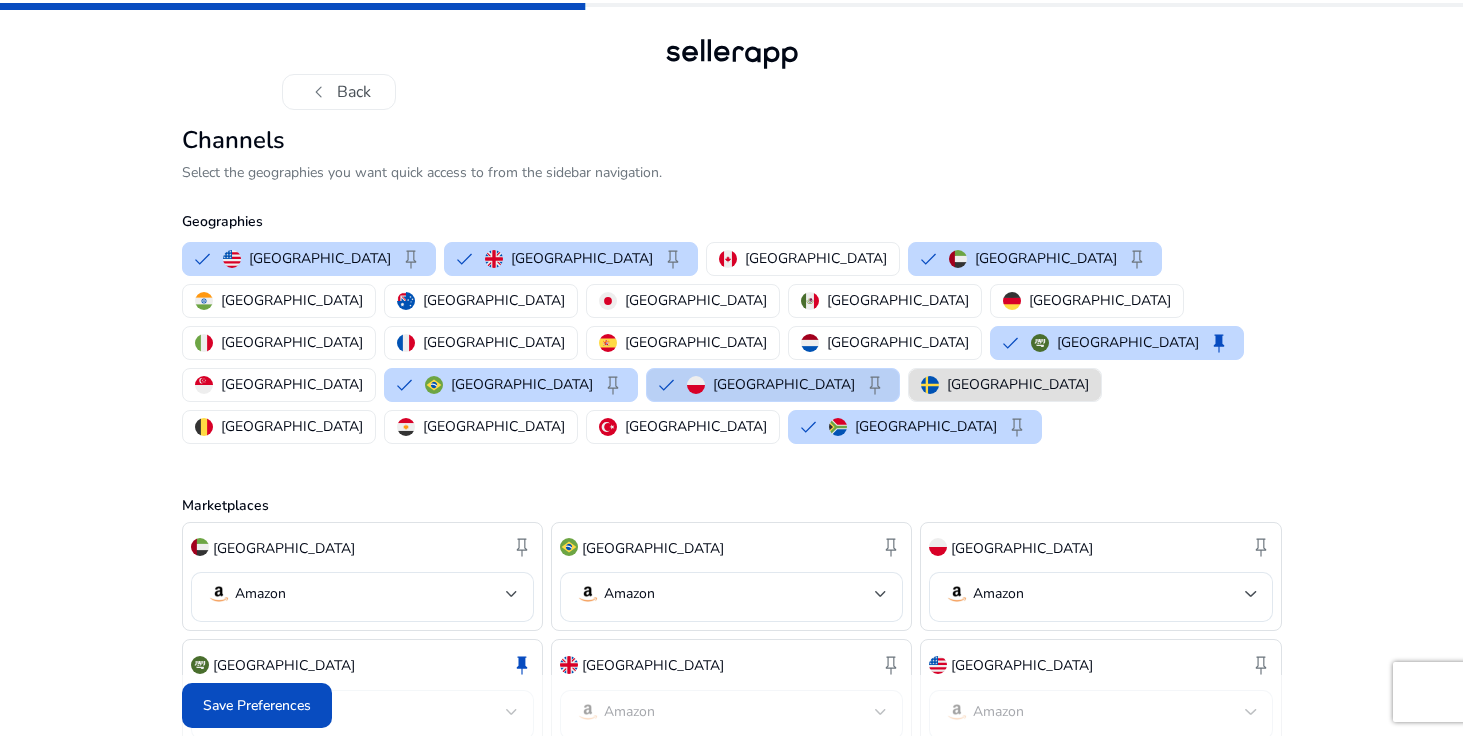 click on "Poland   keep" at bounding box center [773, 385] 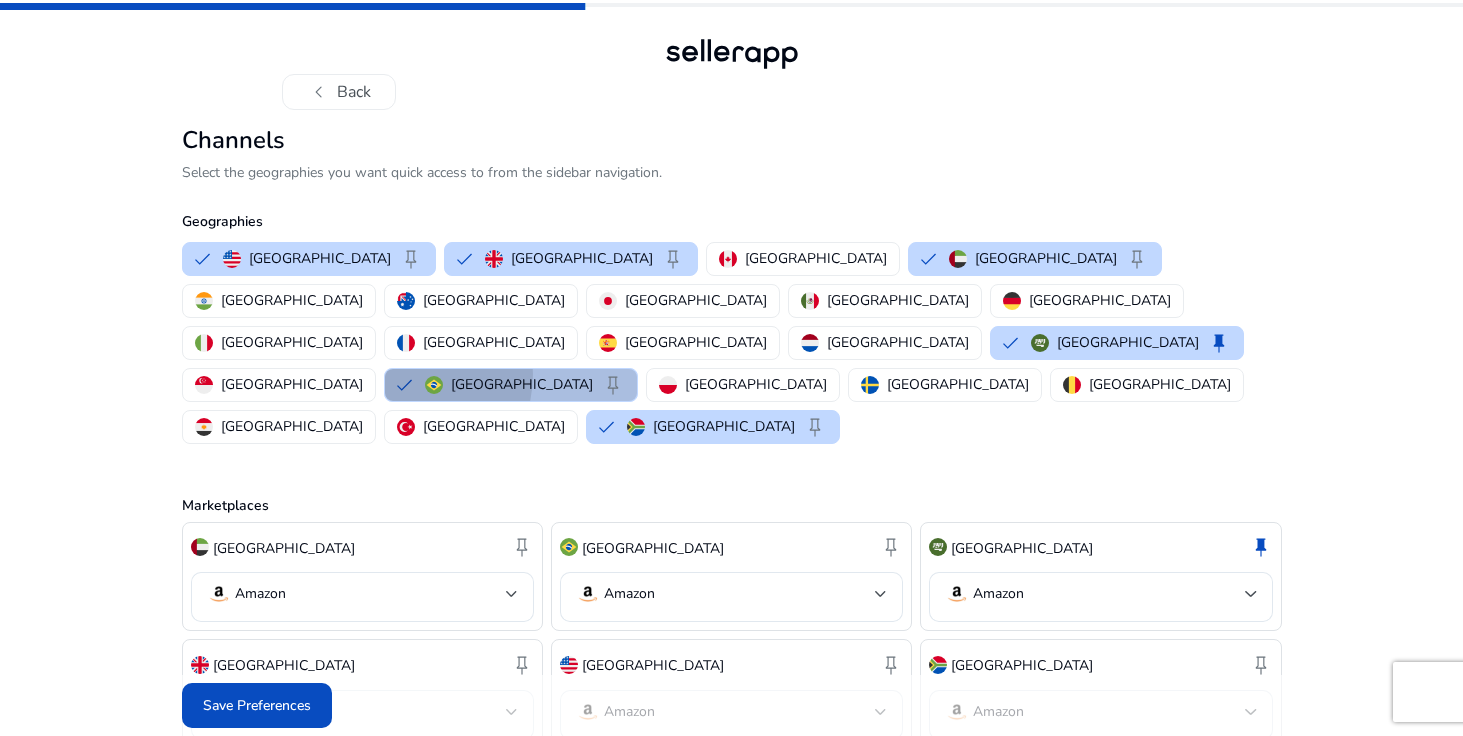 click on "Brazil   keep" at bounding box center (511, 385) 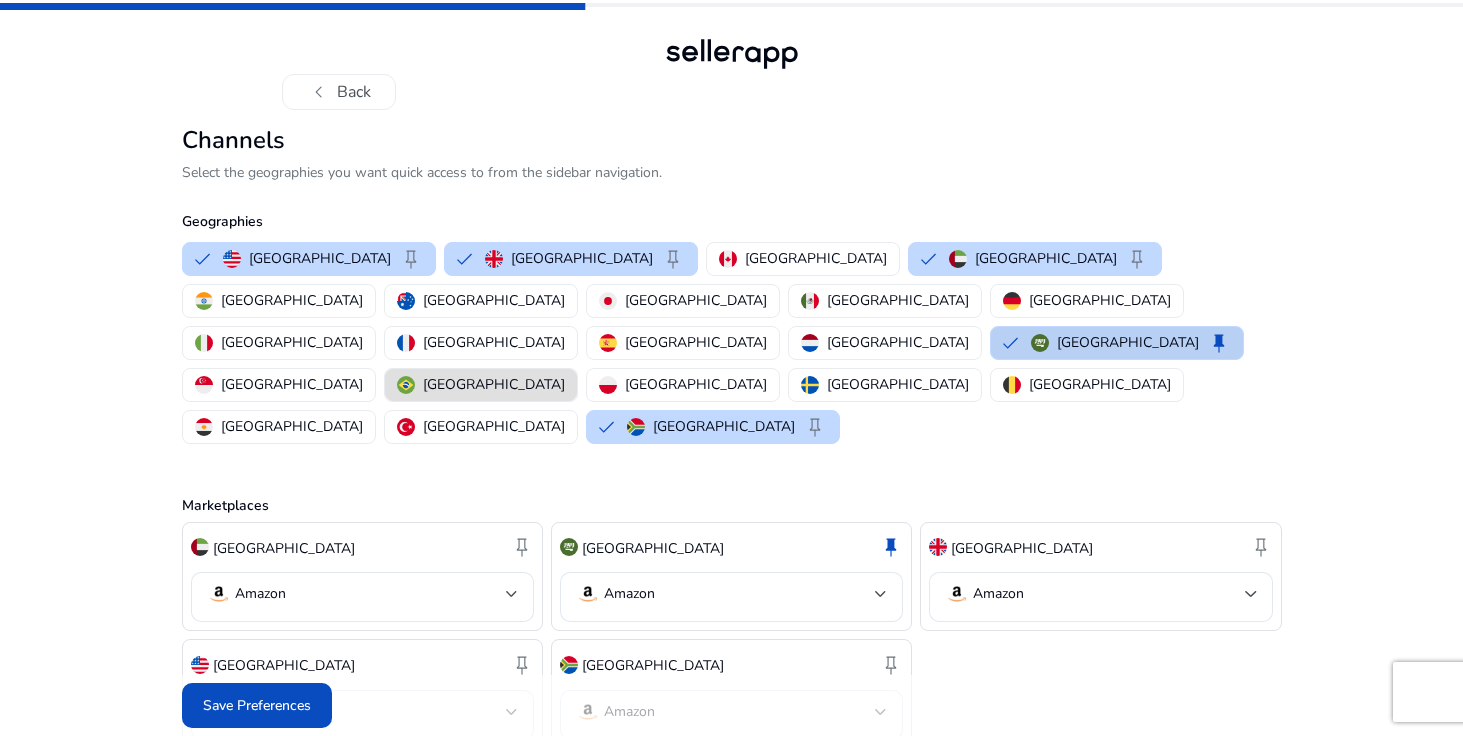 click on "Saudi Arabia   keep" at bounding box center [1117, 343] 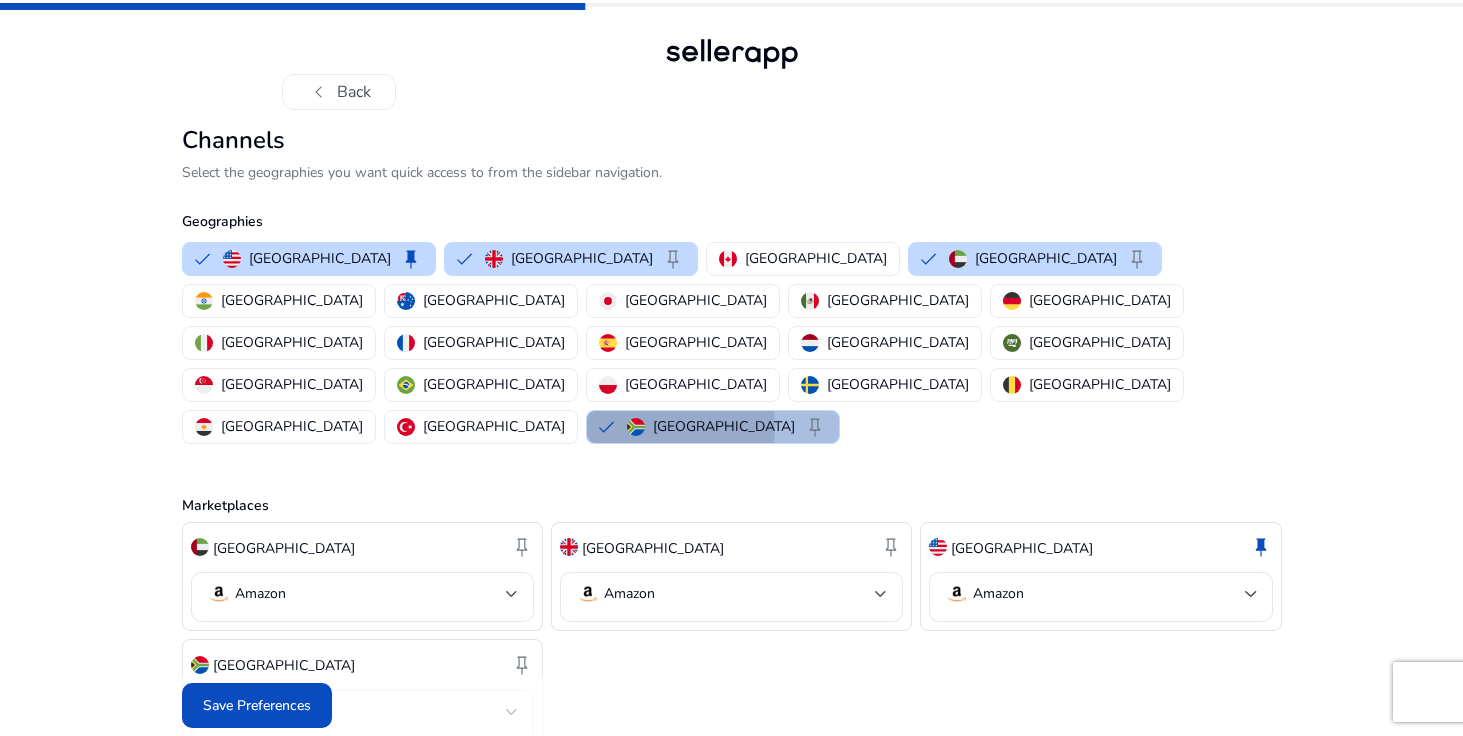 click on "[GEOGRAPHIC_DATA]   keep" at bounding box center (713, 427) 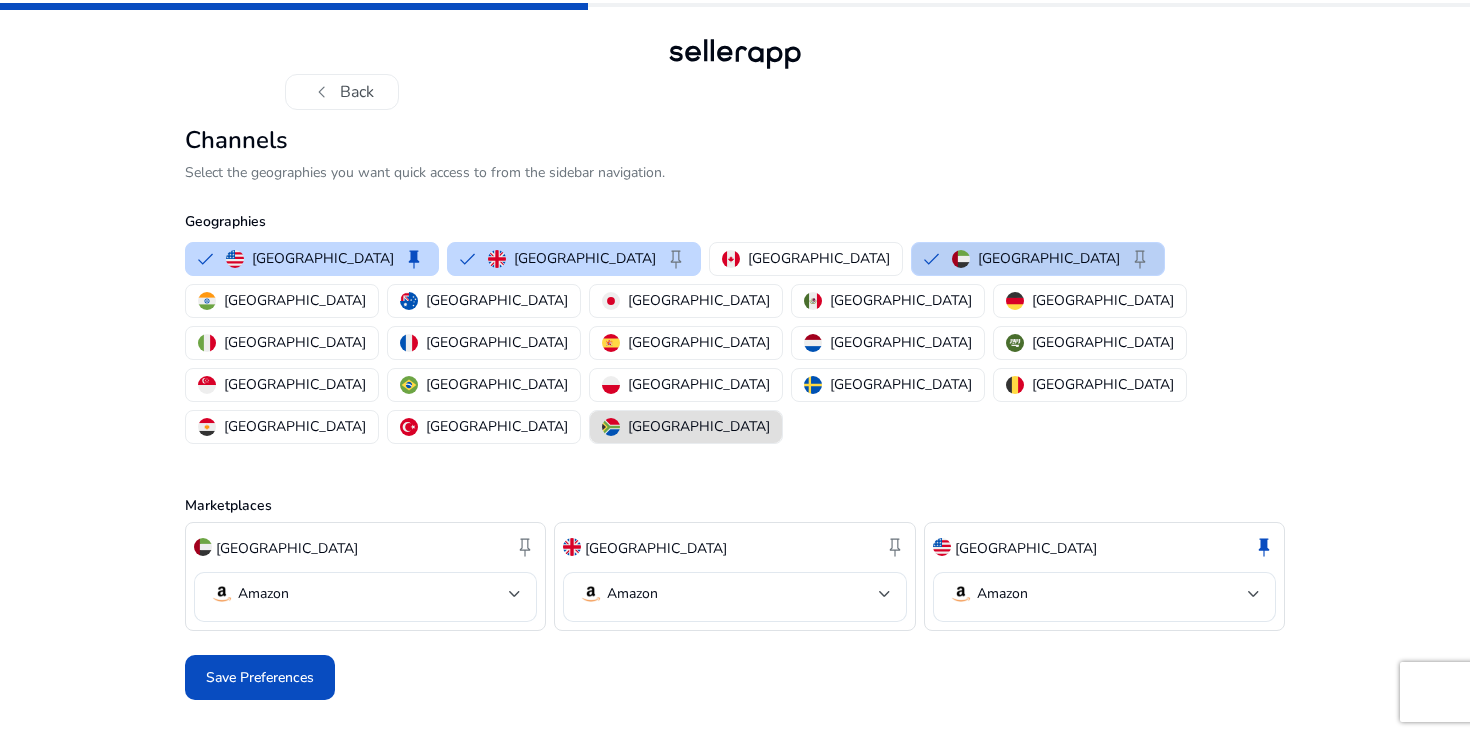 click on "[GEOGRAPHIC_DATA]   keep" at bounding box center [1038, 259] 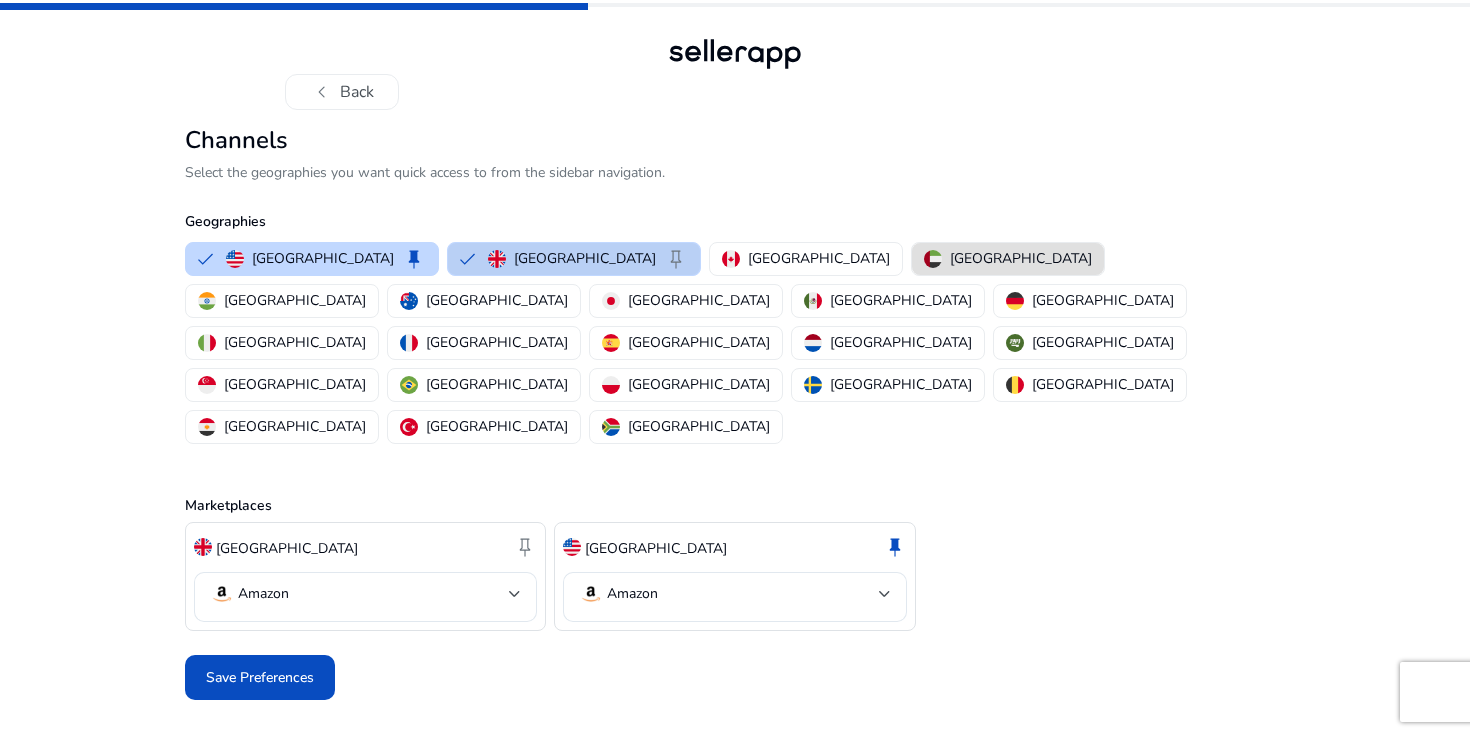 click on "[GEOGRAPHIC_DATA]   keep" at bounding box center (574, 259) 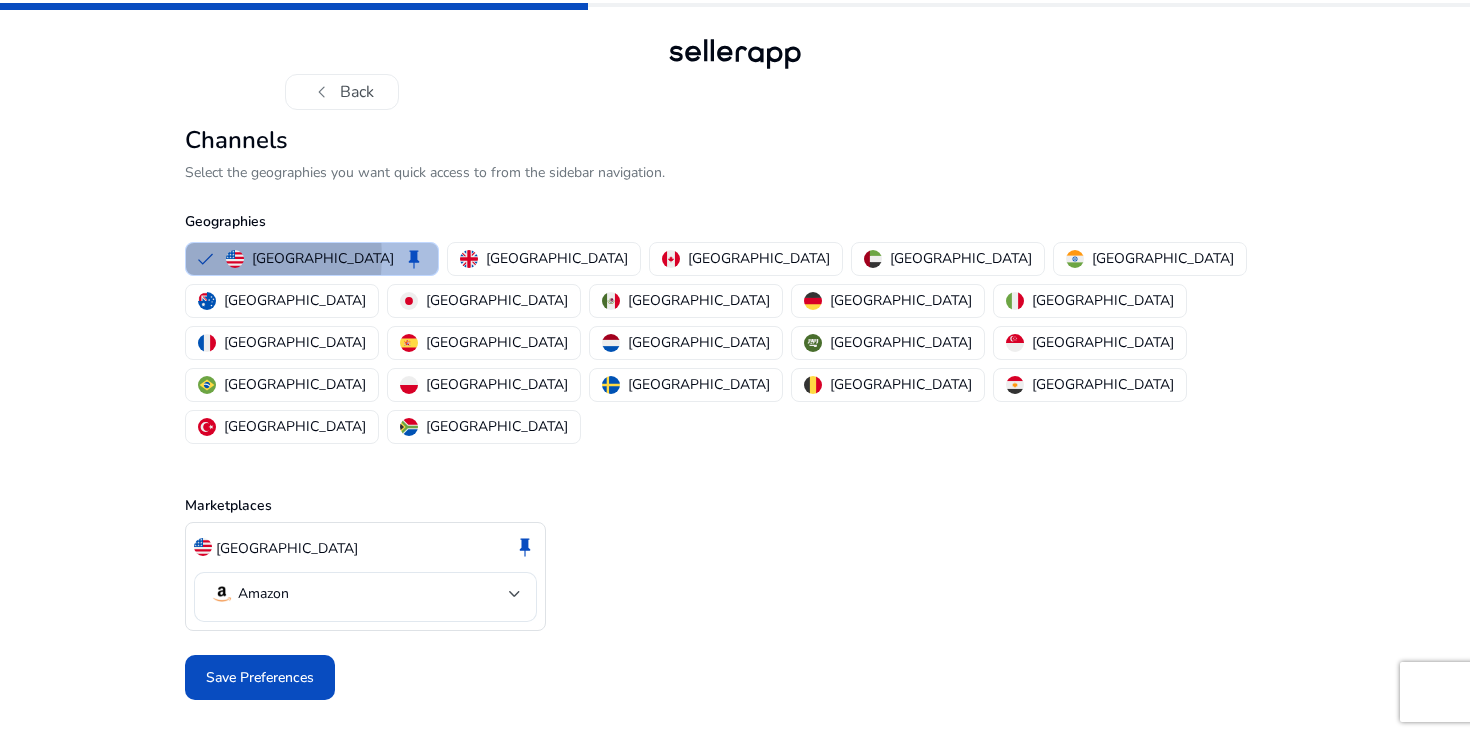 click on "United States   keep" at bounding box center (312, 259) 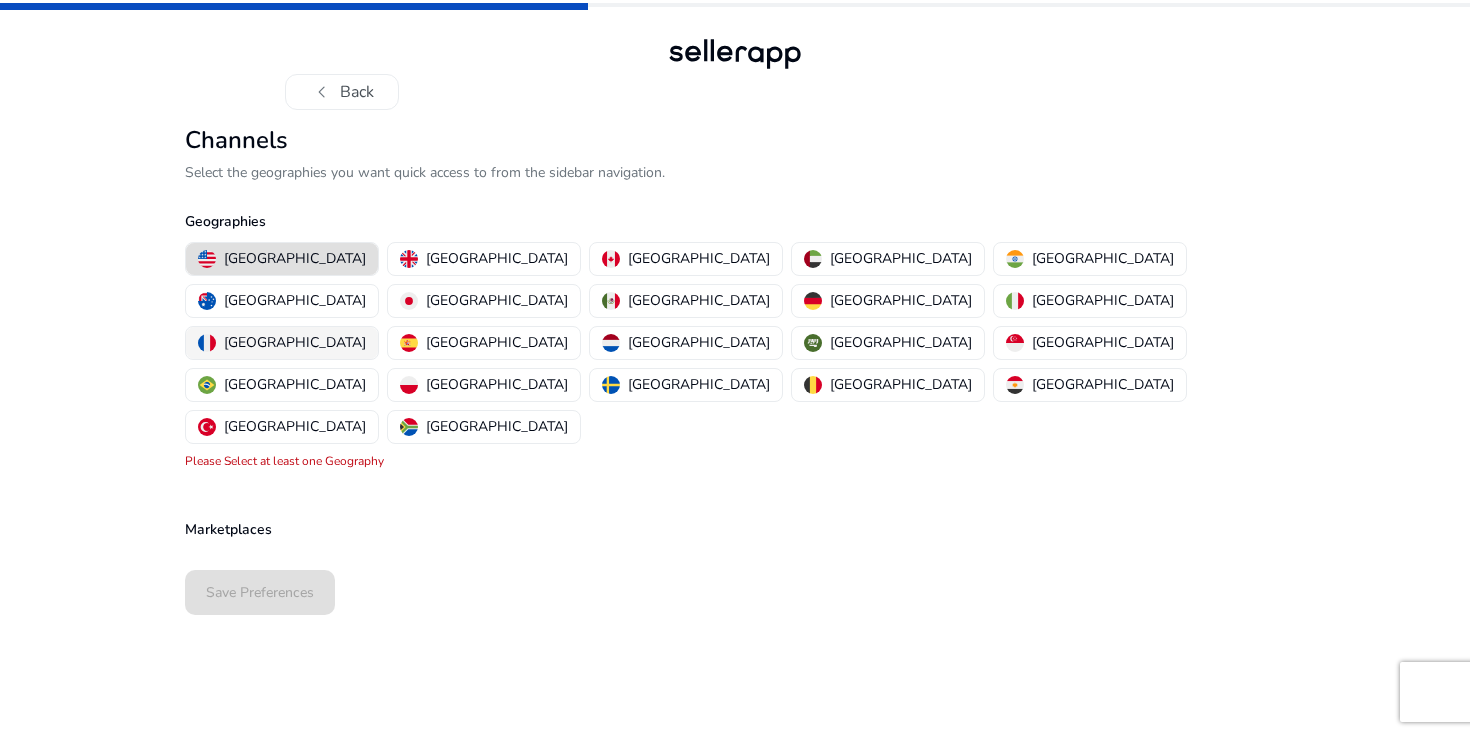 click on "[GEOGRAPHIC_DATA]" at bounding box center (282, 342) 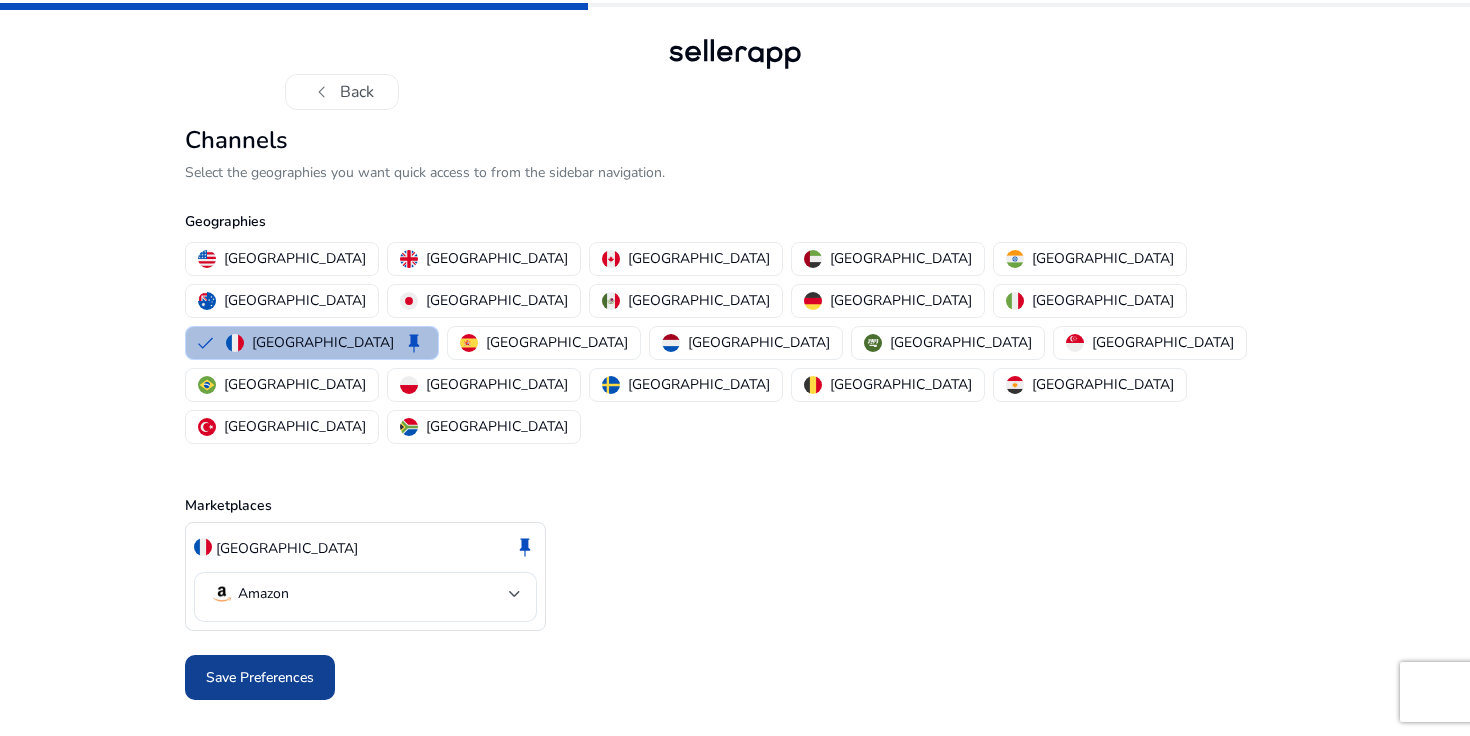 click 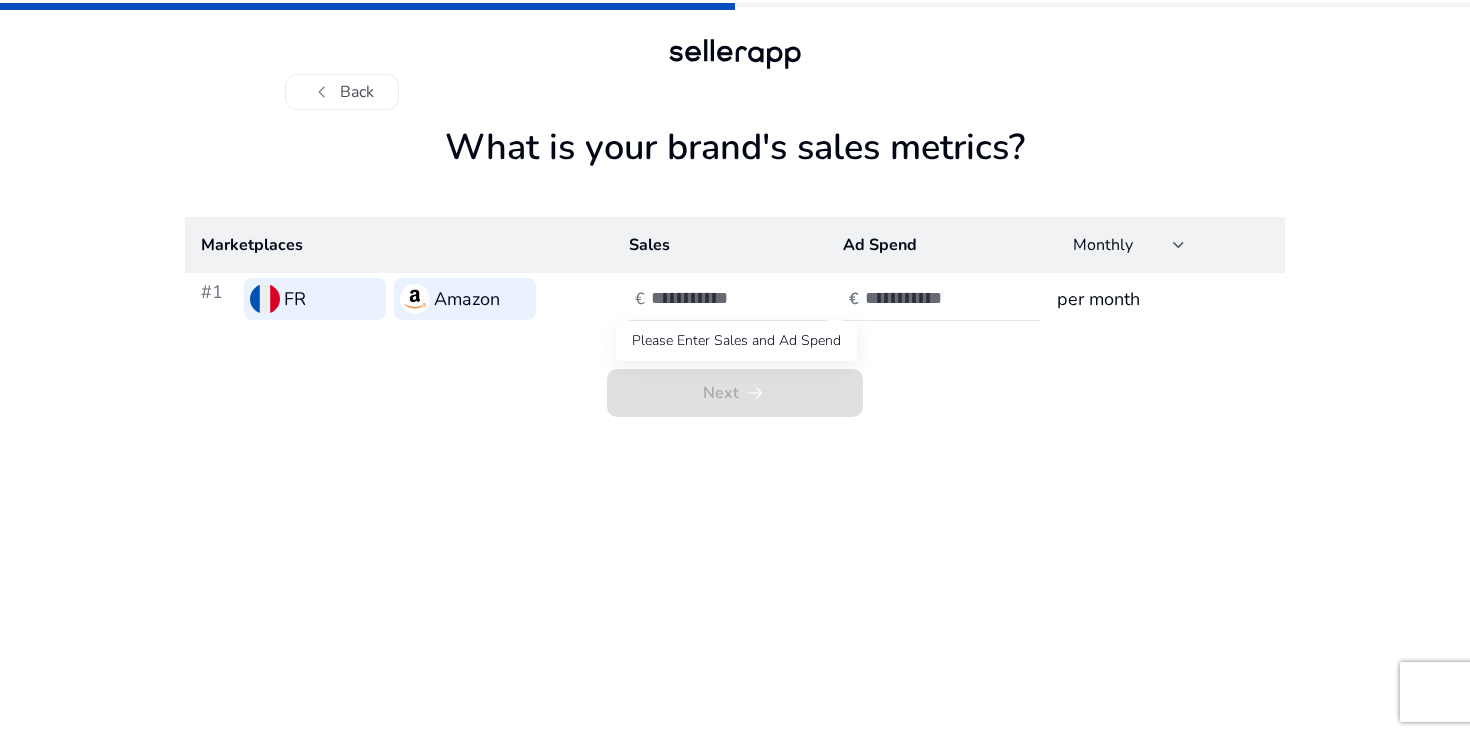 click on "Next   arrow_right_alt" 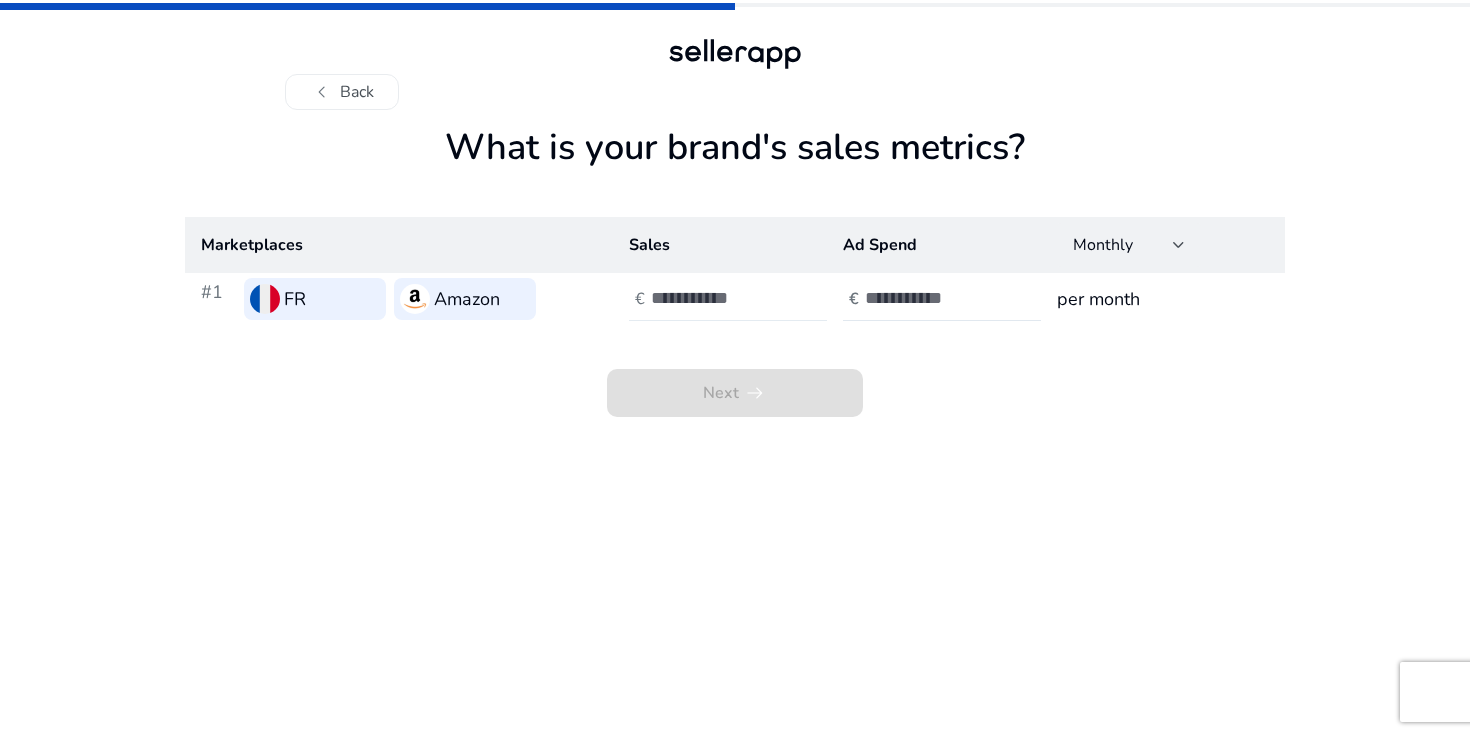 click at bounding box center (718, 298) 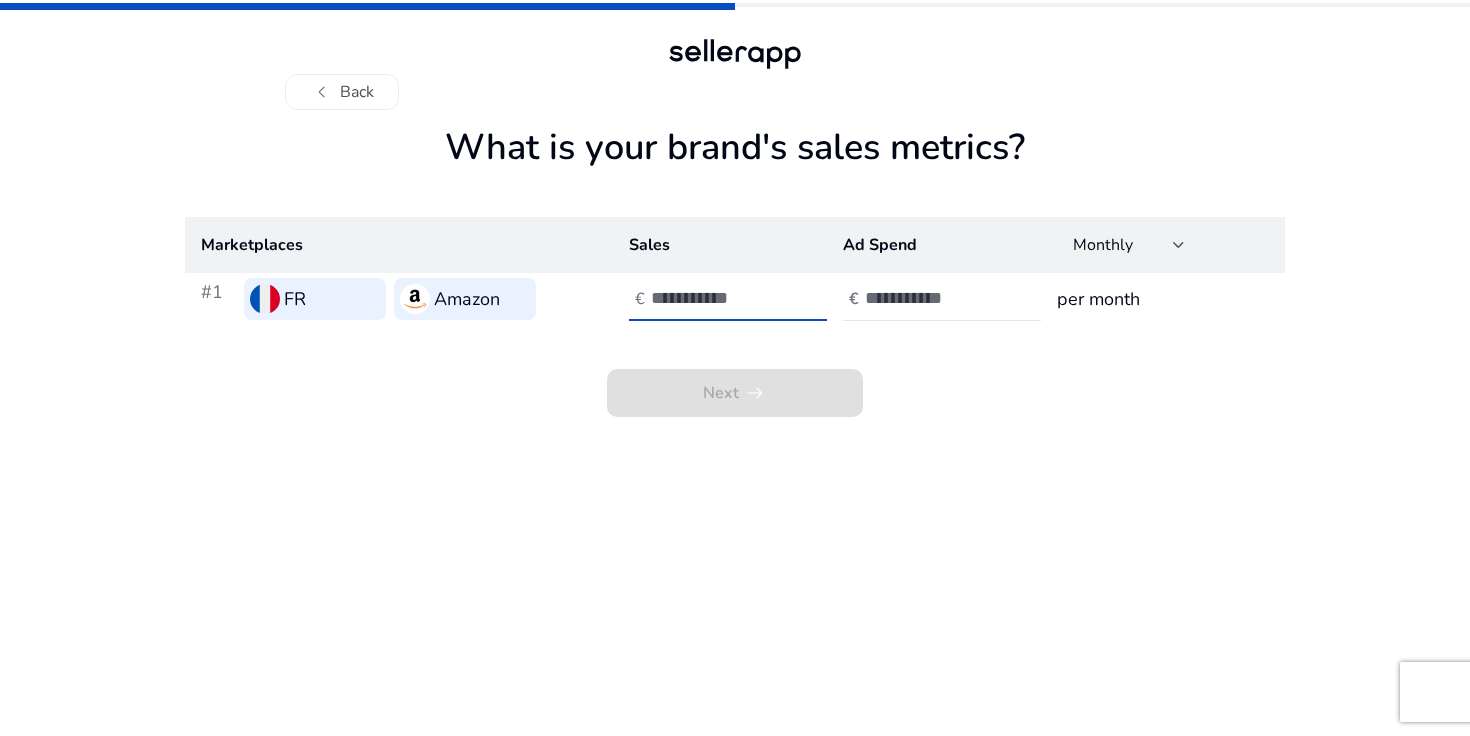 click on "What is your brand's sales metrics?  Marketplaces Sales Ad Spend Monthly  #1   FR   Amazon   €   €  per month  Next   arrow_right_alt" 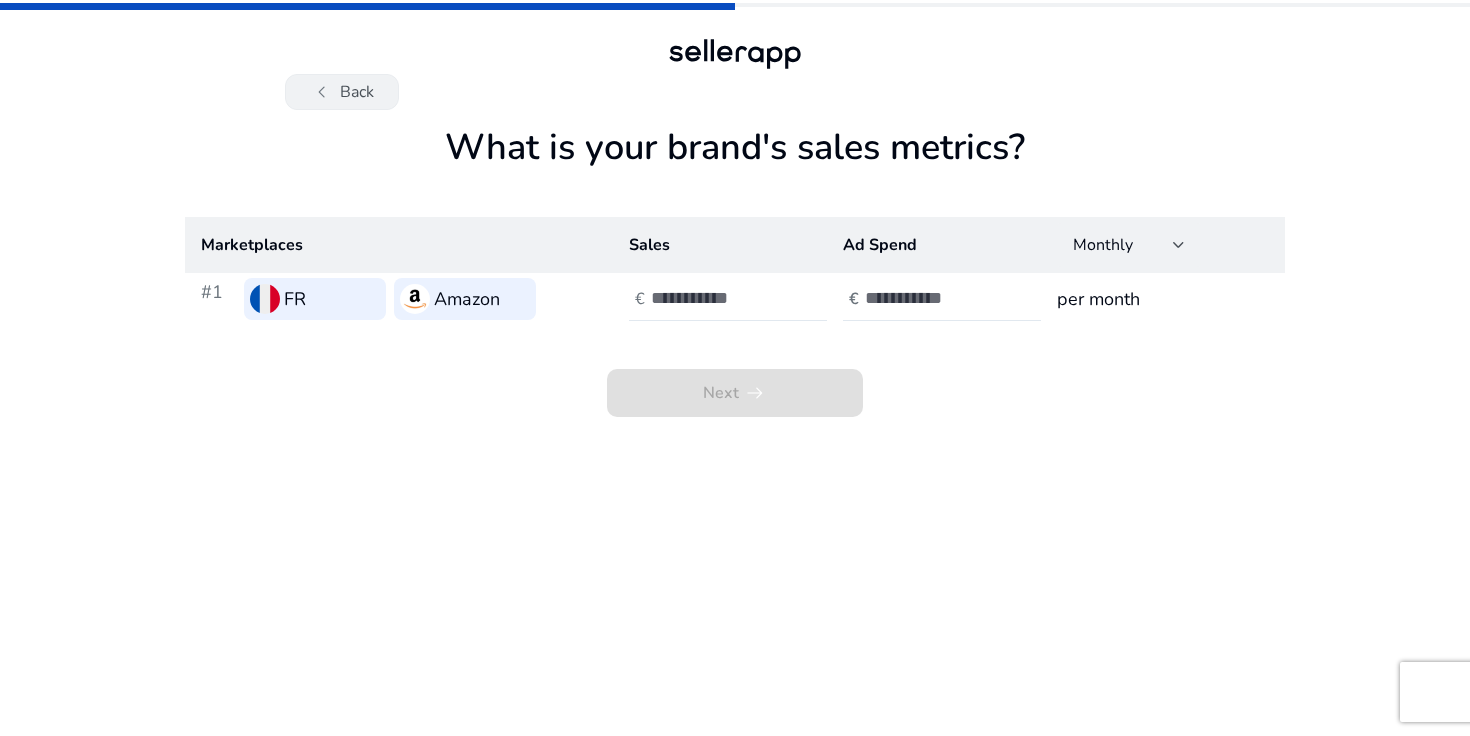 click on "chevron_left   Back" 